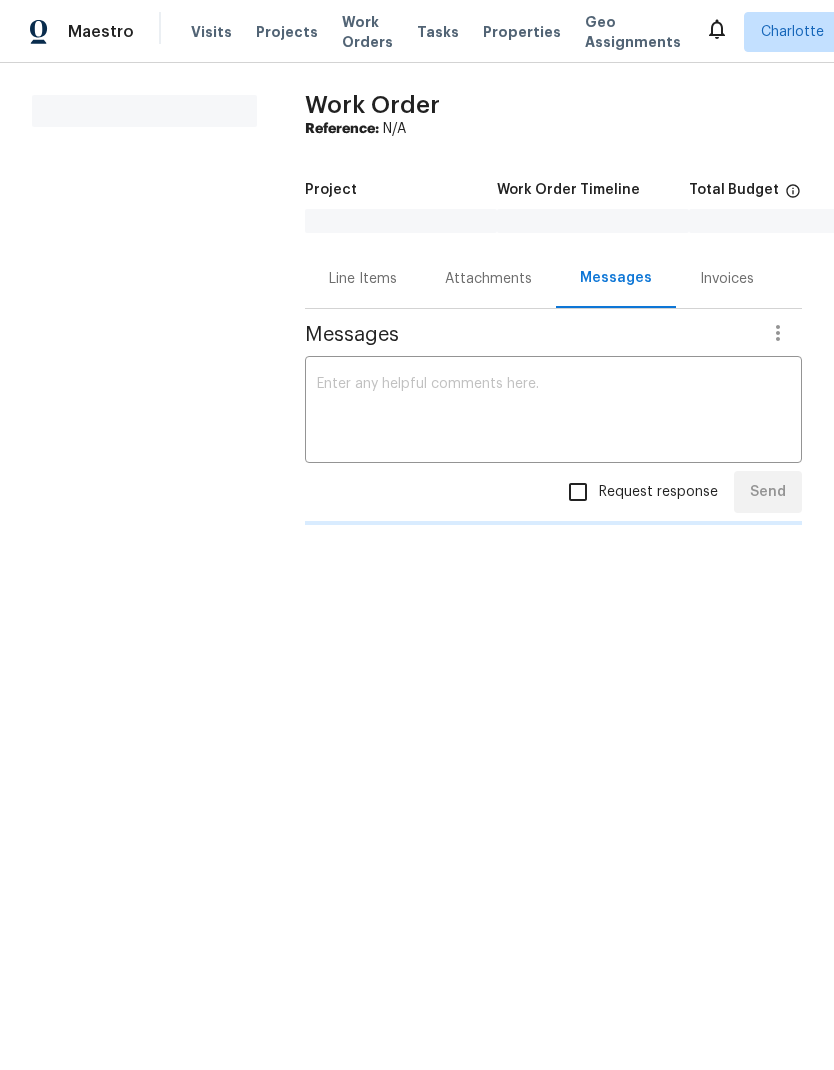 scroll, scrollTop: 0, scrollLeft: 0, axis: both 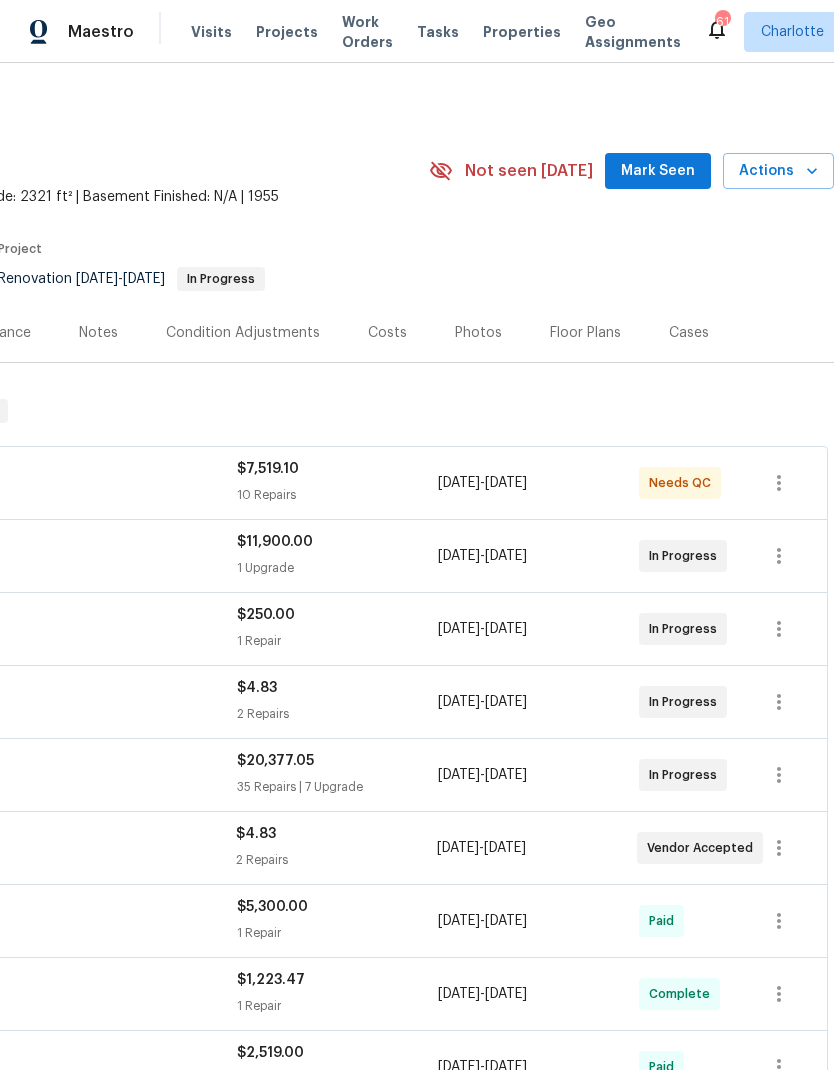 click on "Mark Seen" at bounding box center (658, 171) 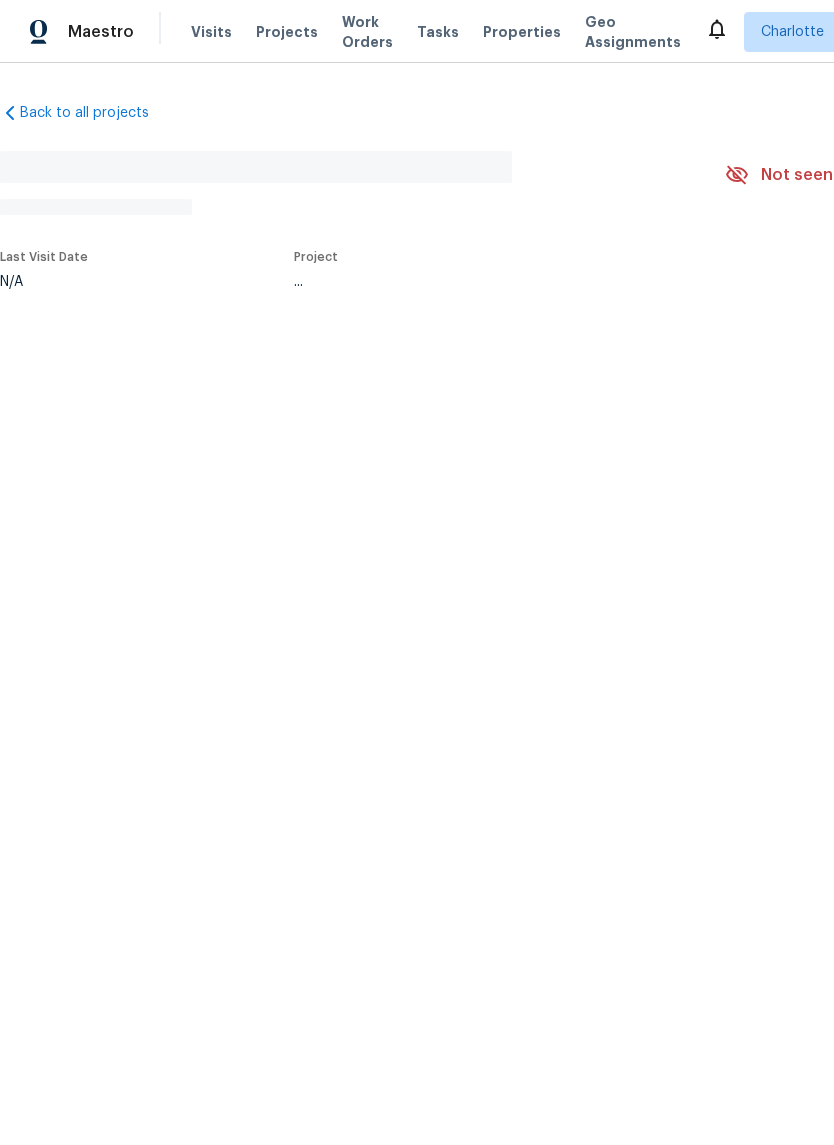 scroll, scrollTop: 0, scrollLeft: 0, axis: both 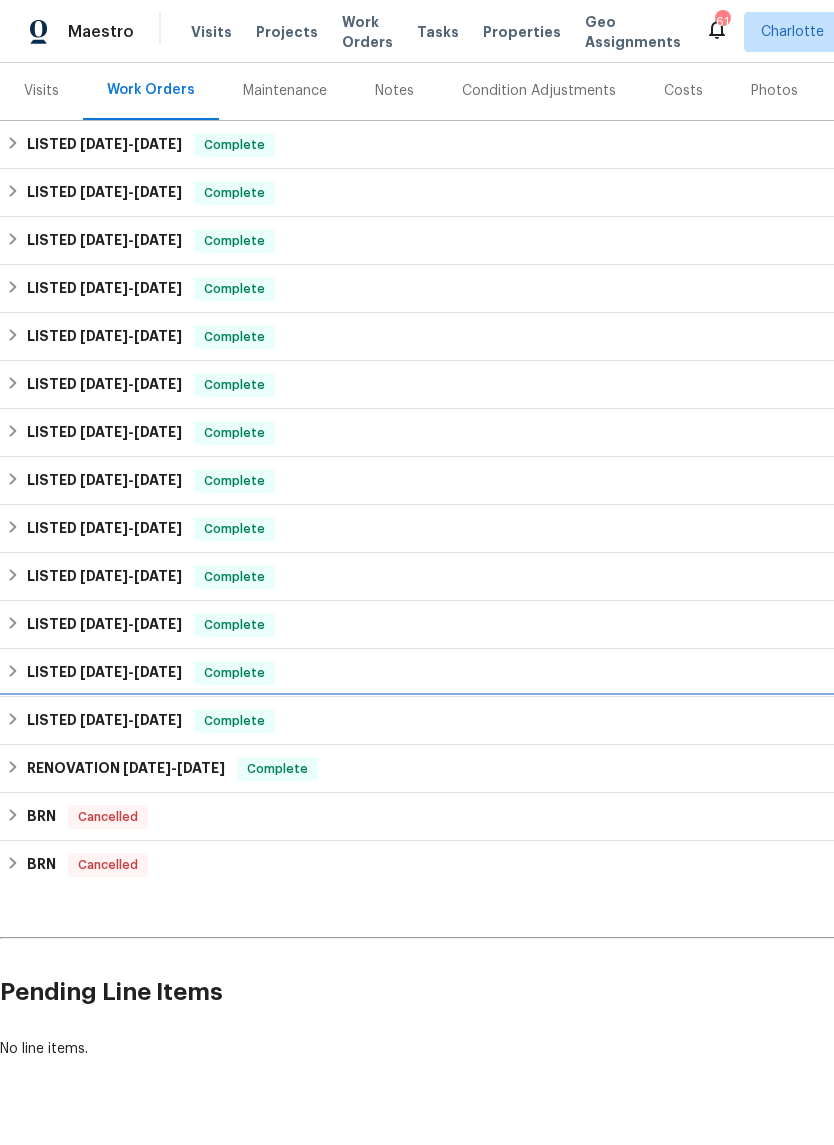 click on "[DATE]" at bounding box center [158, 720] 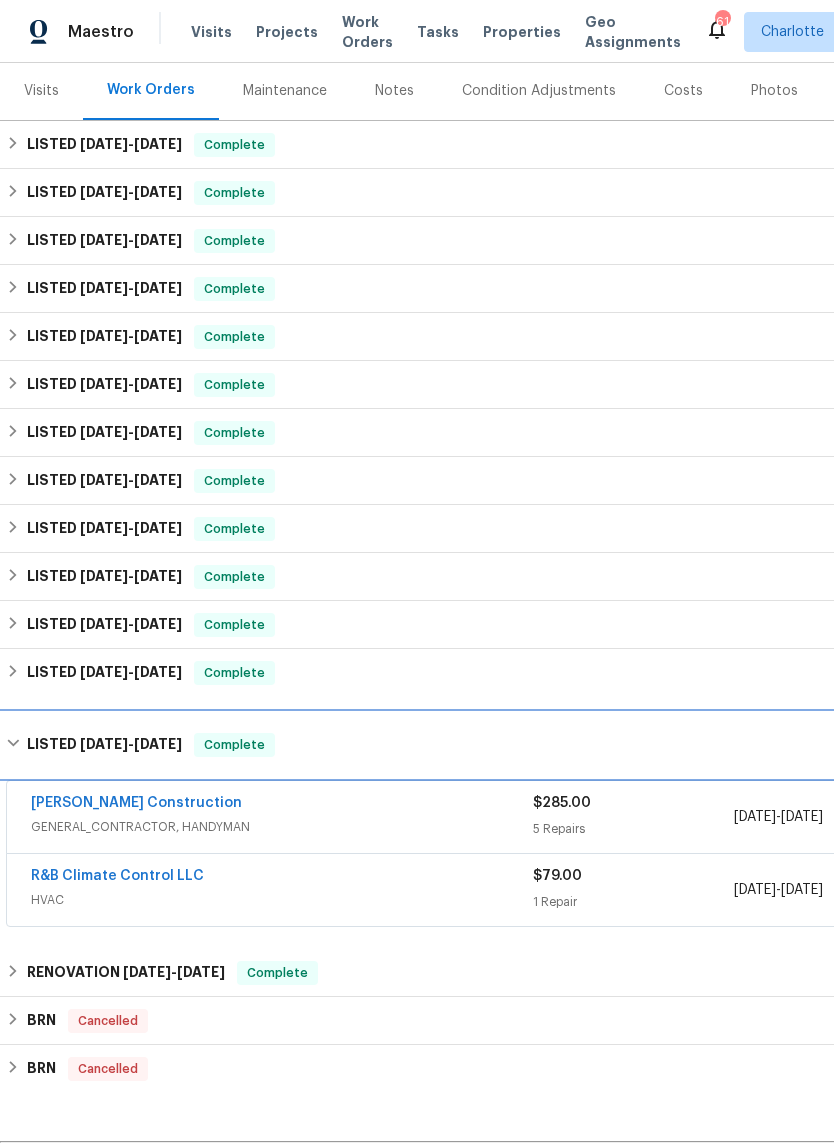 click on "[DATE]" at bounding box center (158, 744) 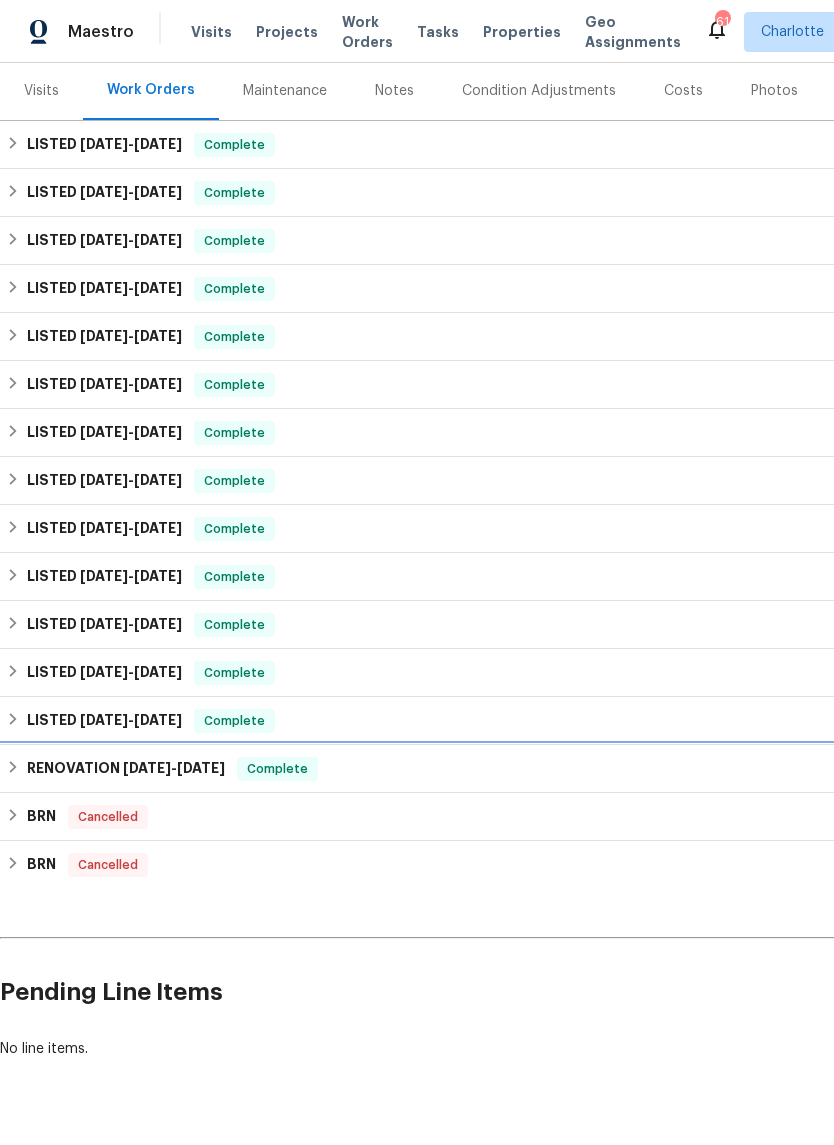 click on "[DATE]" at bounding box center (147, 768) 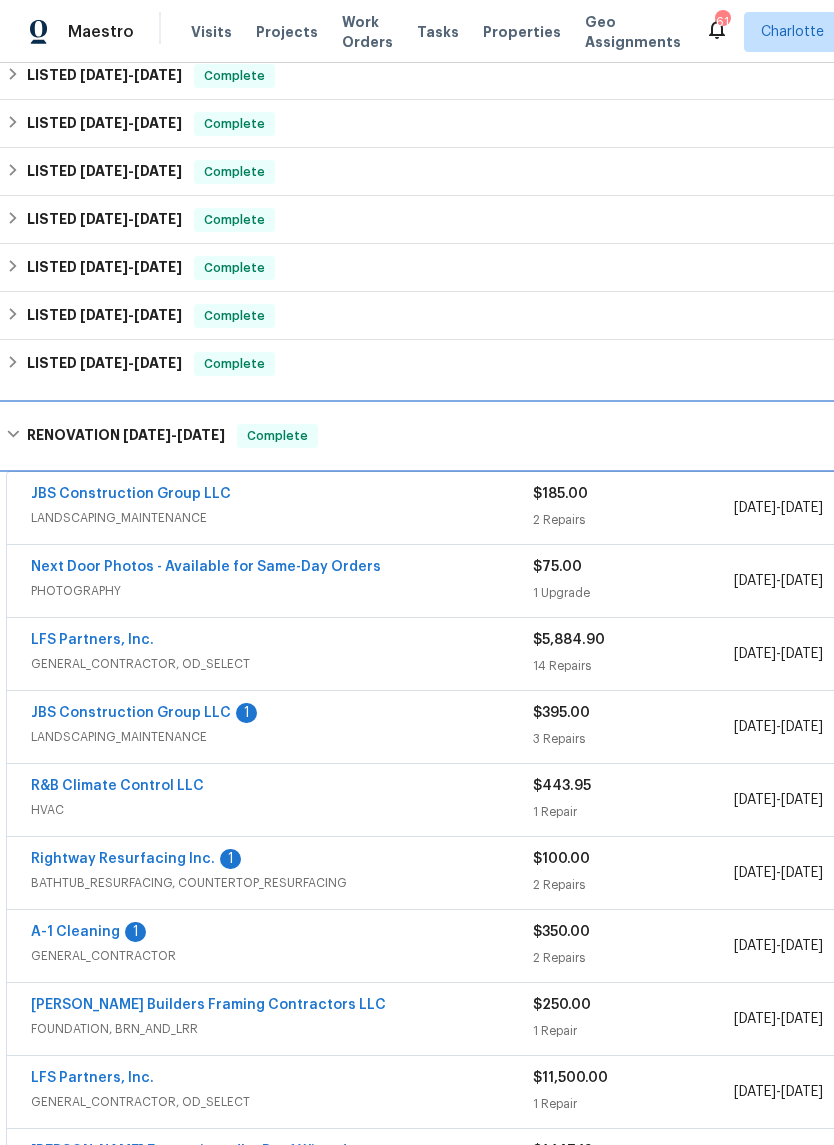 scroll, scrollTop: 599, scrollLeft: 1, axis: both 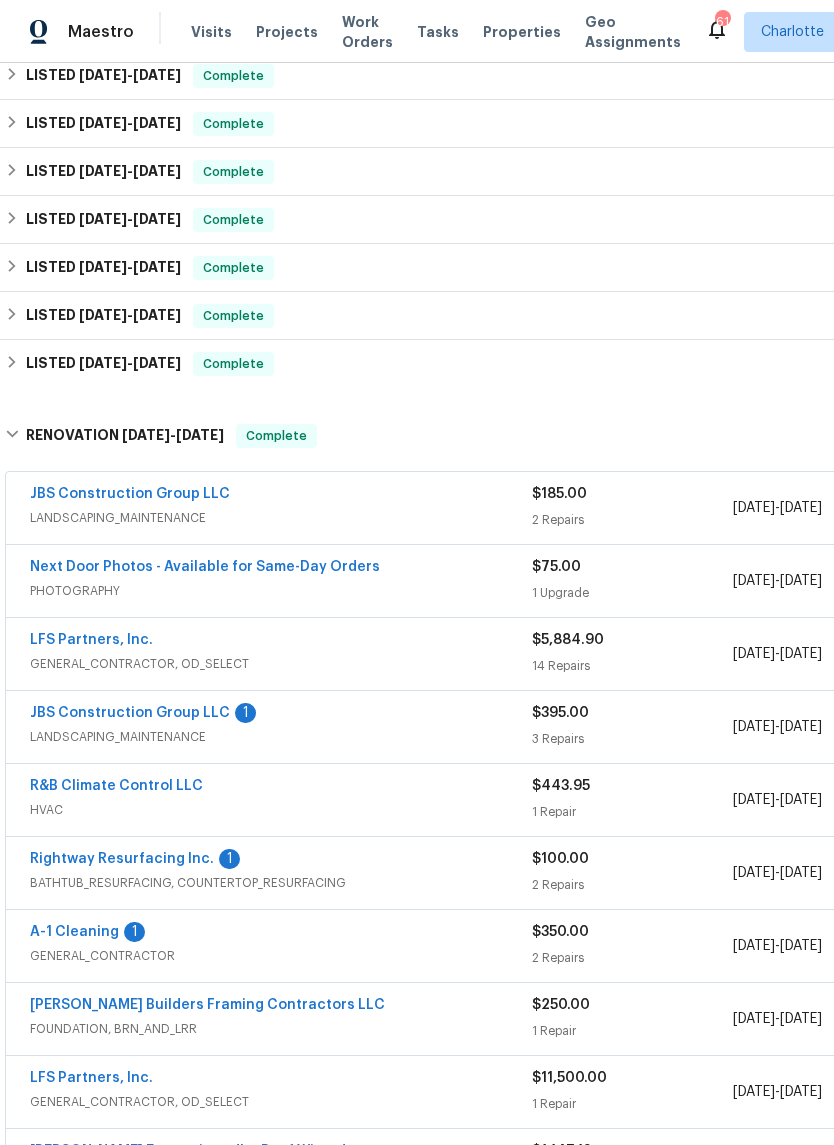 click on "GENERAL_CONTRACTOR, OD_SELECT" at bounding box center (281, 664) 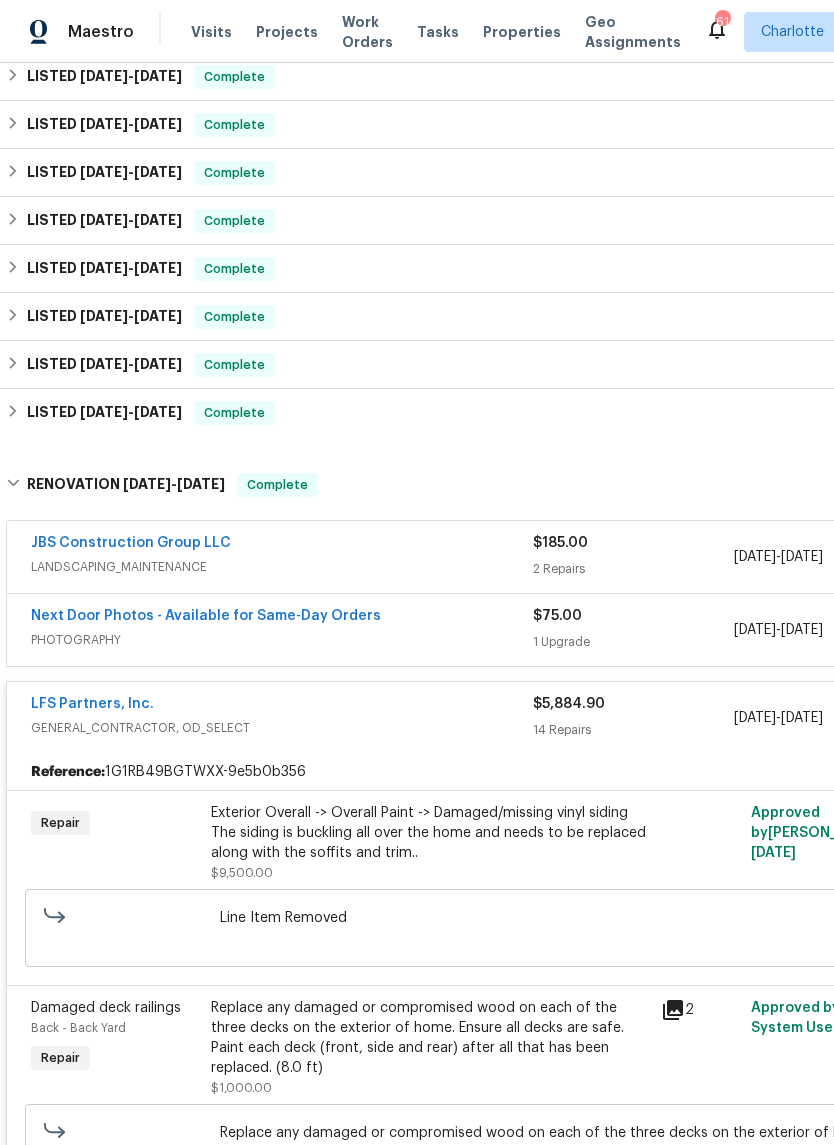 scroll, scrollTop: 550, scrollLeft: 0, axis: vertical 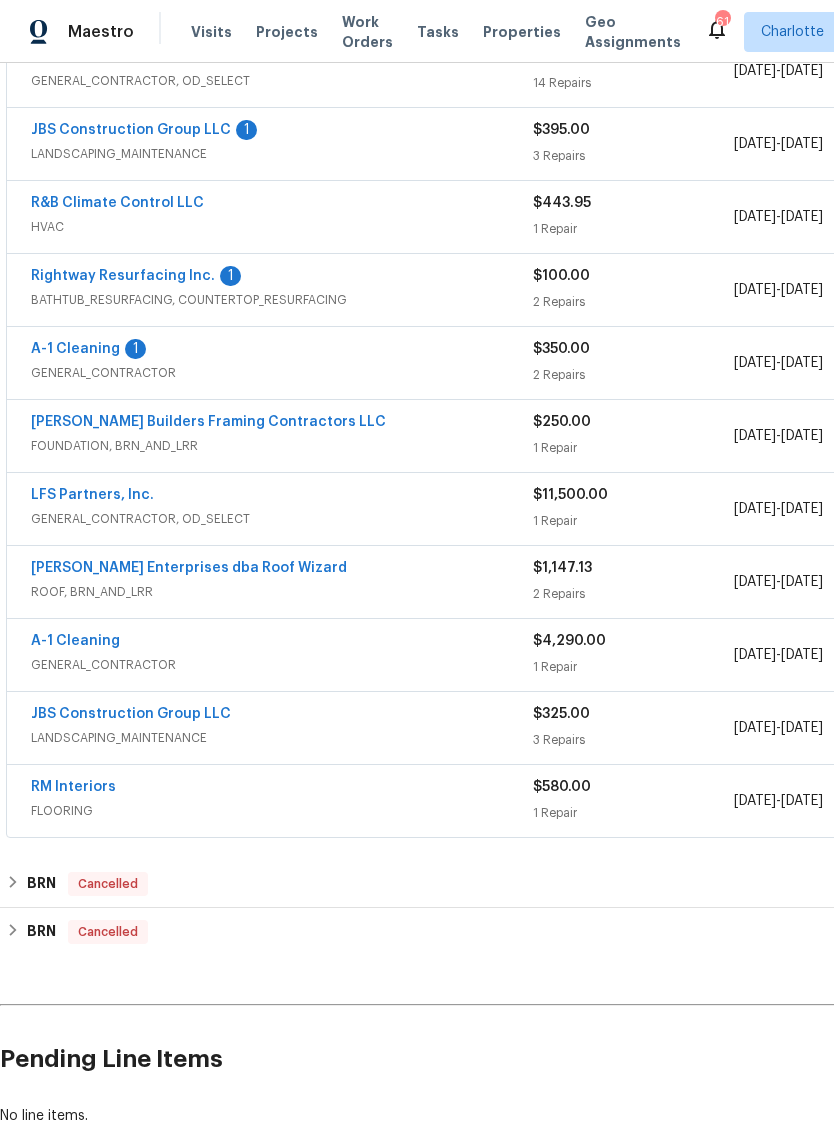 click on "[PERSON_NAME] Builders Framing Contractors LLC FOUNDATION, BRN_AND_LRR" at bounding box center [282, 436] 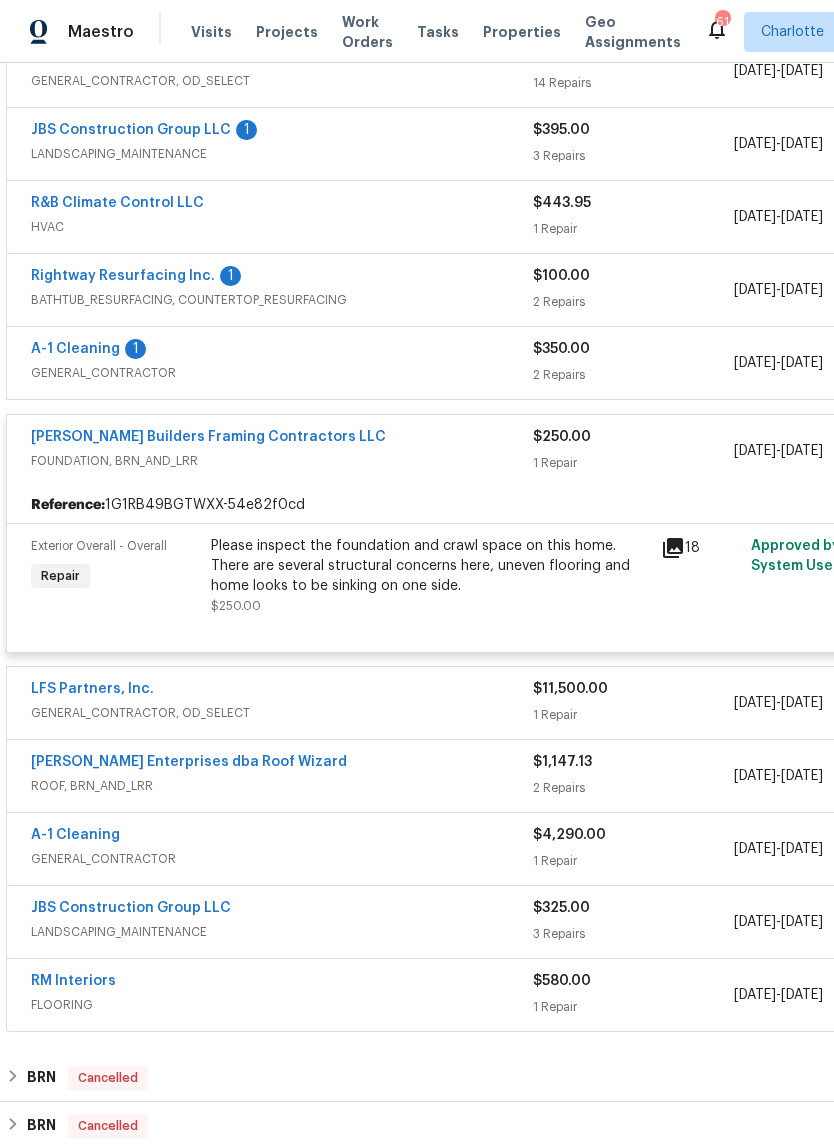 click 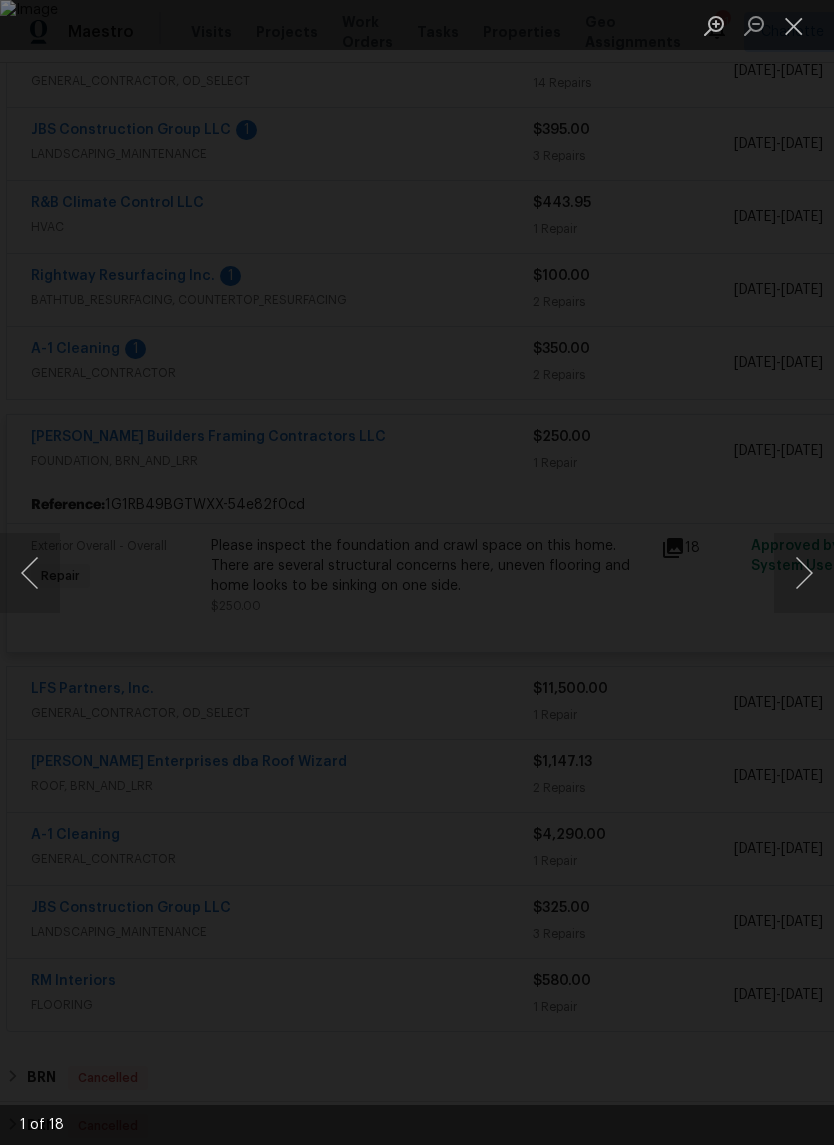 click at bounding box center [804, 573] 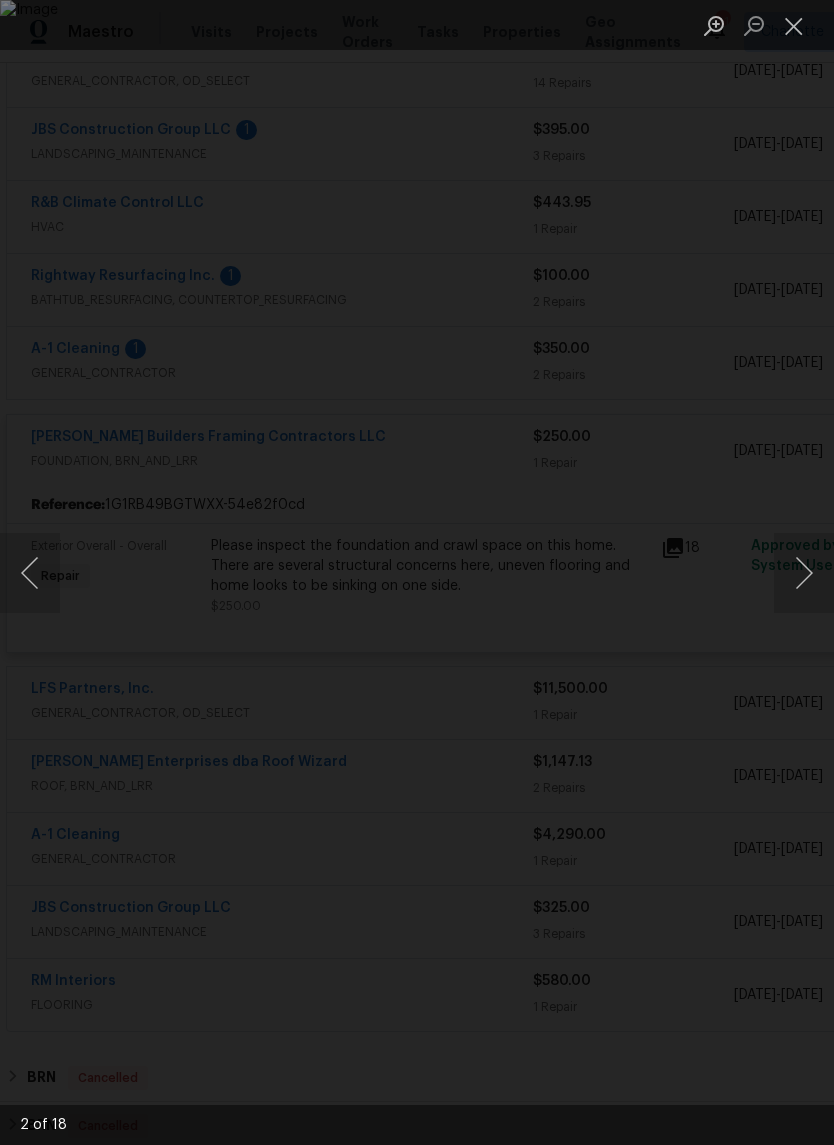 click at bounding box center (804, 573) 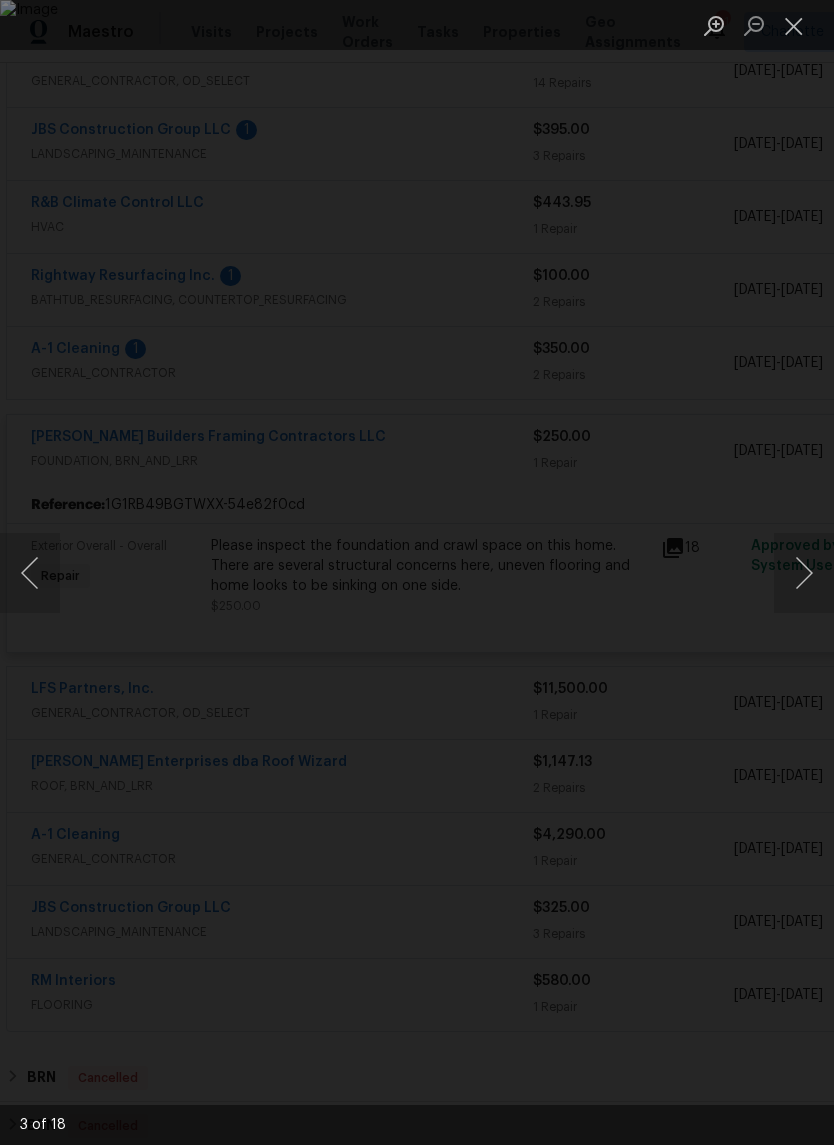 click at bounding box center [804, 573] 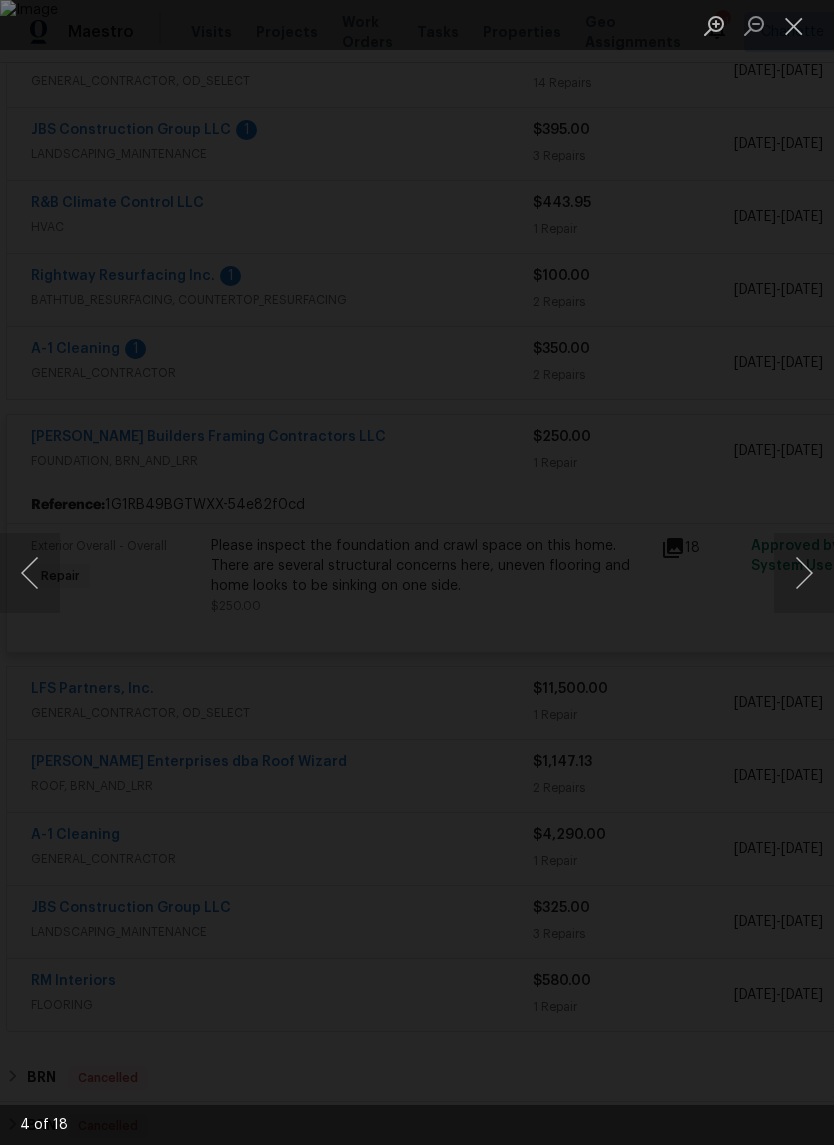 click at bounding box center (804, 573) 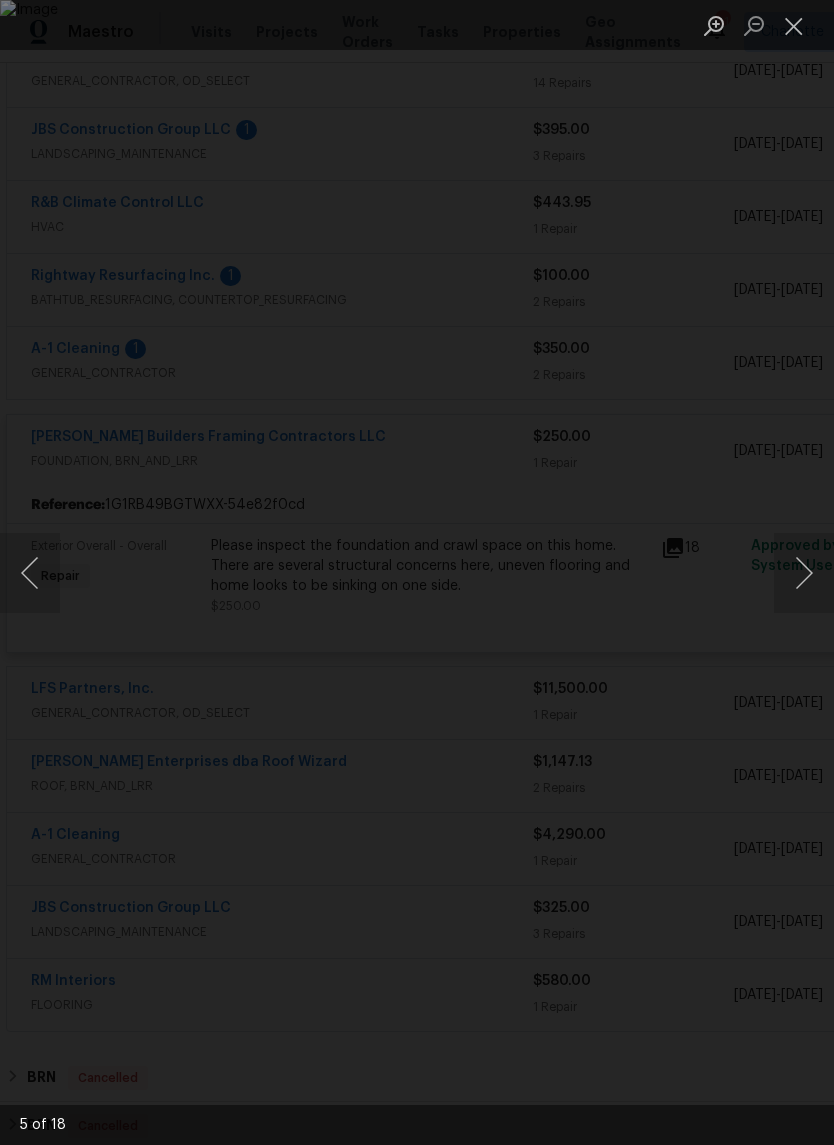 click at bounding box center (804, 573) 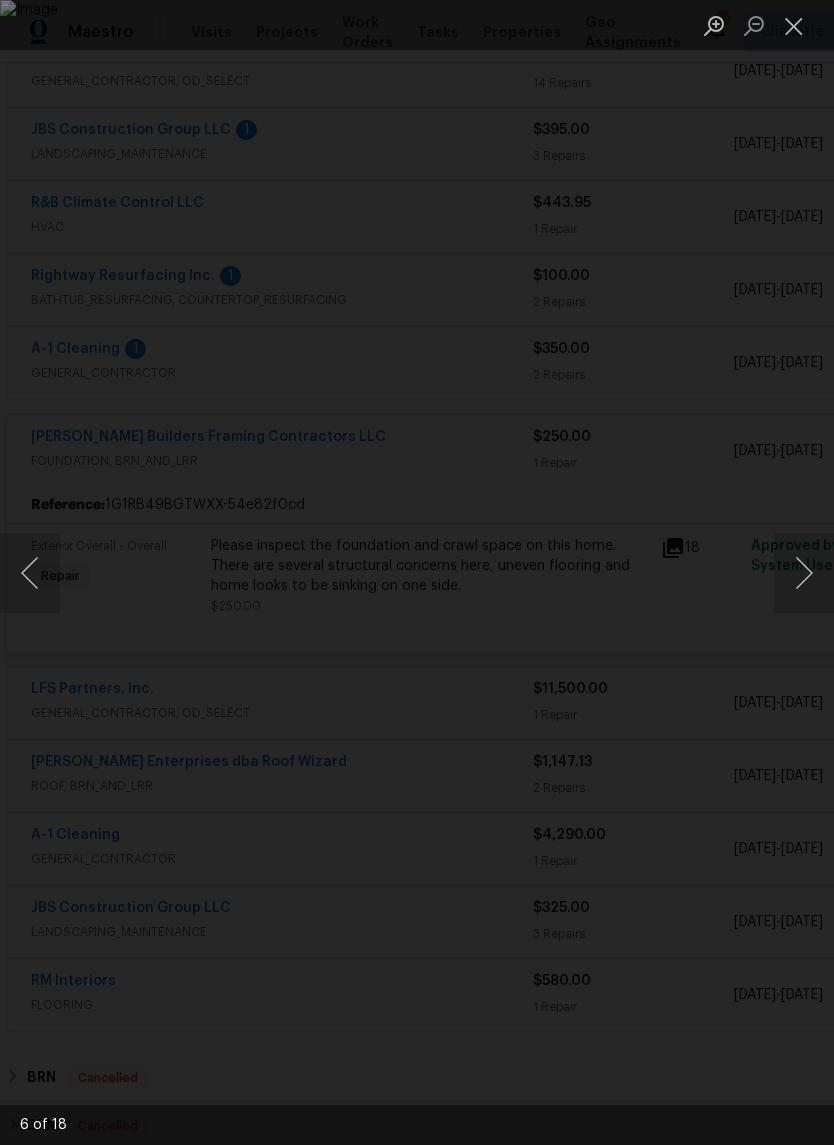 click at bounding box center (804, 573) 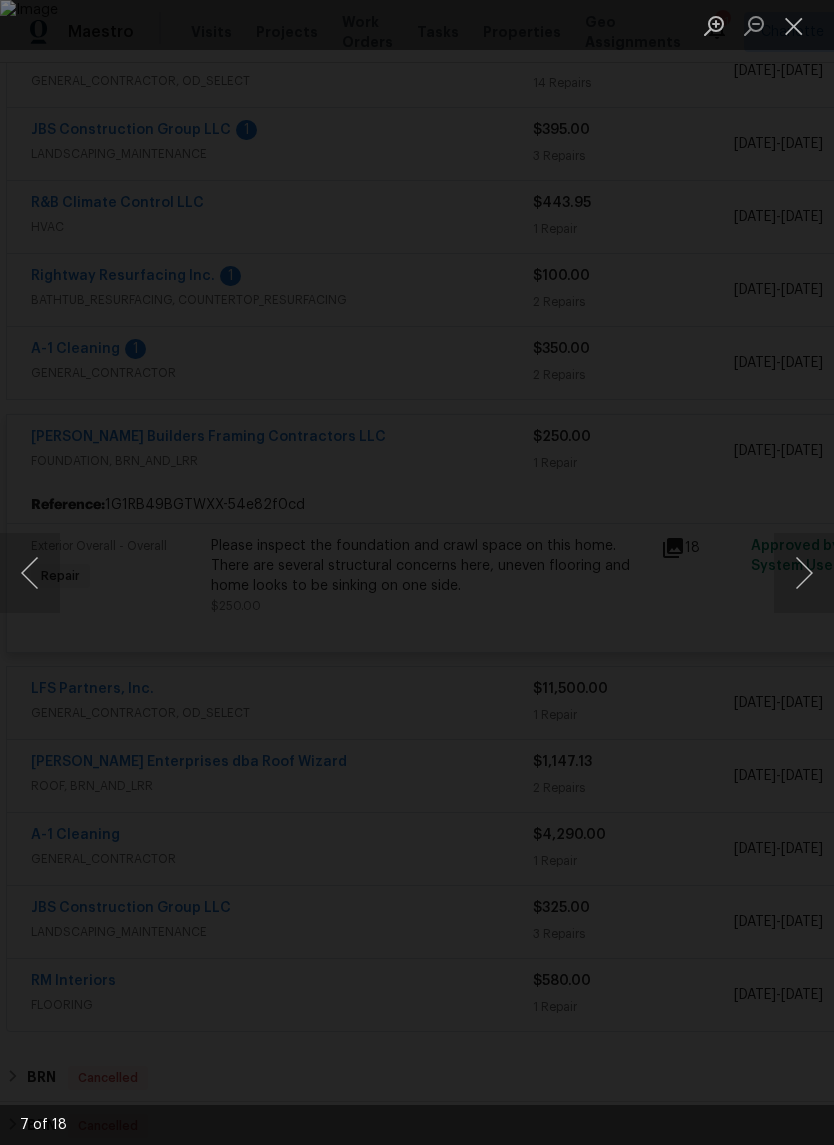 click at bounding box center (804, 573) 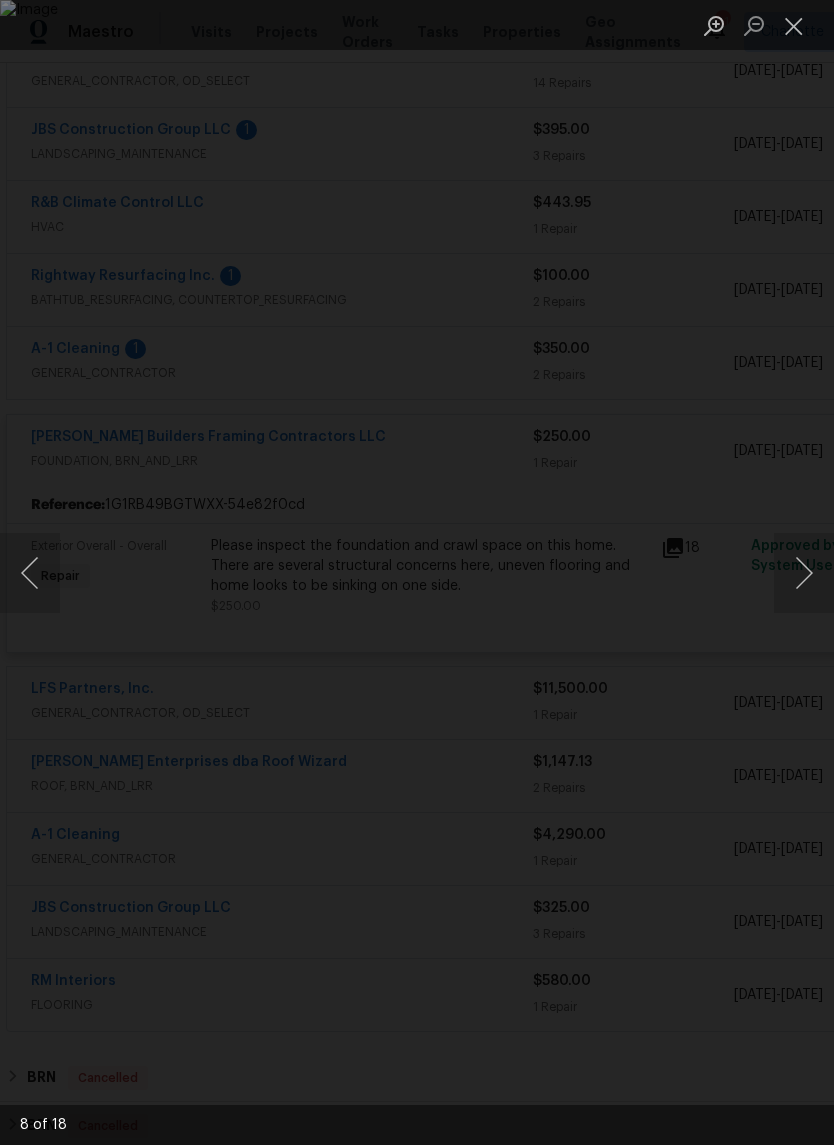 click at bounding box center [804, 573] 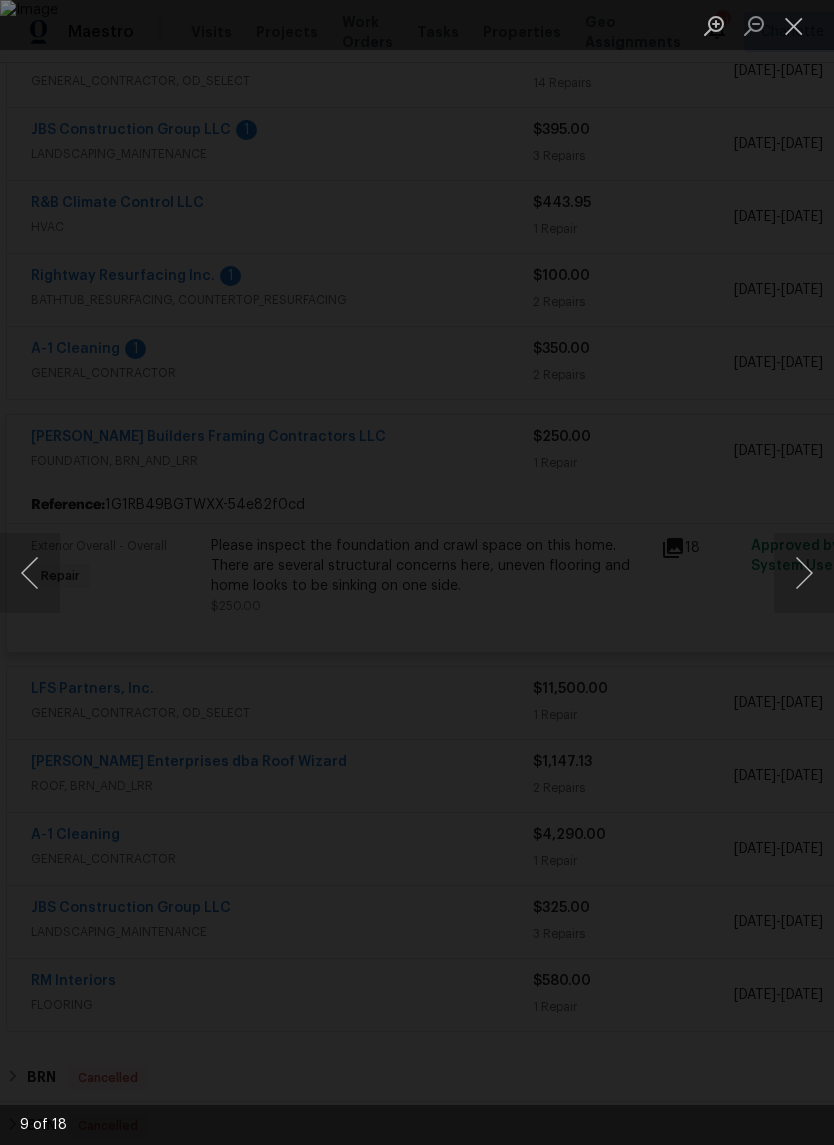 click at bounding box center [804, 573] 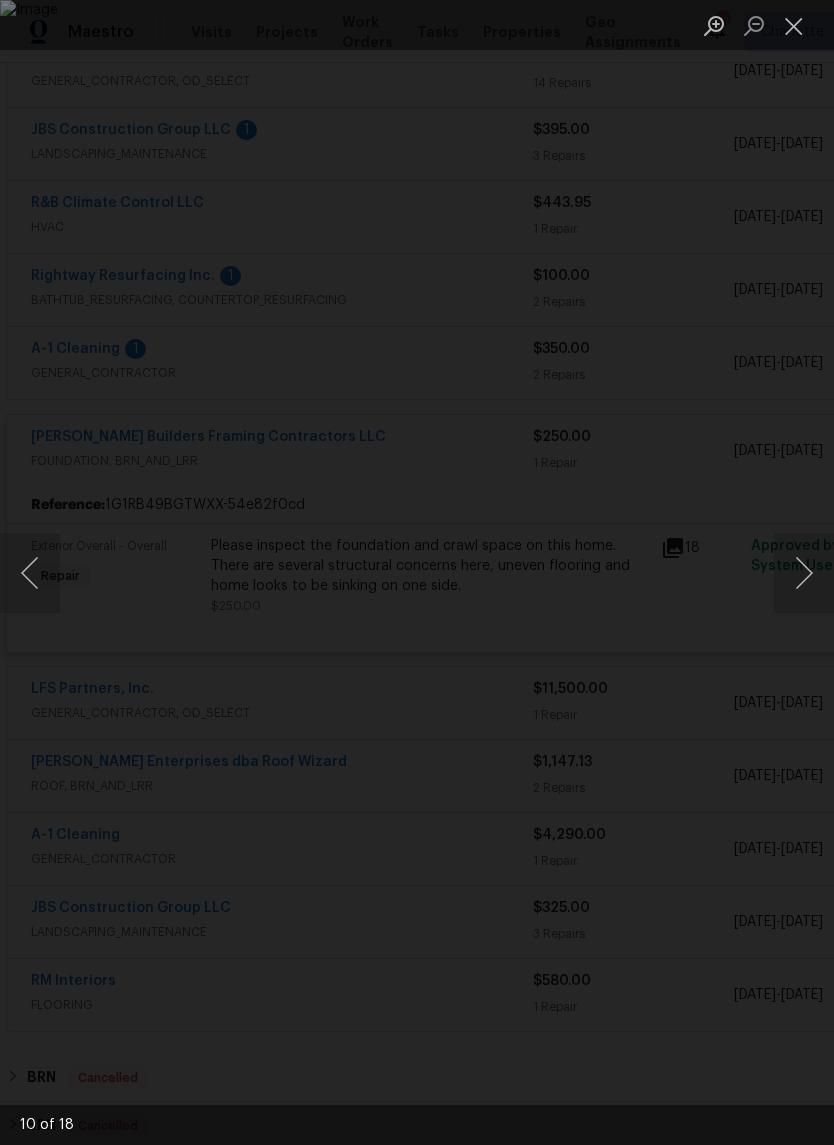 click at bounding box center (804, 573) 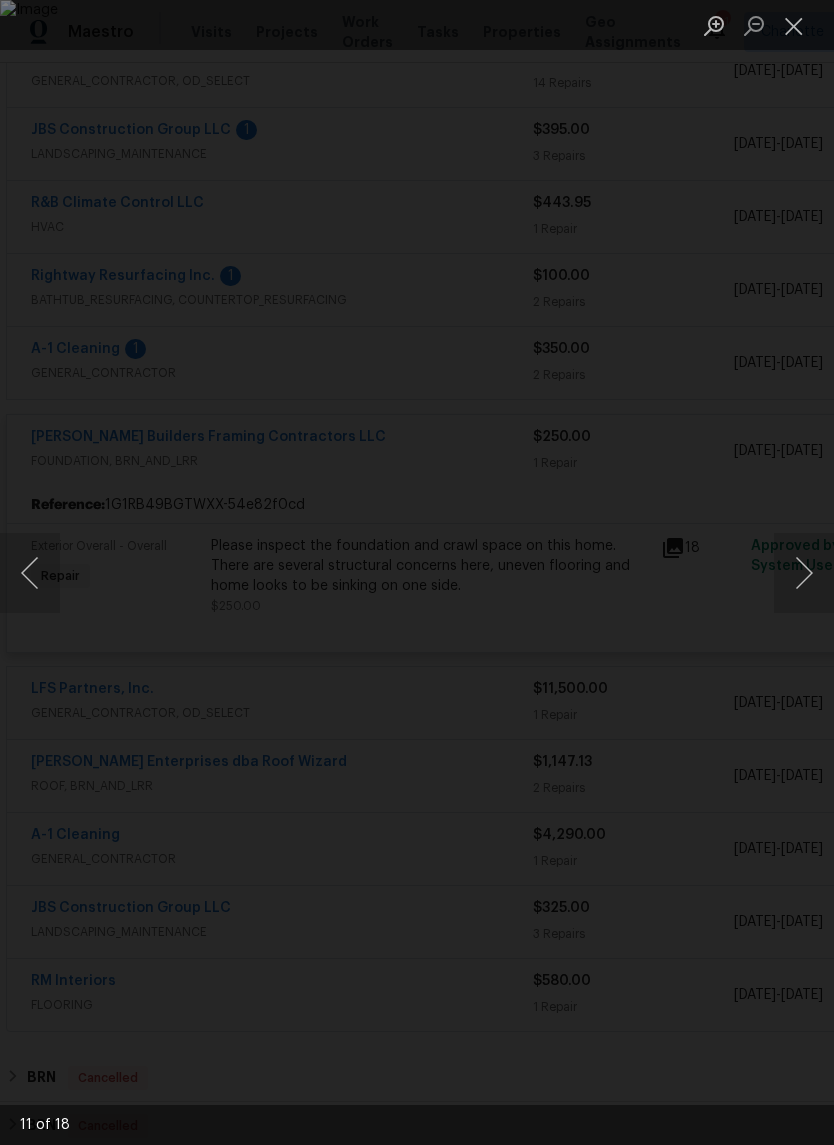 click at bounding box center [804, 573] 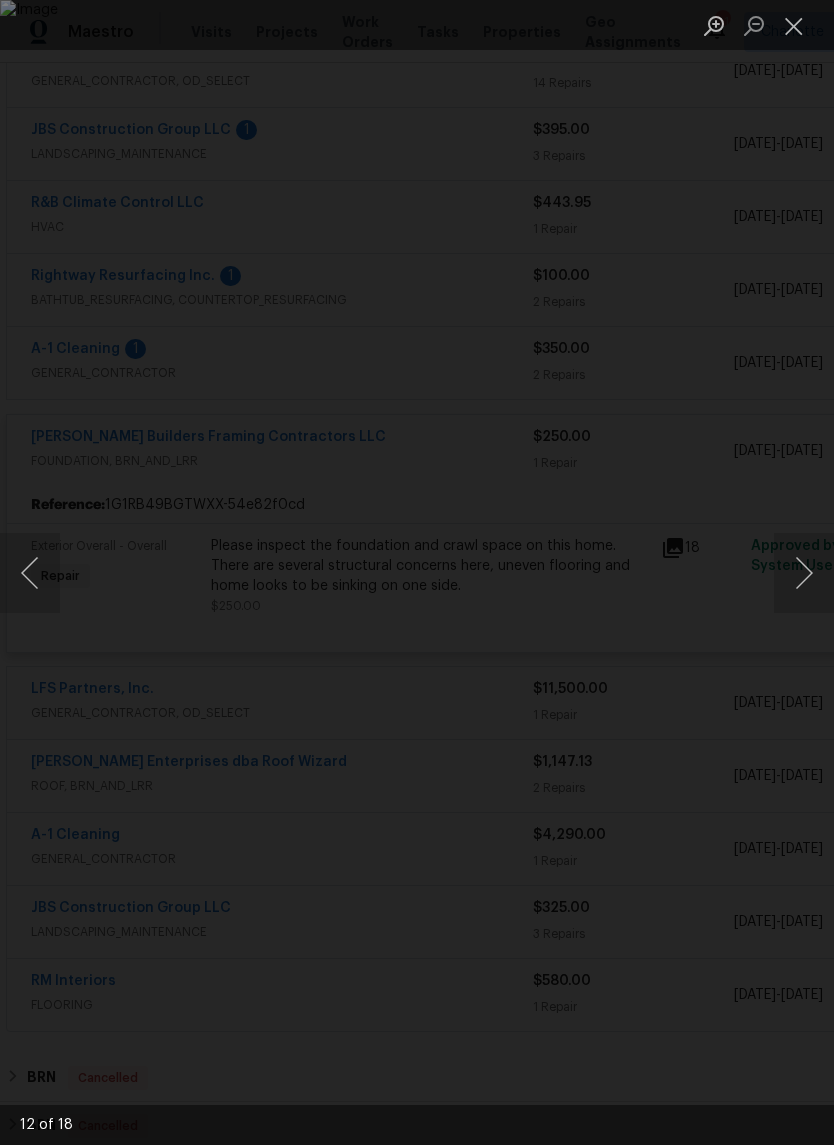 click at bounding box center (804, 573) 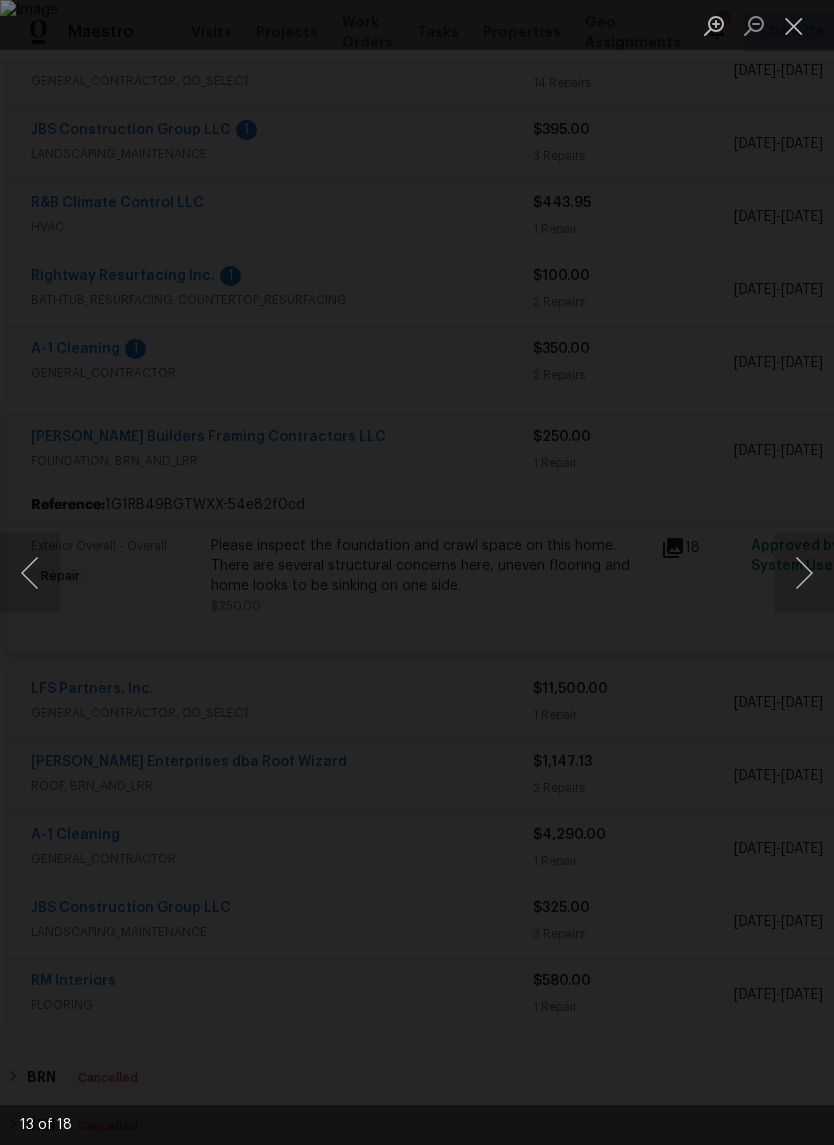 click at bounding box center [804, 573] 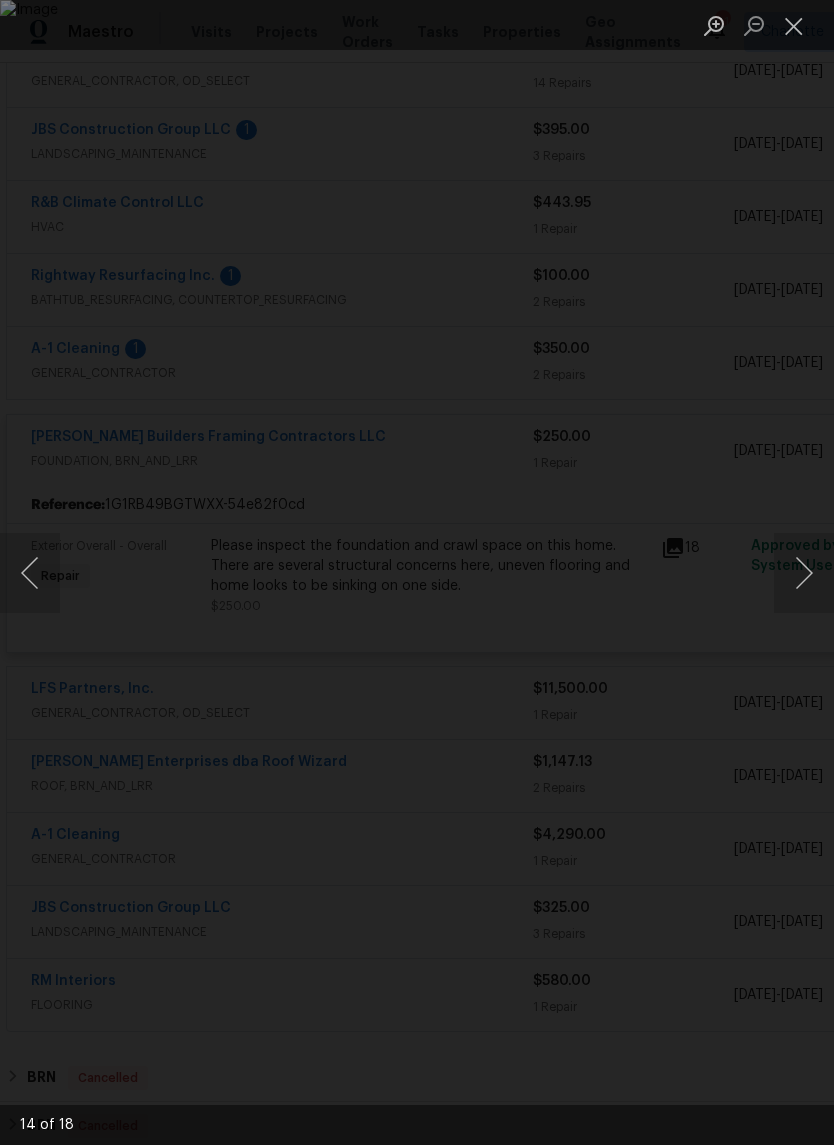 click at bounding box center [794, 25] 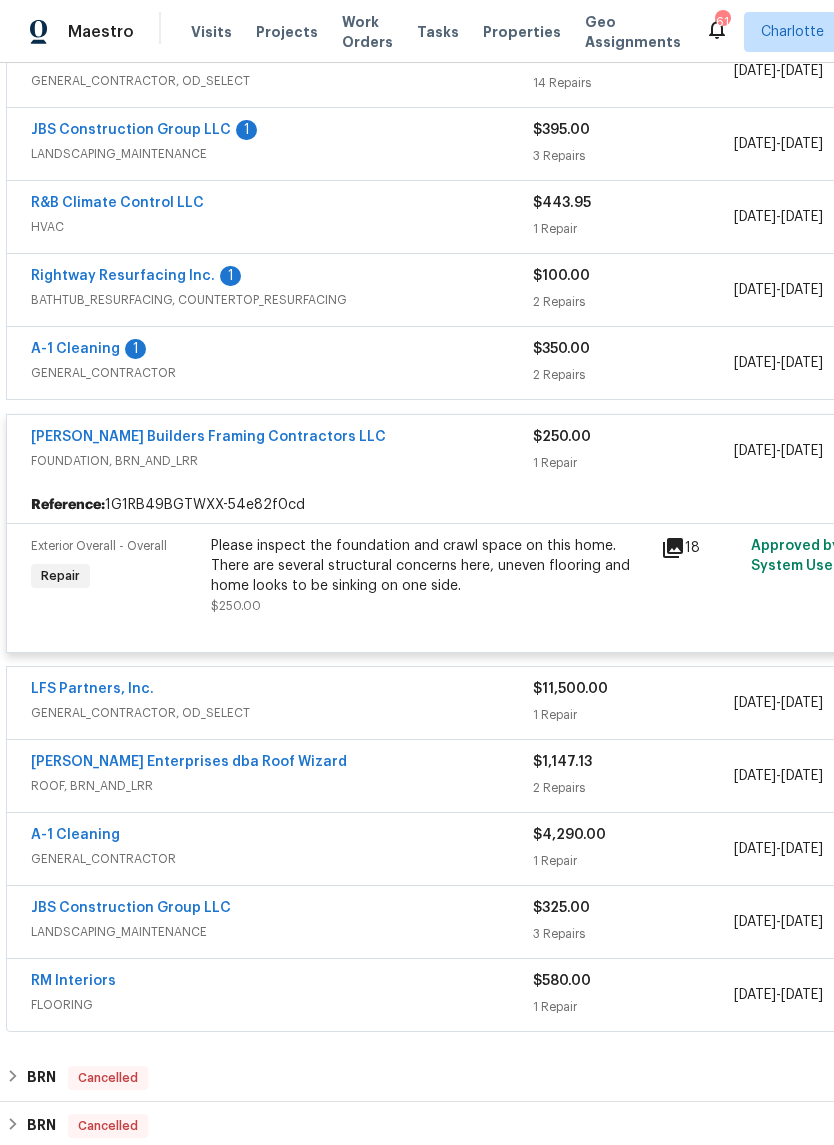 click on "[PERSON_NAME] Builders Framing Contractors LLC" at bounding box center (208, 437) 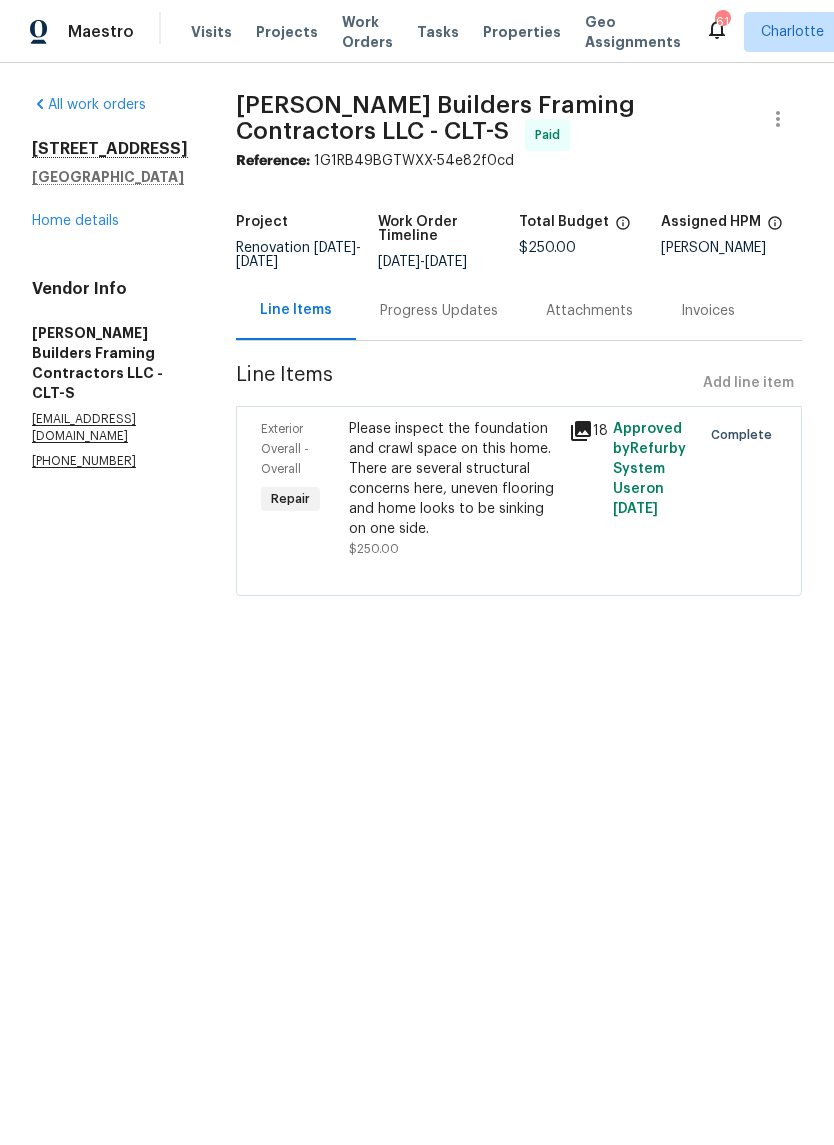 click on "Progress Updates" at bounding box center [439, 310] 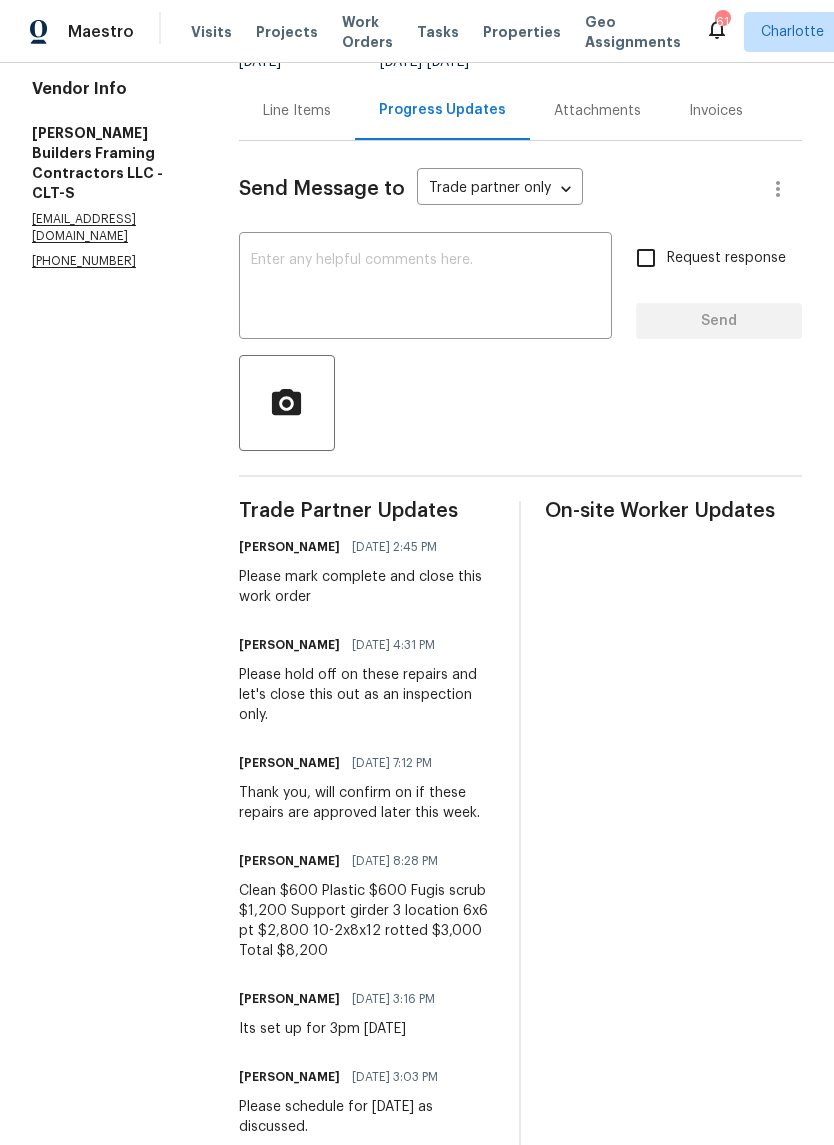 scroll, scrollTop: 199, scrollLeft: 0, axis: vertical 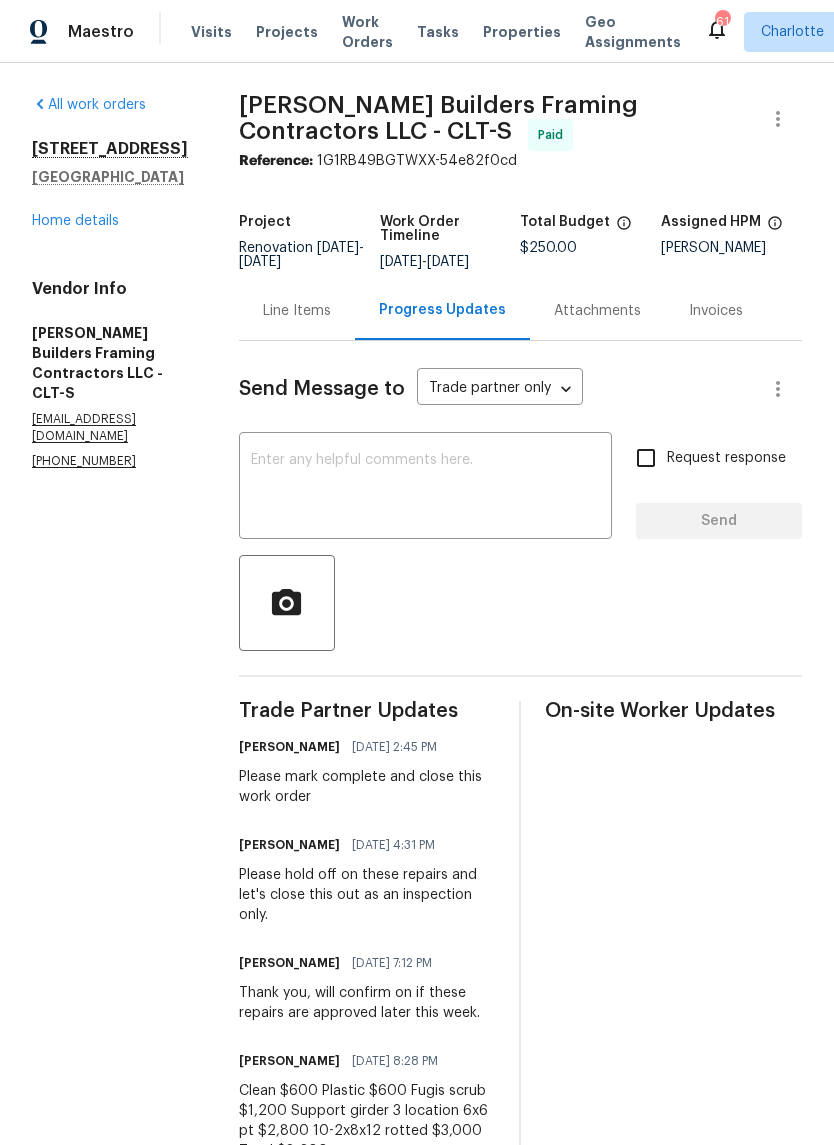 click on "Home details" at bounding box center [75, 221] 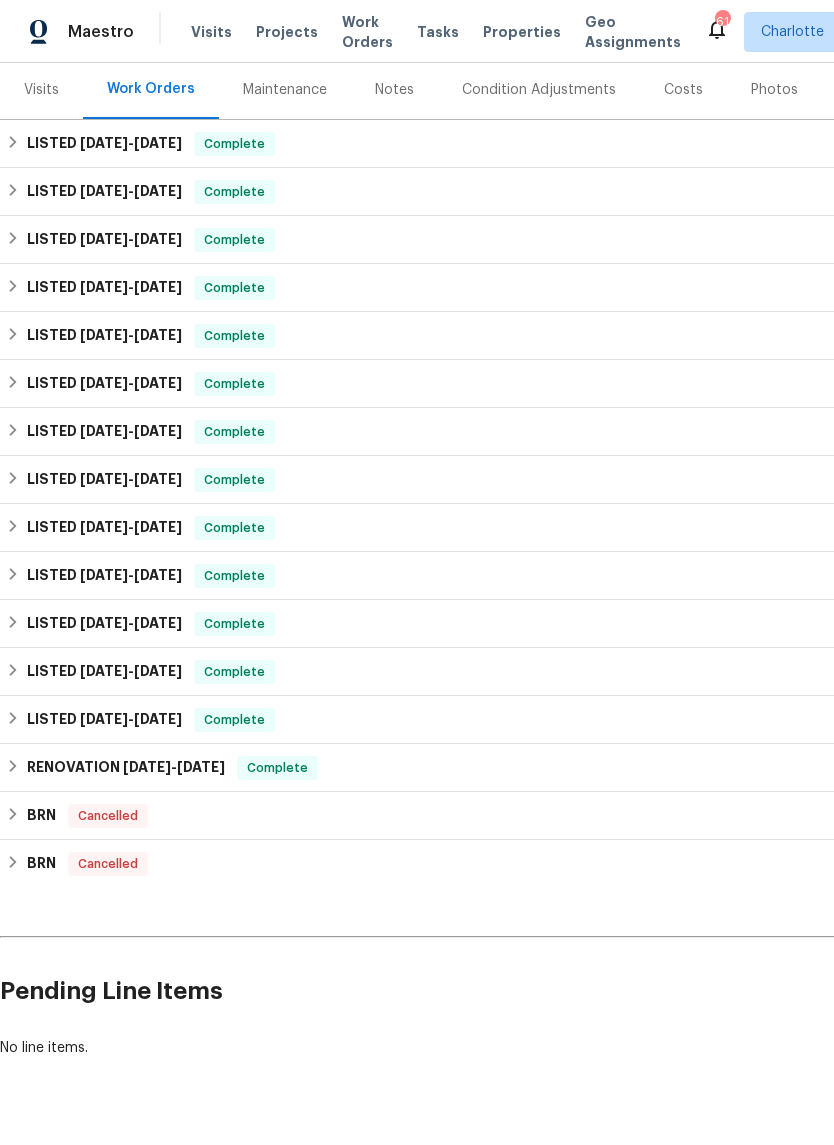 scroll, scrollTop: 242, scrollLeft: 0, axis: vertical 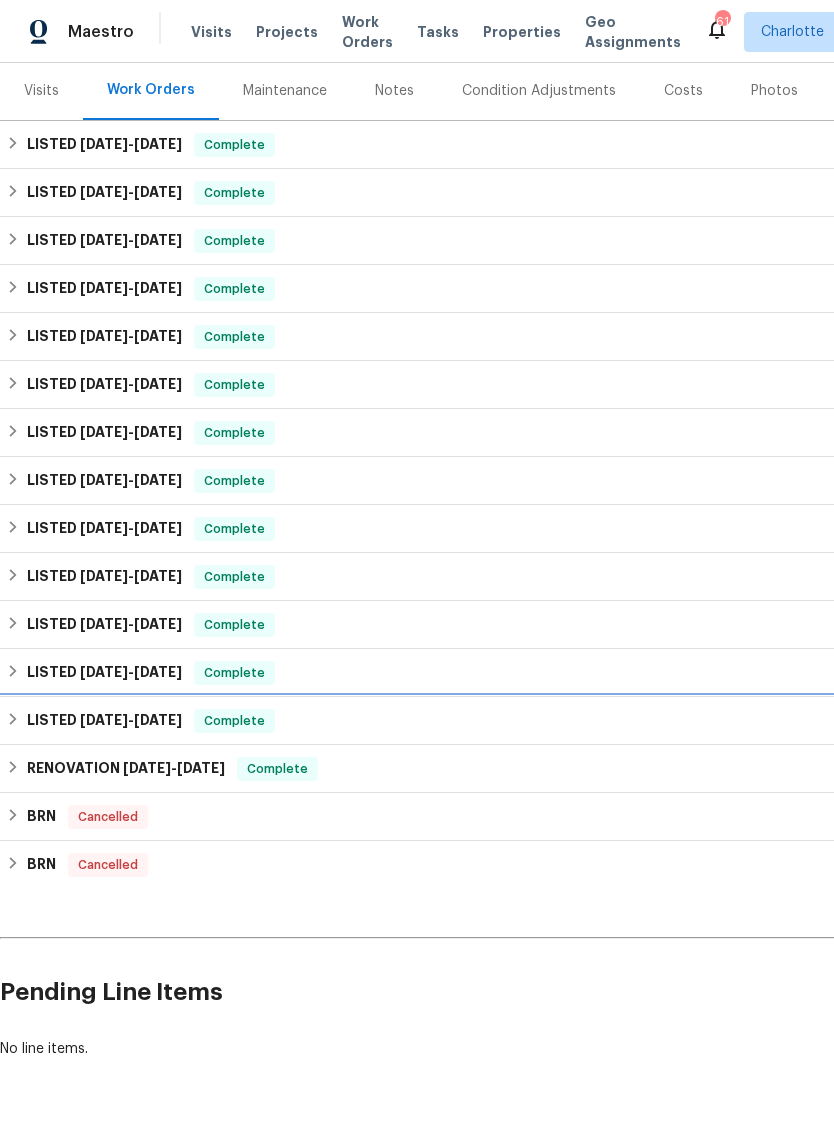 click on "LISTED   [DATE]  -  [DATE] Complete" at bounding box center (565, 721) 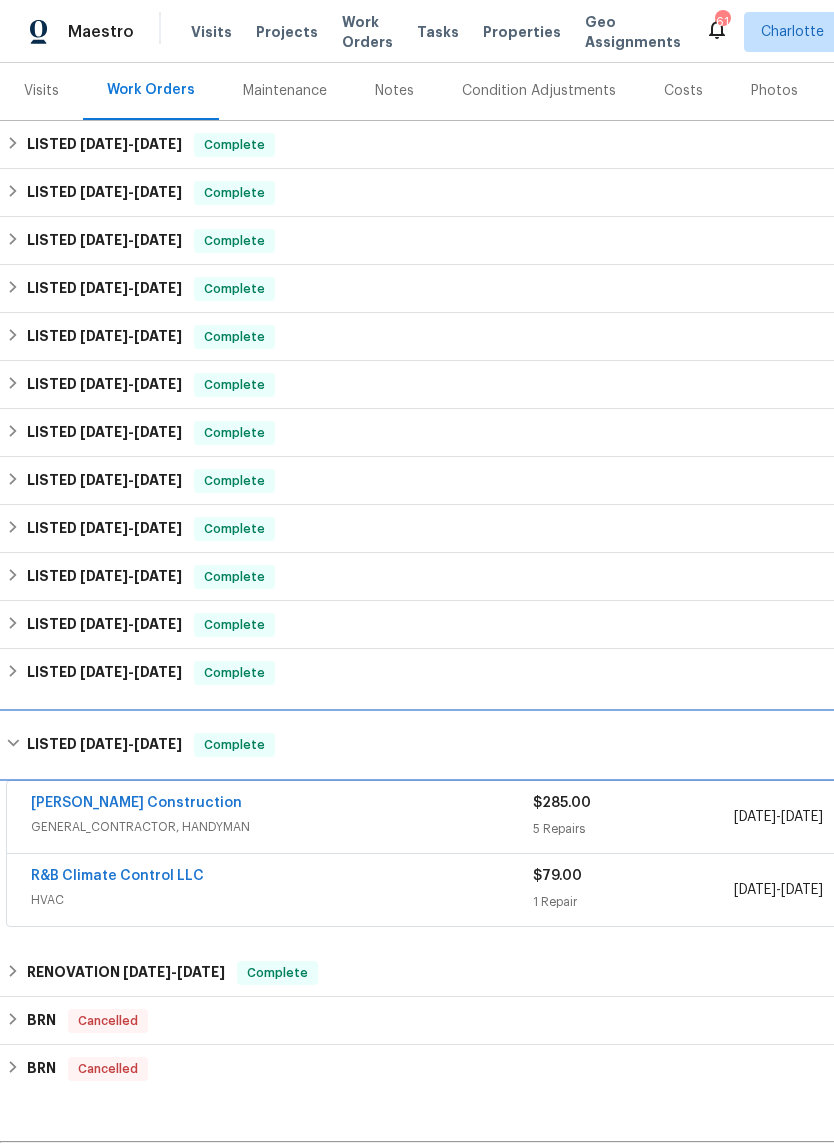 click on "LISTED   [DATE]  -  [DATE] Complete" at bounding box center [565, 745] 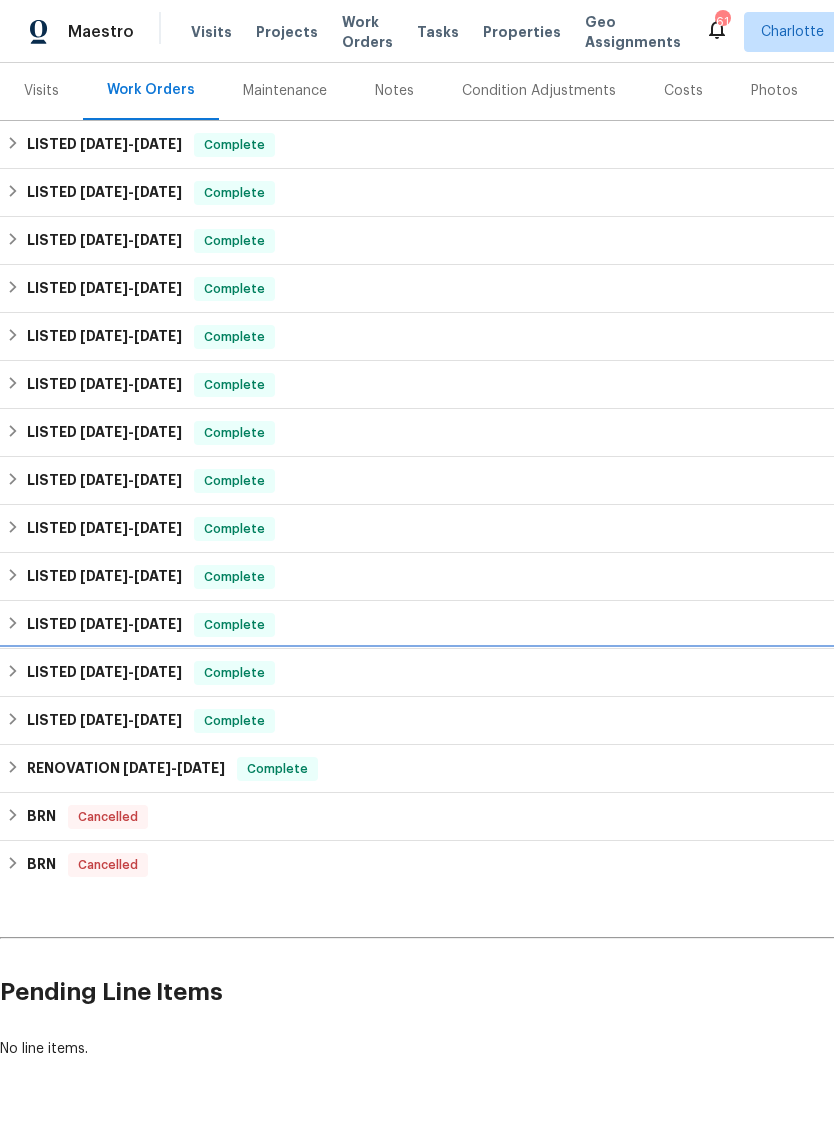 click on "LISTED   [DATE]  -  [DATE] Complete" at bounding box center [565, 673] 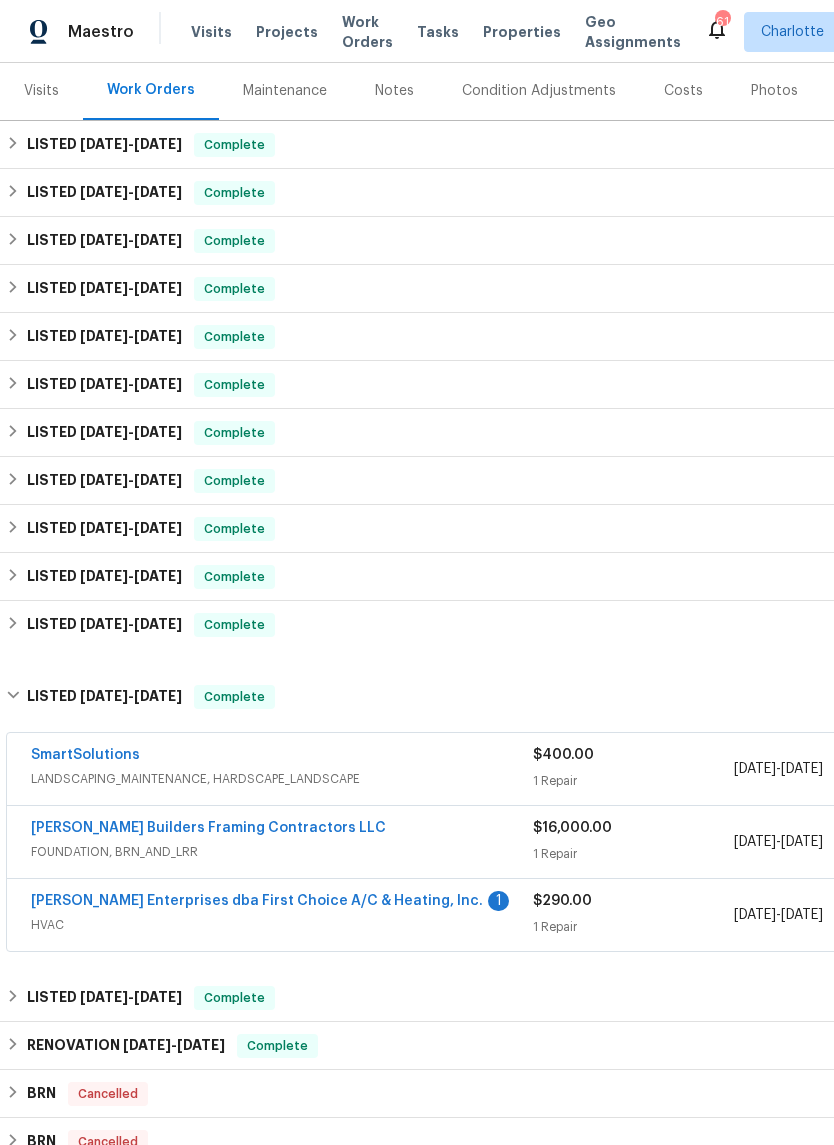 click on "[PERSON_NAME] Builders Framing Contractors LLC" at bounding box center (282, 830) 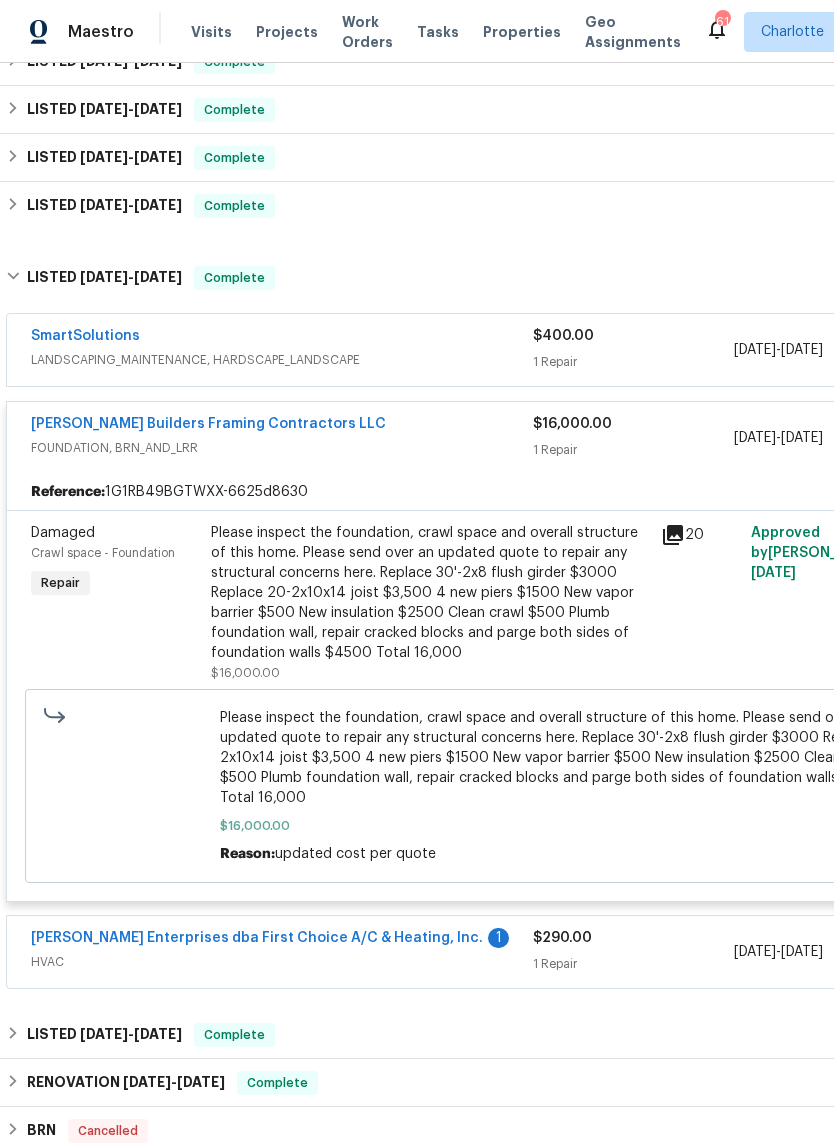scroll, scrollTop: 661, scrollLeft: 0, axis: vertical 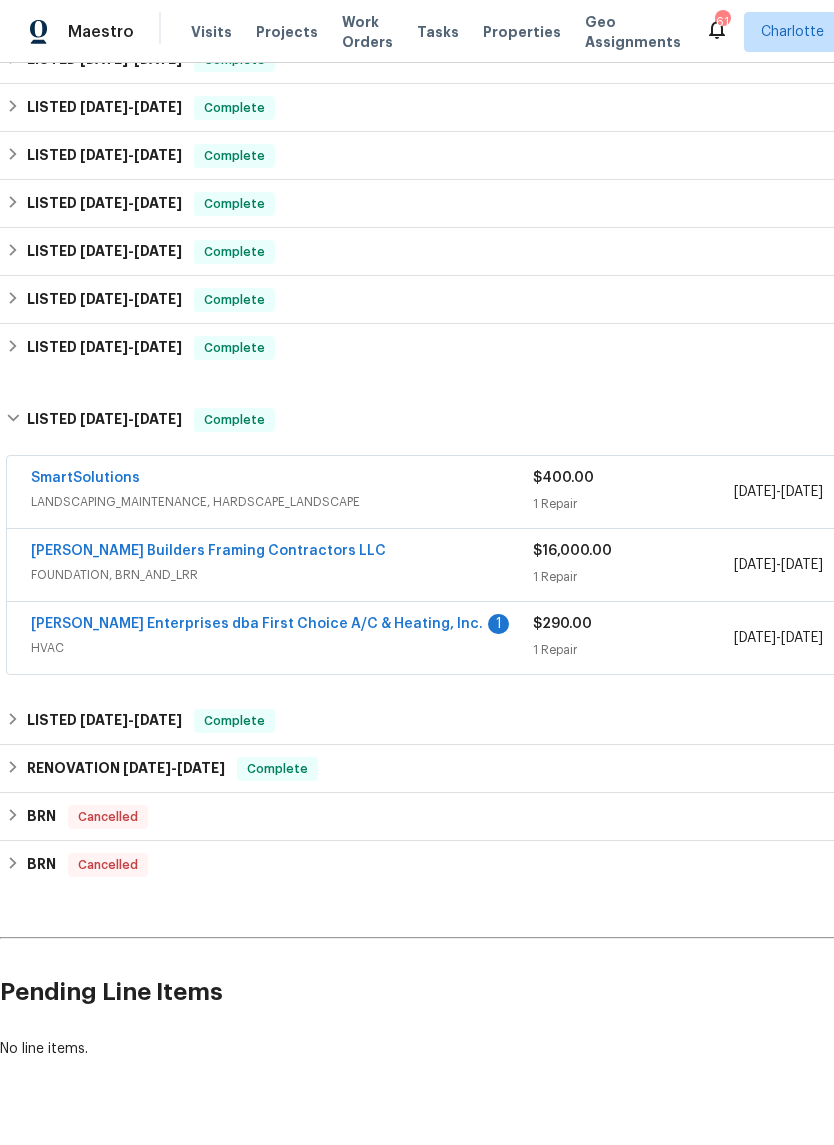 click on "Back to all projects [STREET_ADDRESS] 4 Beds | 3 Baths | Total: 1776 ft² | Above Grade: 1776 ft² | Basement Finished: N/A | 1996 Not seen [DATE] Mark Seen Actions Last Visit Date [DATE]  by  [PERSON_NAME]   Project Listed   [DATE]  -  [DATE] Complete Visits Work Orders Maintenance Notes Condition Adjustments Costs Photos Floor Plans Cases LISTED   [DATE]  -  [DATE] Complete Carolina HVAC Pros LLC 1 HVAC, BRN_AND_LRR $250.00 1 Repair [DATE]  -  [DATE] Paid LISTED   [DATE]  -  [DATE] Complete Torogoz Painting & Multiservices LLC GENERAL_CONTRACTOR $425.00 3 Repairs [DATE]  -  [DATE] Paid [PERSON_NAME] Enterprises dba First Choice A/C & Heating, Inc. HVAC $455.00 1 Repair [DATE]  -  [DATE] Paid LISTED   [DATE]  -  [DATE] Complete SmartSolutions GENERAL_CONTRACTOR, ROOF $150.00 1 Repair [DATE]  -  [DATE] Paid LISTED   [DATE]  -  [DATE] Complete JBS Construction Group LLC LANDSCAPING_MAINTENANCE $125.00 2 Repairs [DATE]  -  [DATE] Paid LISTED   [DATE]  -   -" at bounding box center (565, 321) 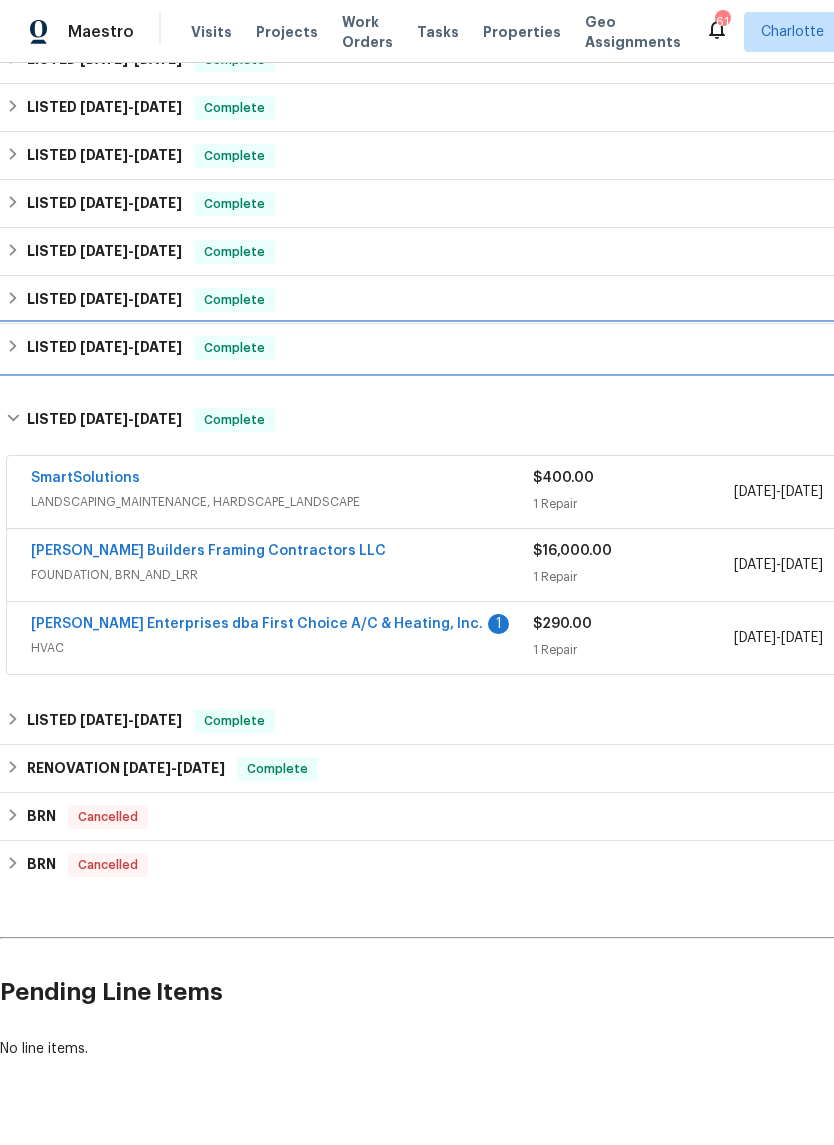 click on "LISTED   [DATE]  -  [DATE]" at bounding box center (104, 348) 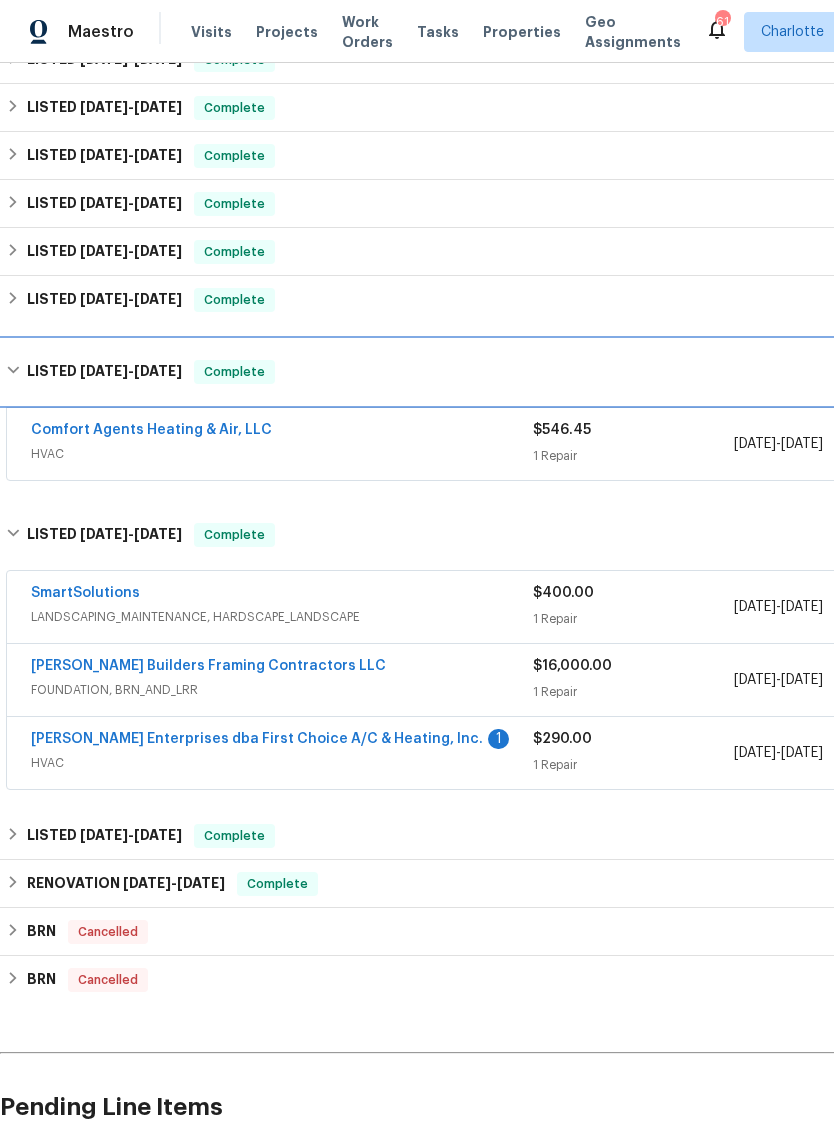 click on "[DATE]" at bounding box center (104, 371) 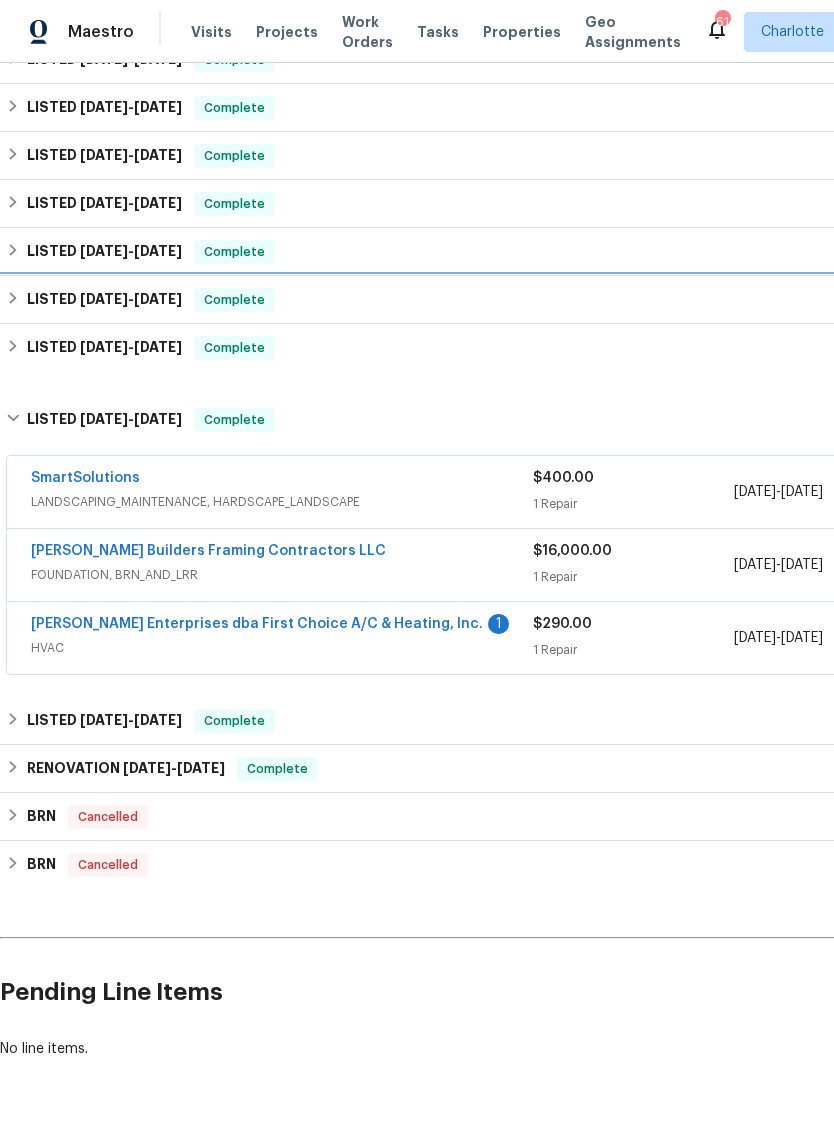 click on "LISTED   [DATE]  -  [DATE]" at bounding box center [104, 300] 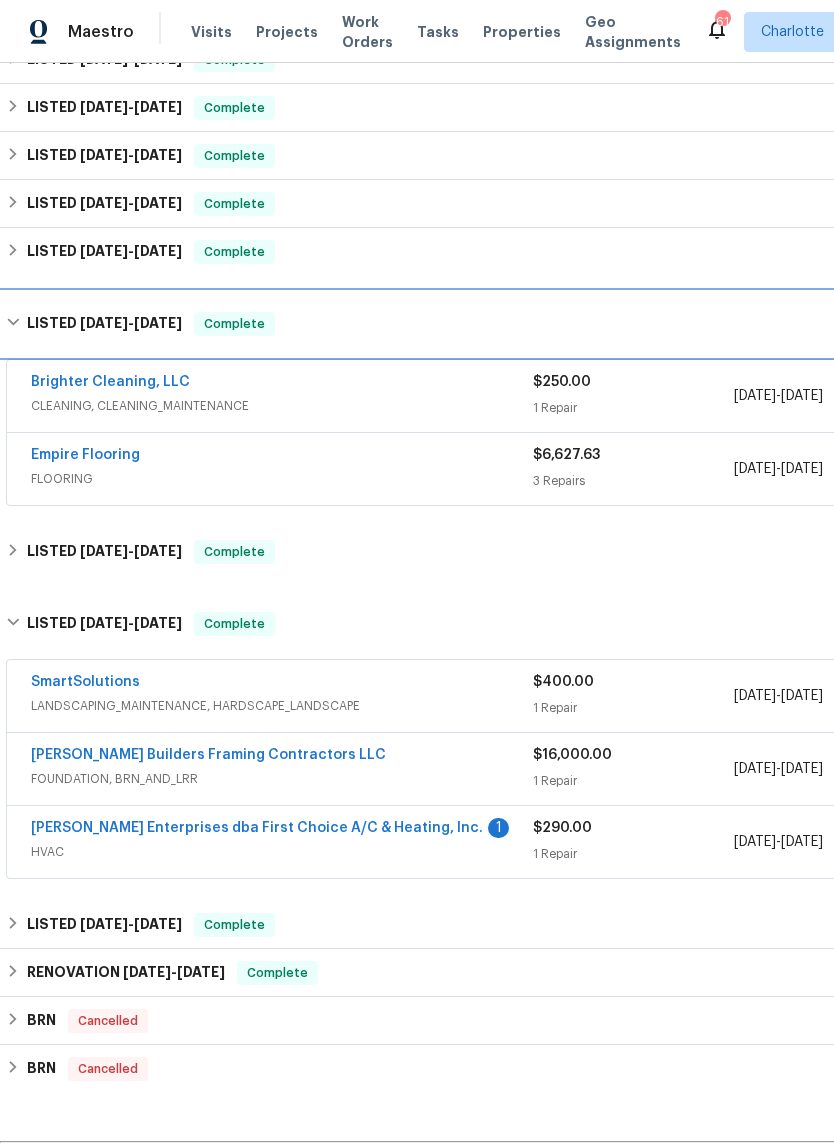 click on "LISTED   [DATE]  -  [DATE]" at bounding box center (104, 324) 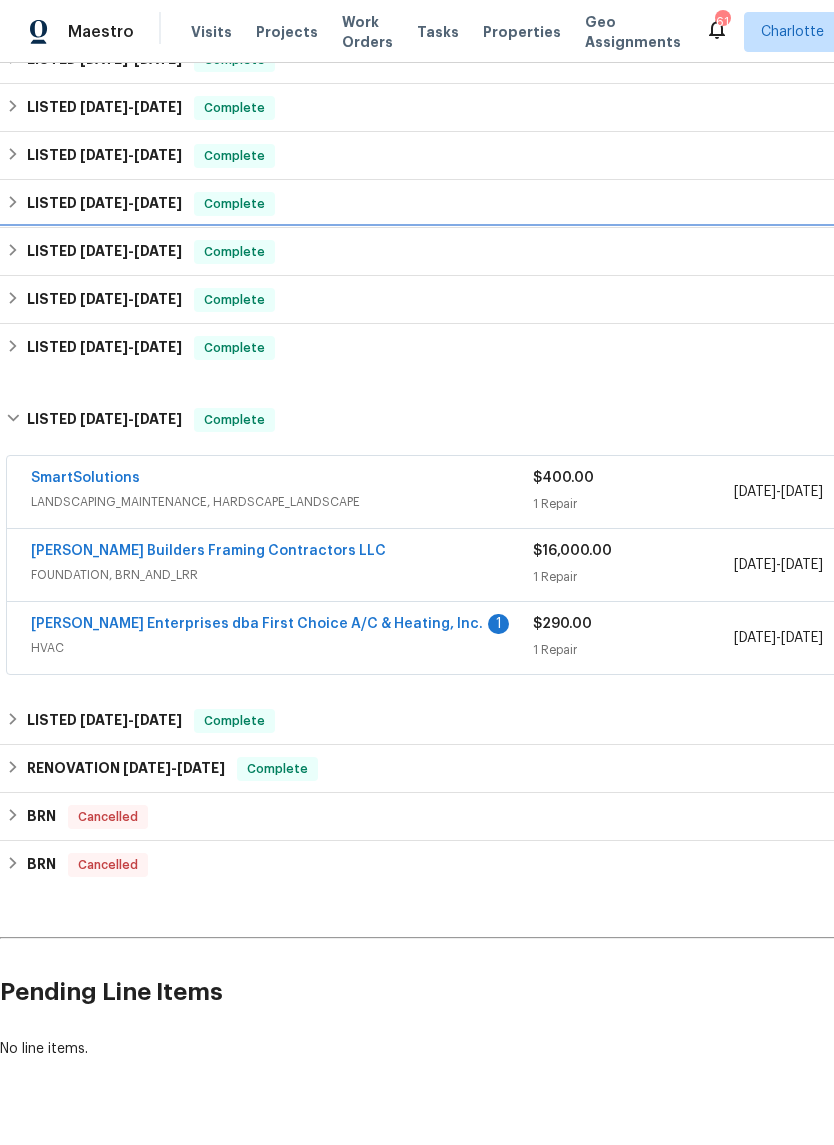 click on "LISTED   [DATE]  -  [DATE]" at bounding box center [104, 252] 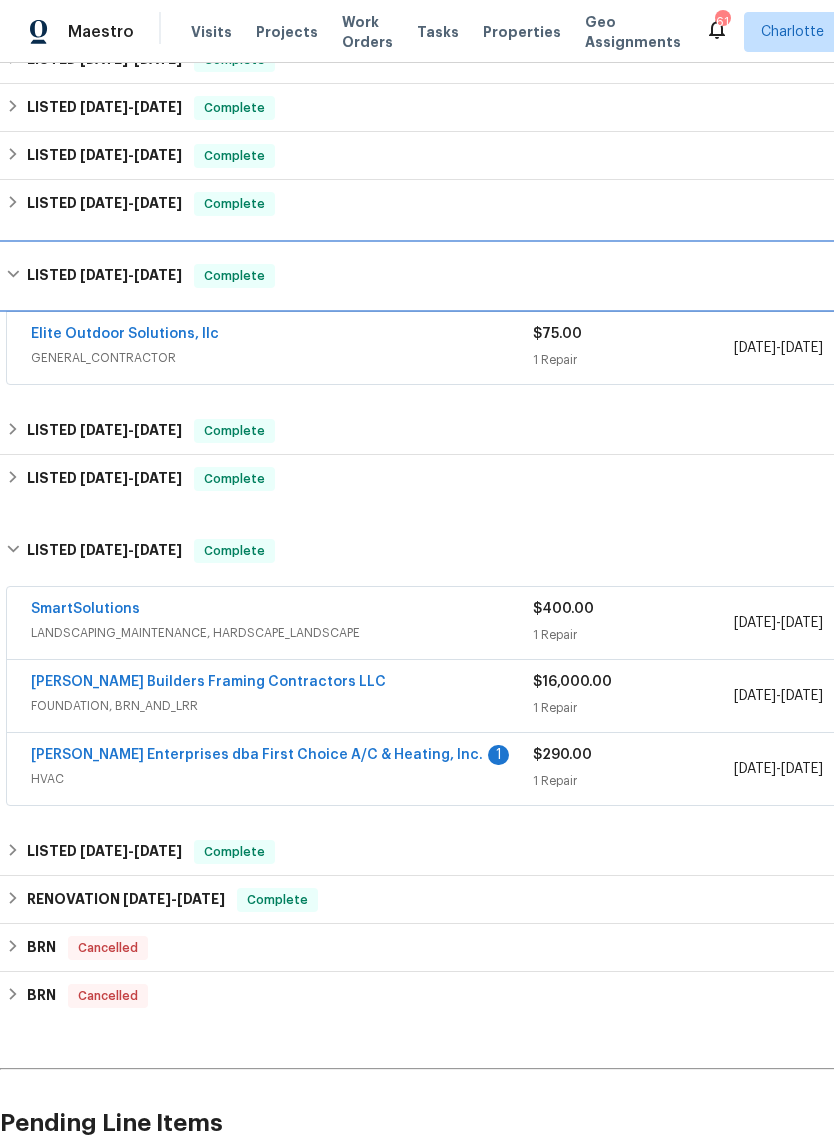 click on "[DATE]" at bounding box center (104, 275) 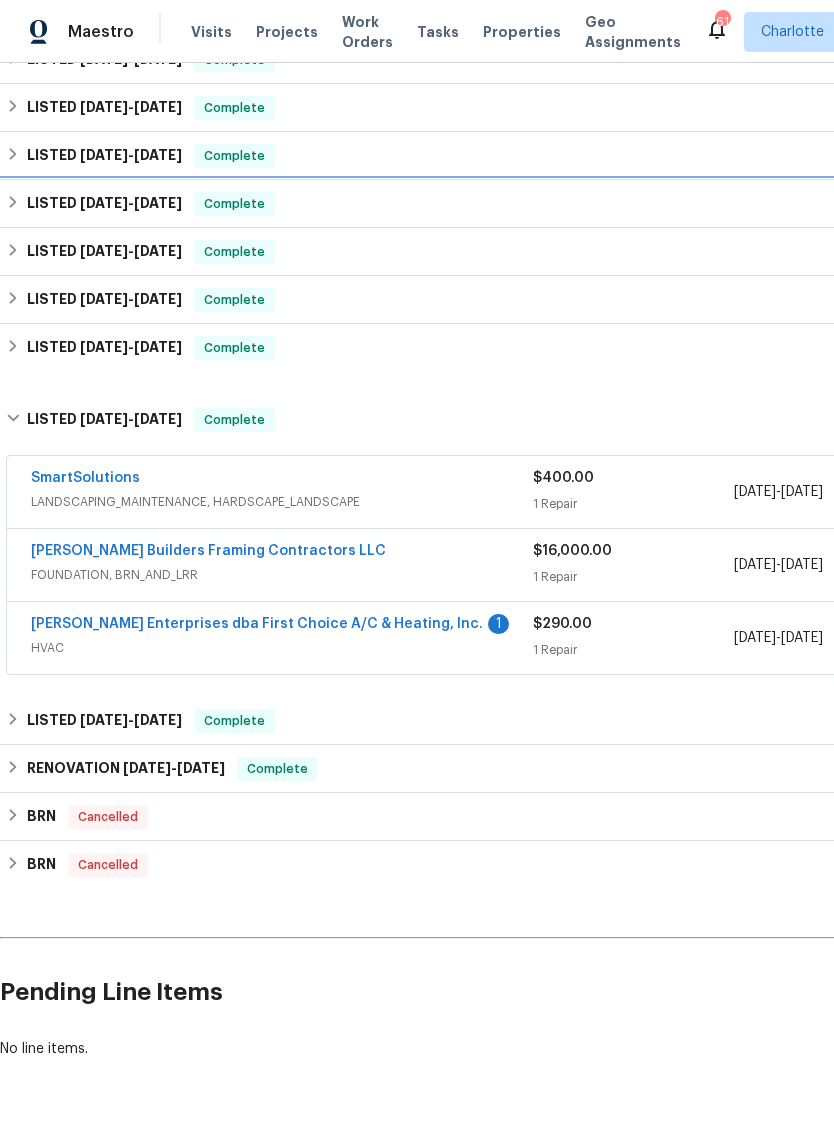 click on "LISTED   [DATE]  -  [DATE]" at bounding box center [104, 204] 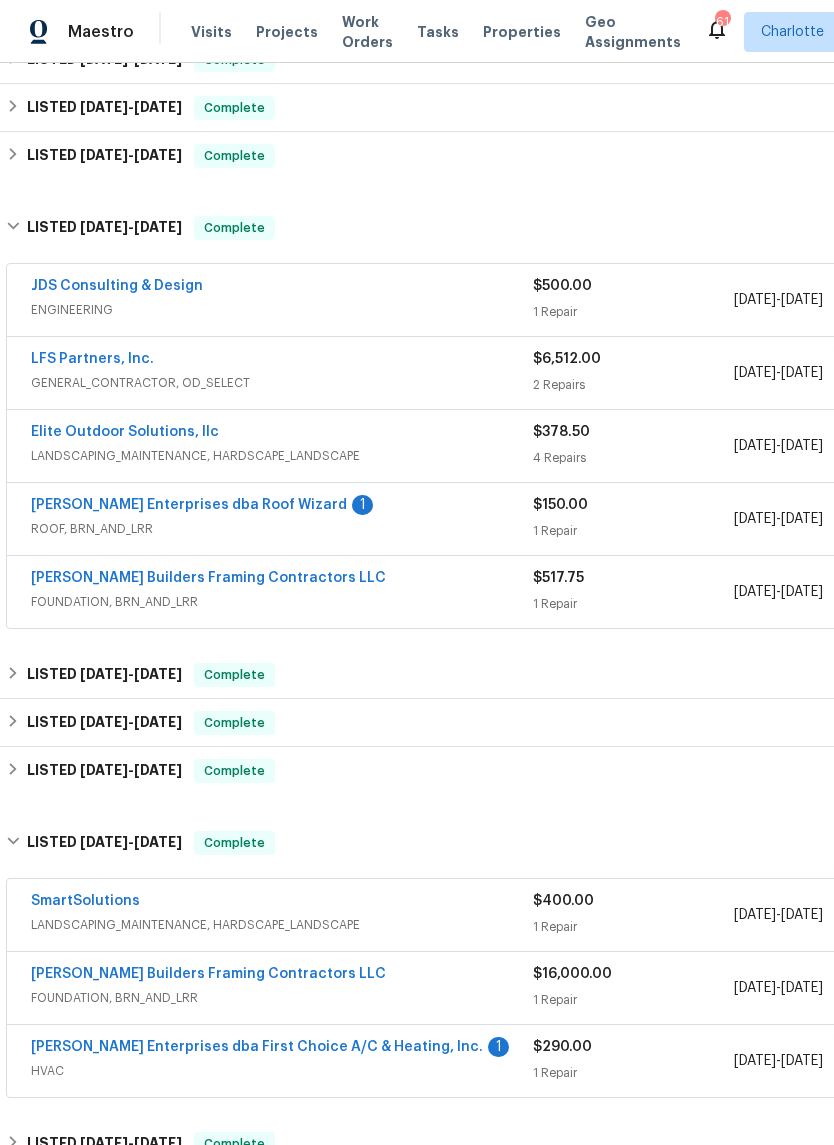 click on "GENERAL_CONTRACTOR, OD_SELECT" at bounding box center [282, 383] 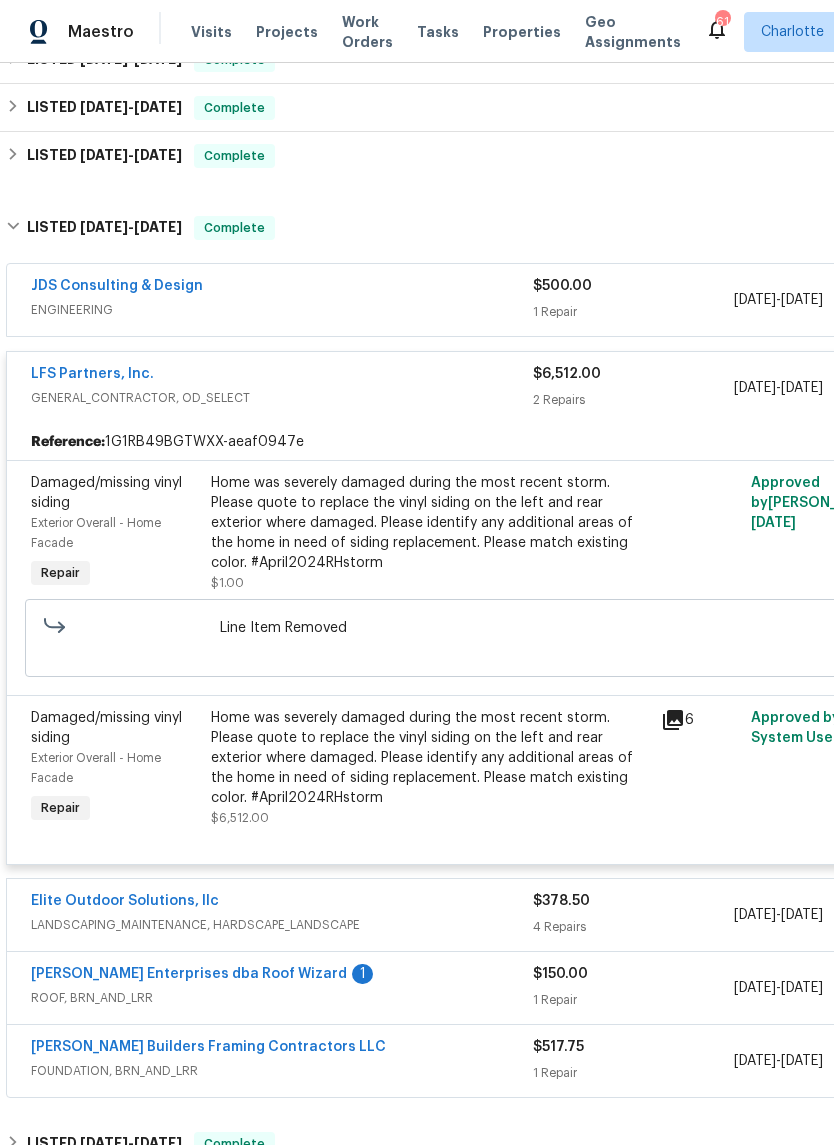 click on "GENERAL_CONTRACTOR, OD_SELECT" at bounding box center [282, 398] 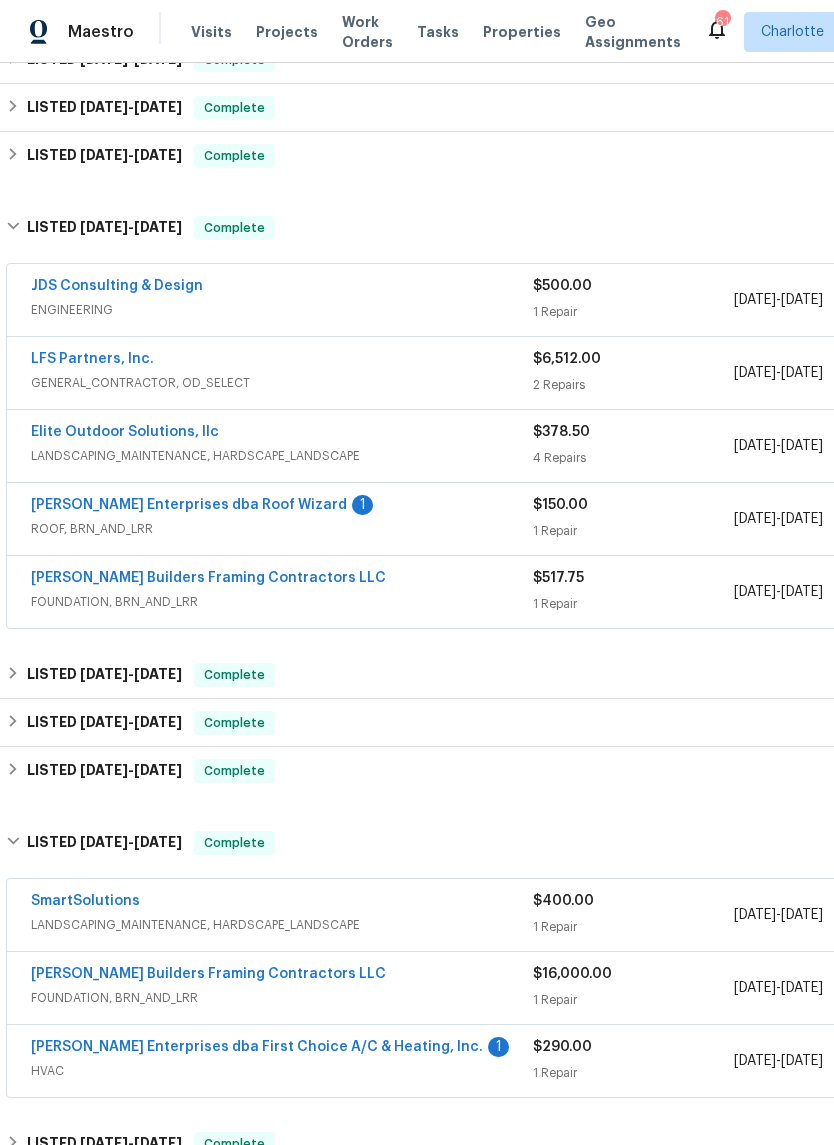 click on "ENGINEERING" at bounding box center [282, 310] 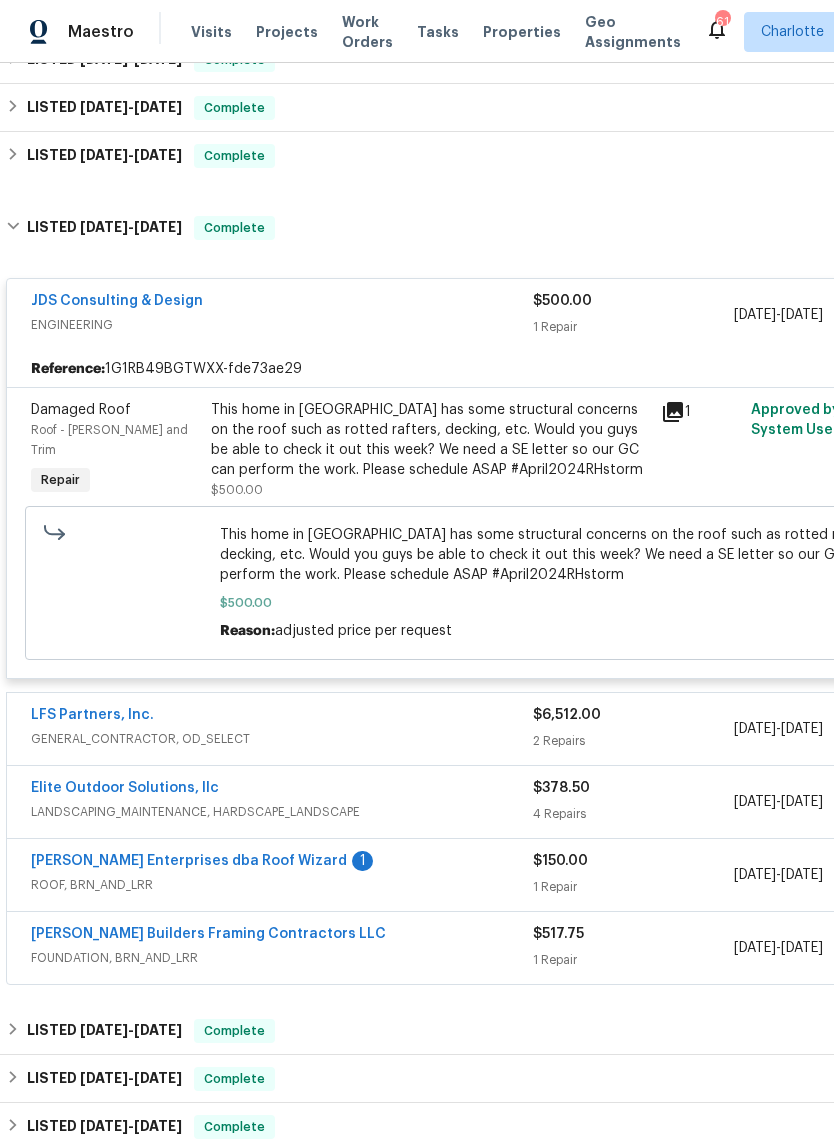 click on "ENGINEERING" at bounding box center [282, 325] 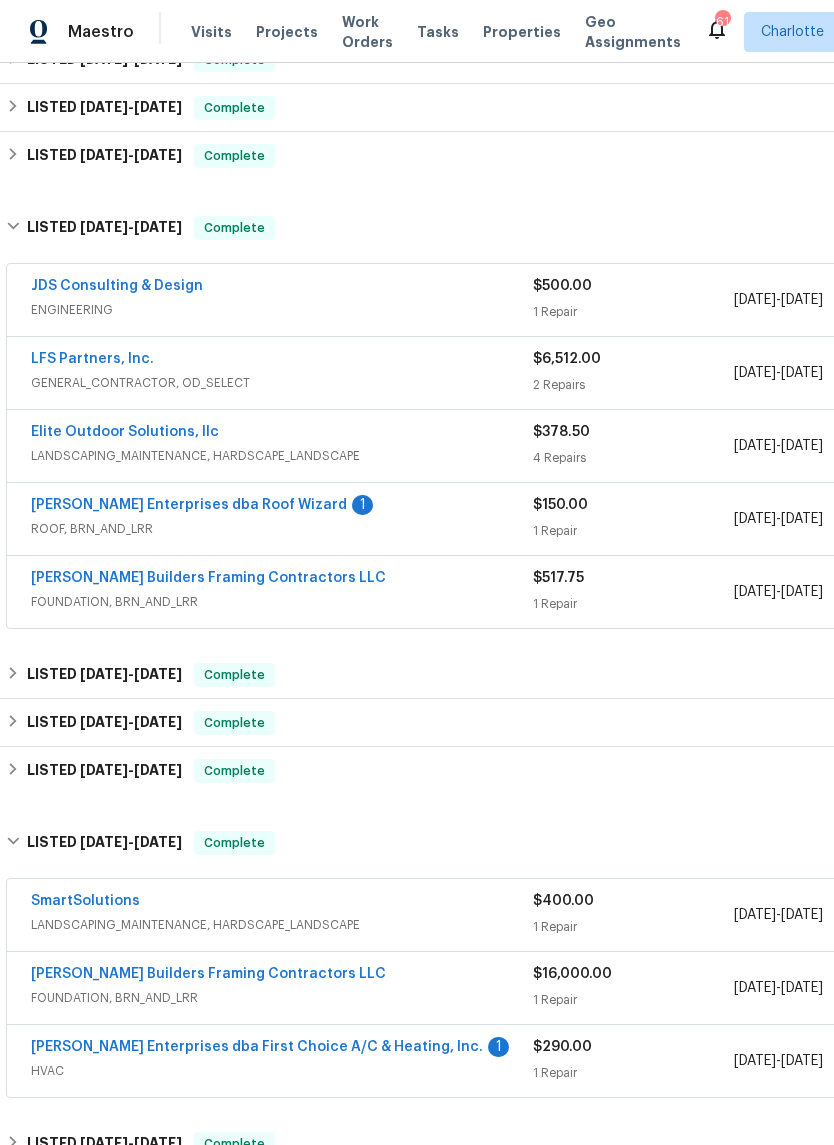 click on "[PERSON_NAME] Builders Framing Contractors LLC" at bounding box center (282, 580) 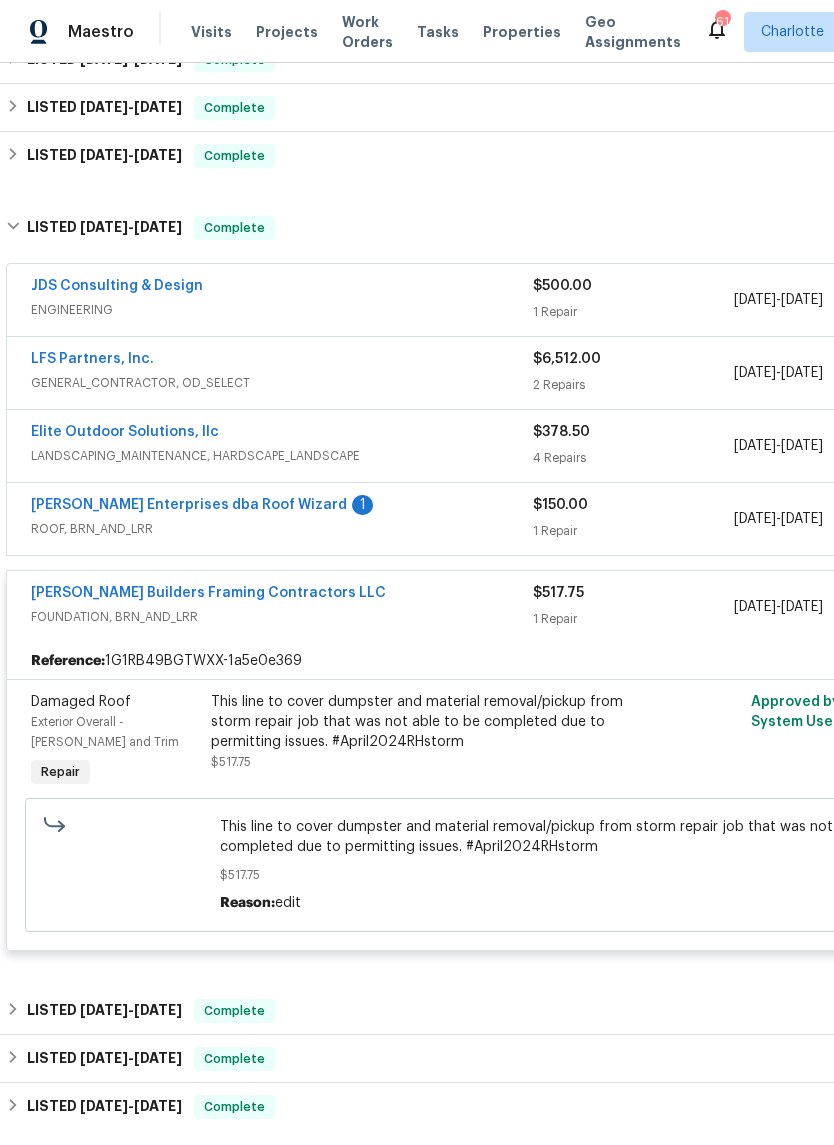 click on "[PERSON_NAME] Builders Framing Contractors LLC" at bounding box center [282, 595] 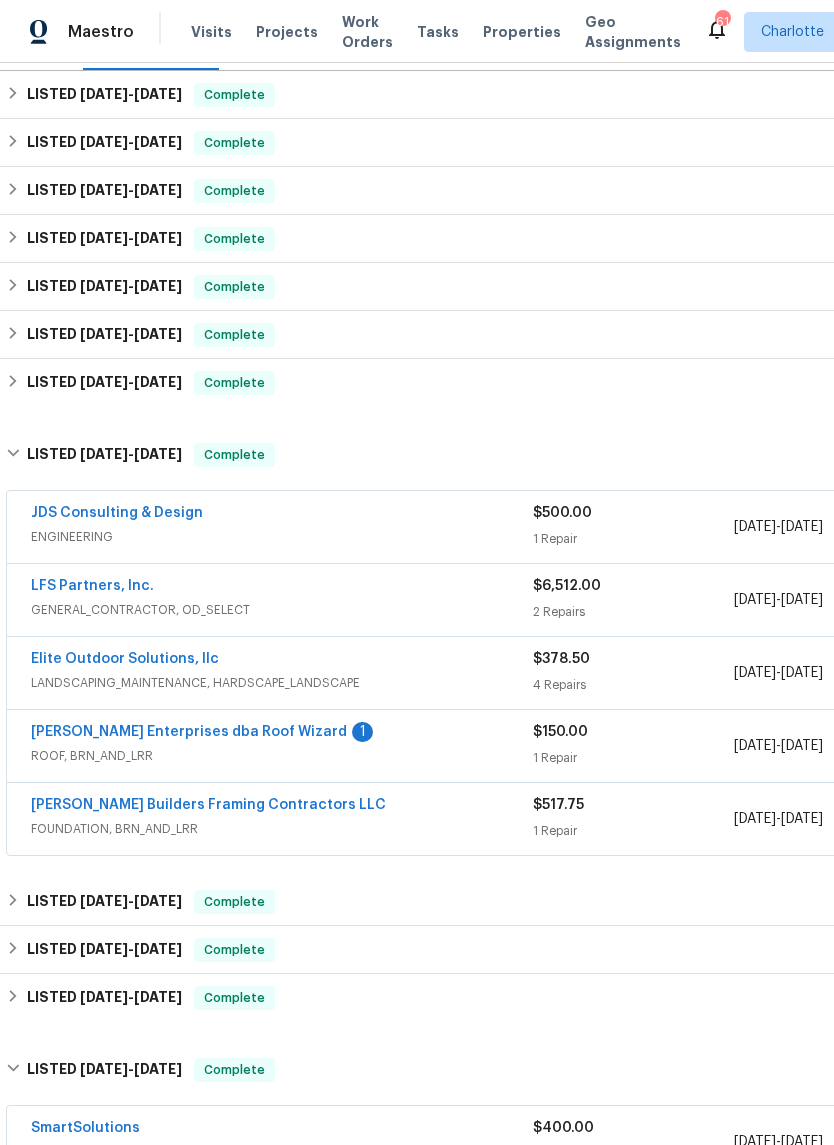scroll, scrollTop: 291, scrollLeft: 0, axis: vertical 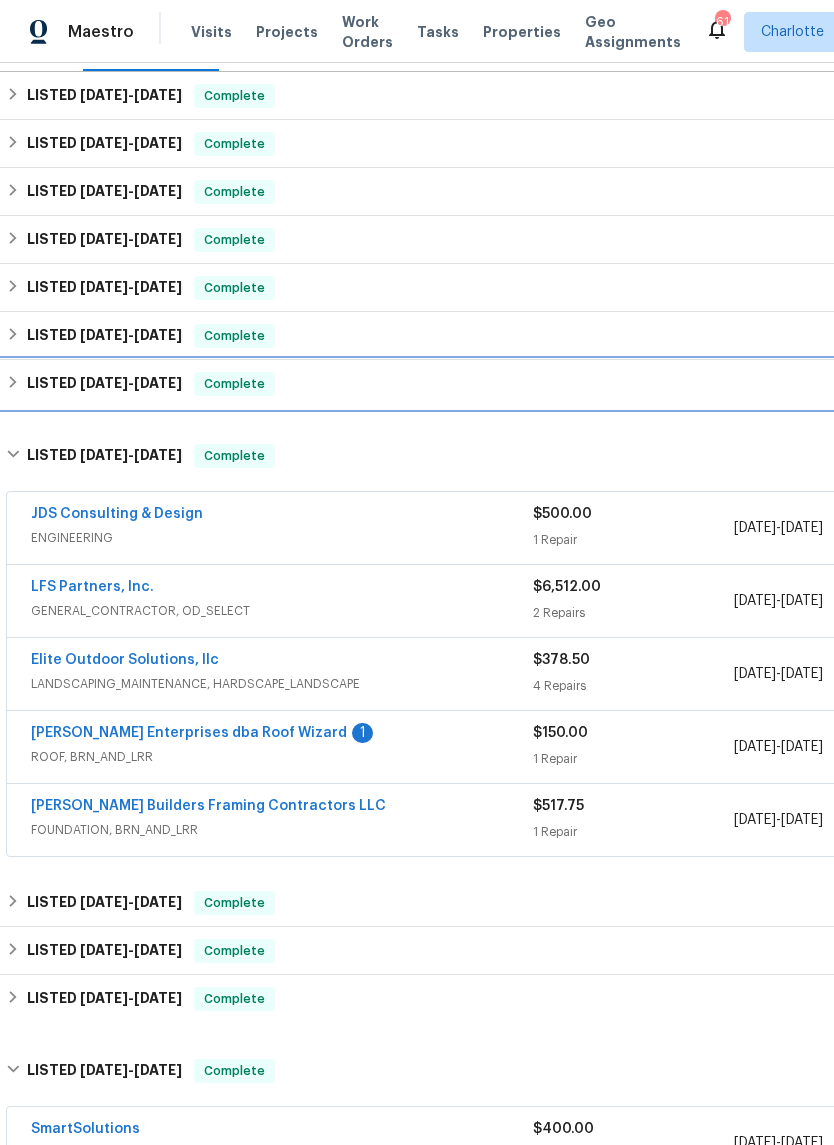 click on "LISTED   [DATE]  -  [DATE]" at bounding box center (104, 384) 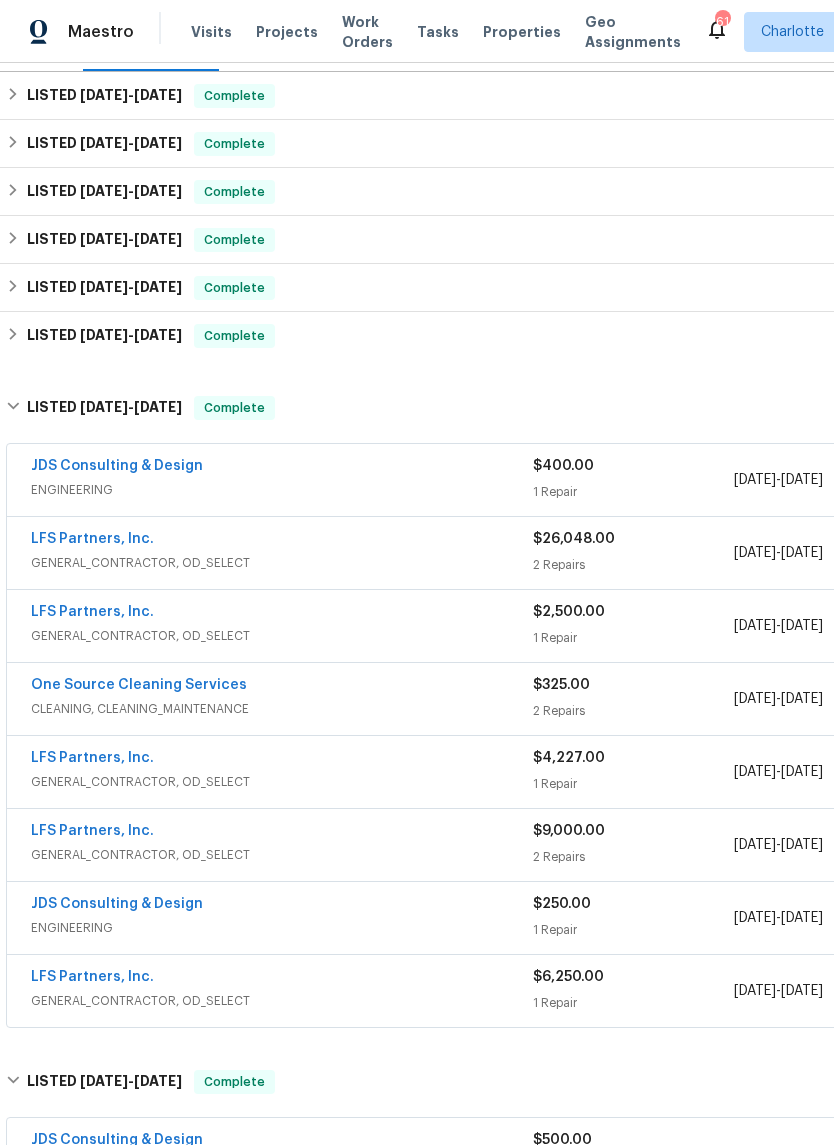click on "ENGINEERING" at bounding box center (282, 490) 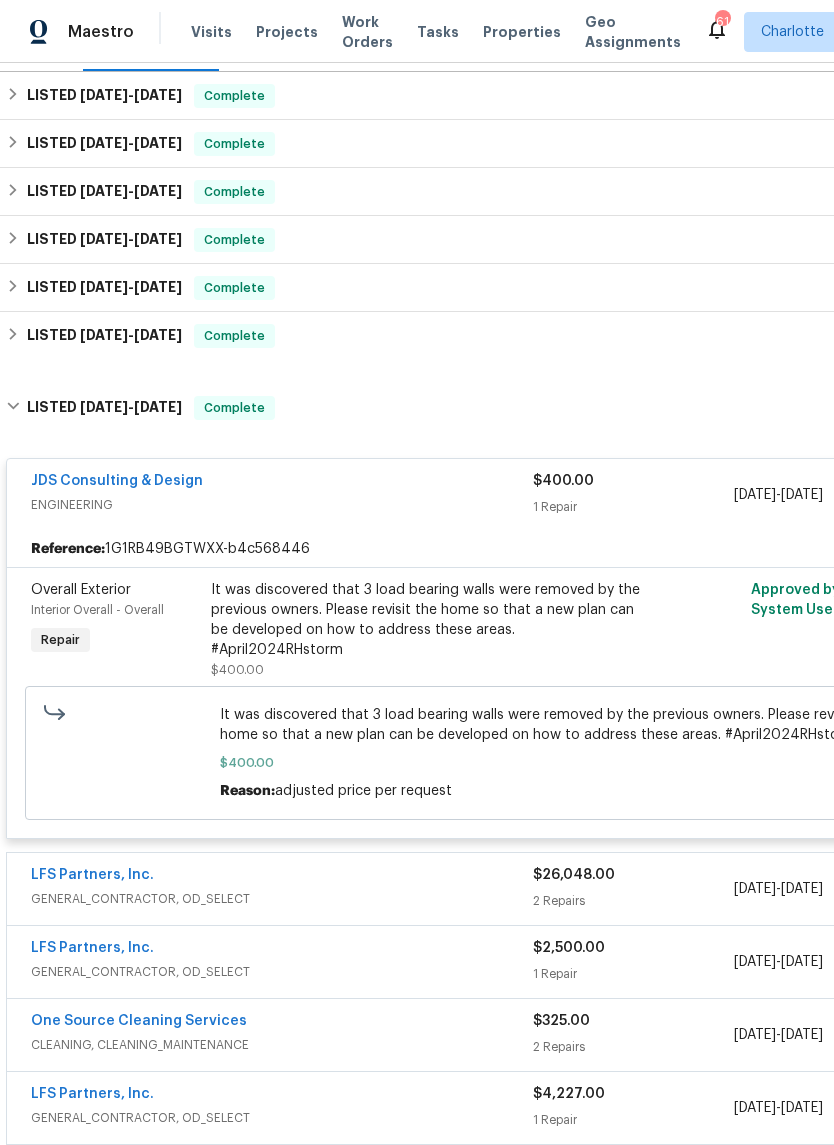 click on "JDS Consulting & Design ENGINEERING" at bounding box center [282, 495] 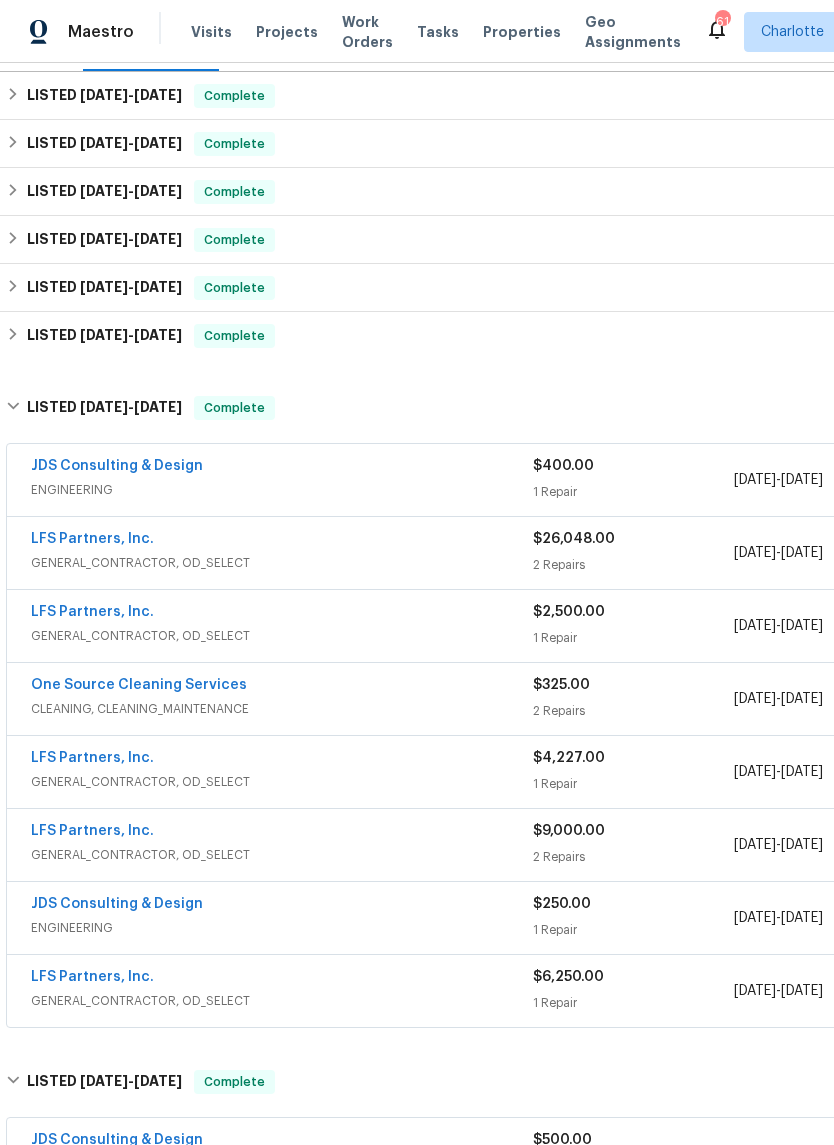 click on "GENERAL_CONTRACTOR, OD_SELECT" at bounding box center [282, 563] 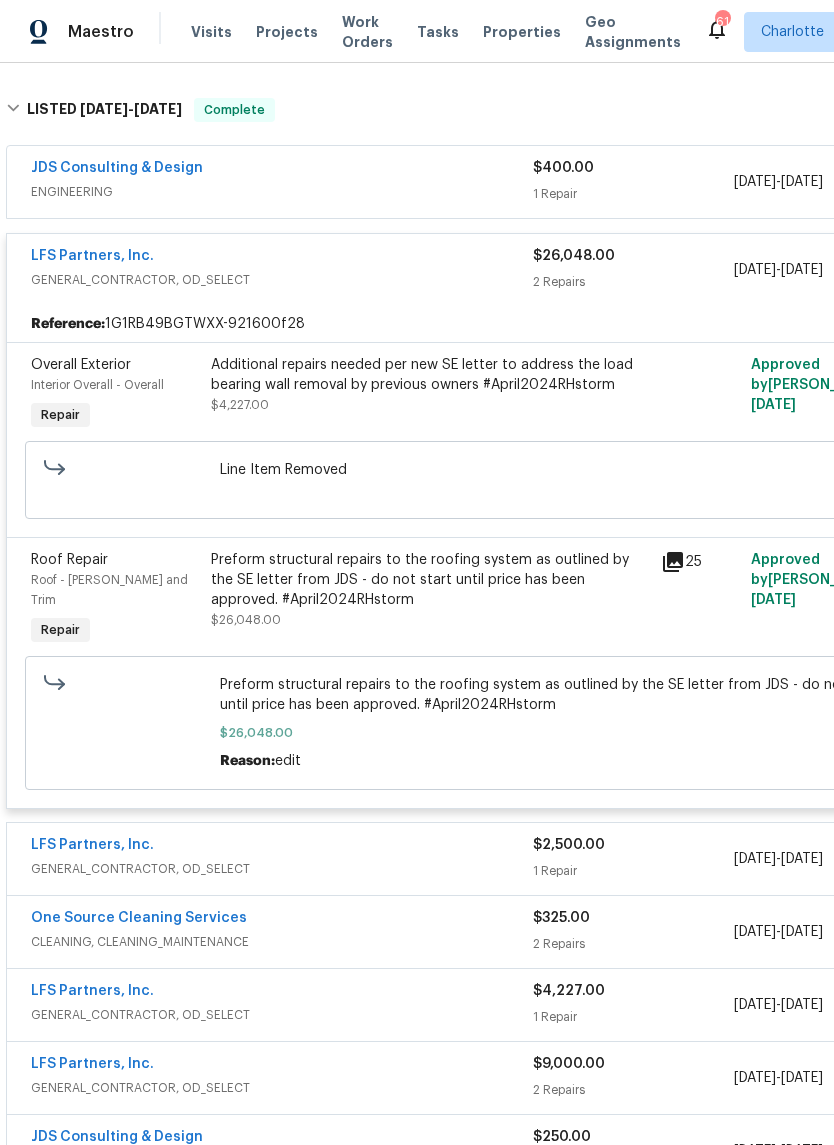scroll, scrollTop: 590, scrollLeft: 0, axis: vertical 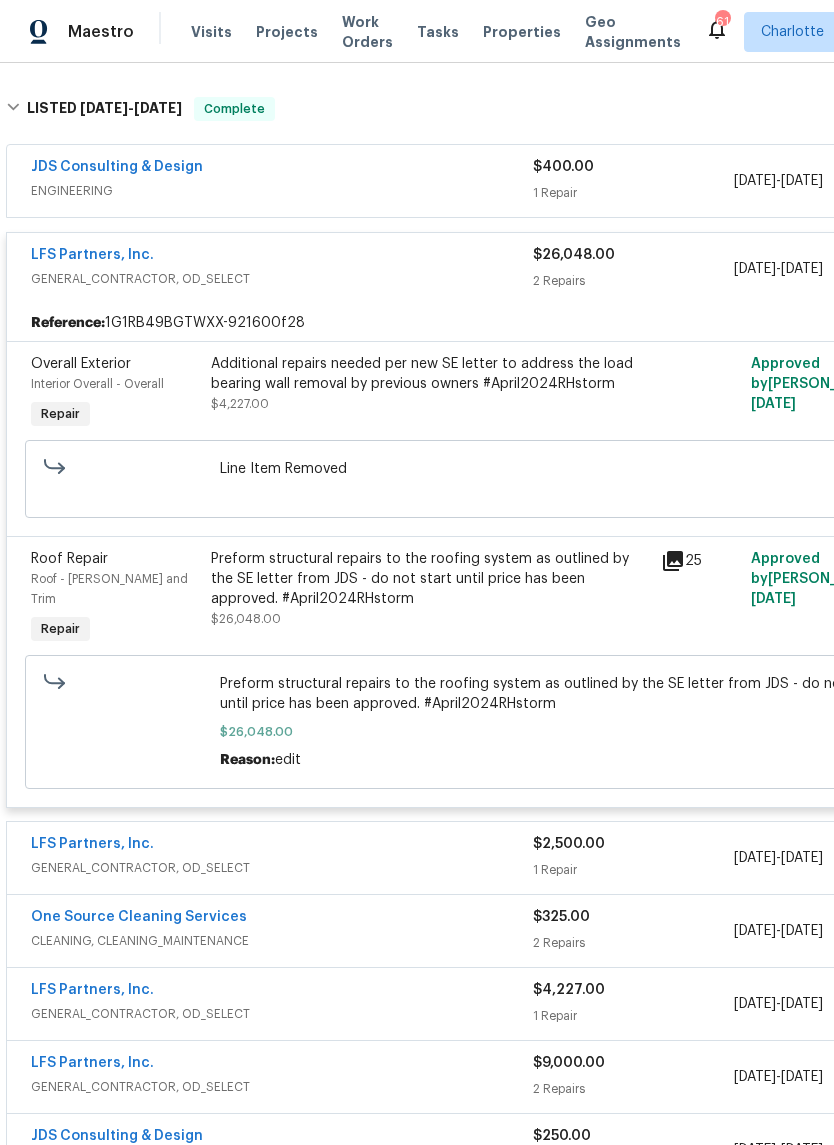 click 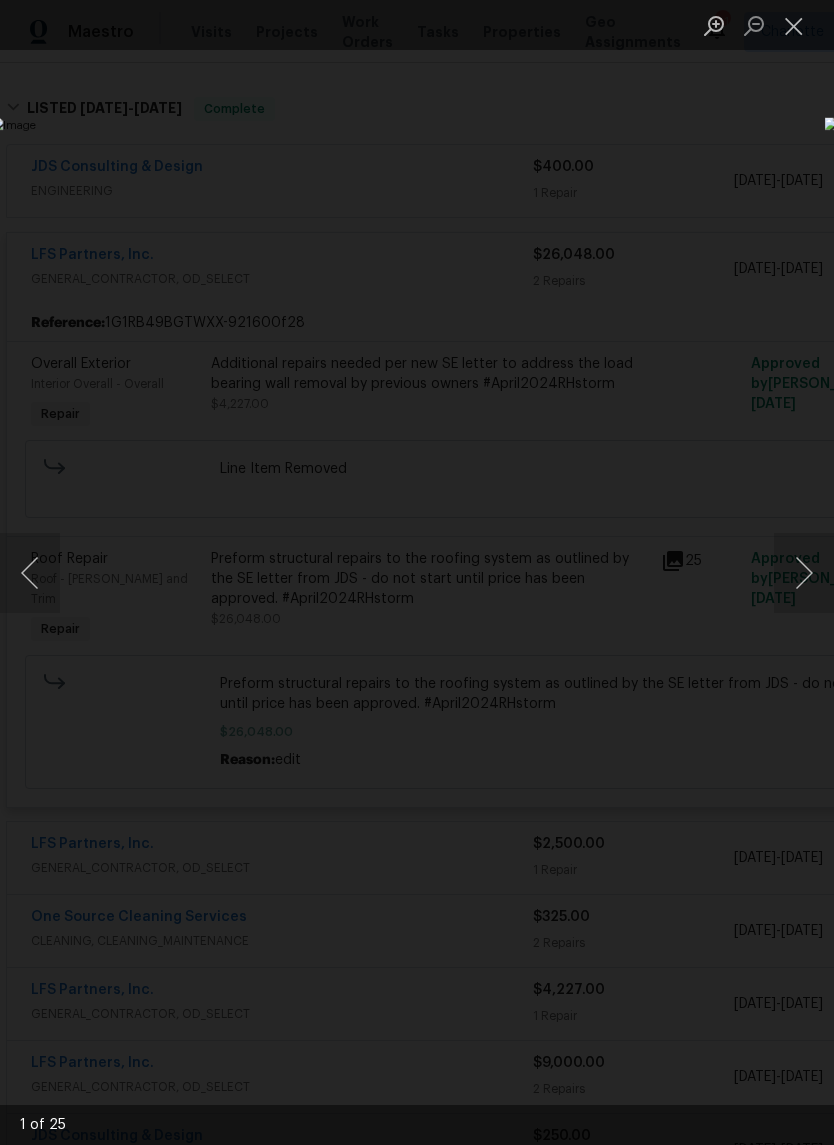 click at bounding box center [804, 573] 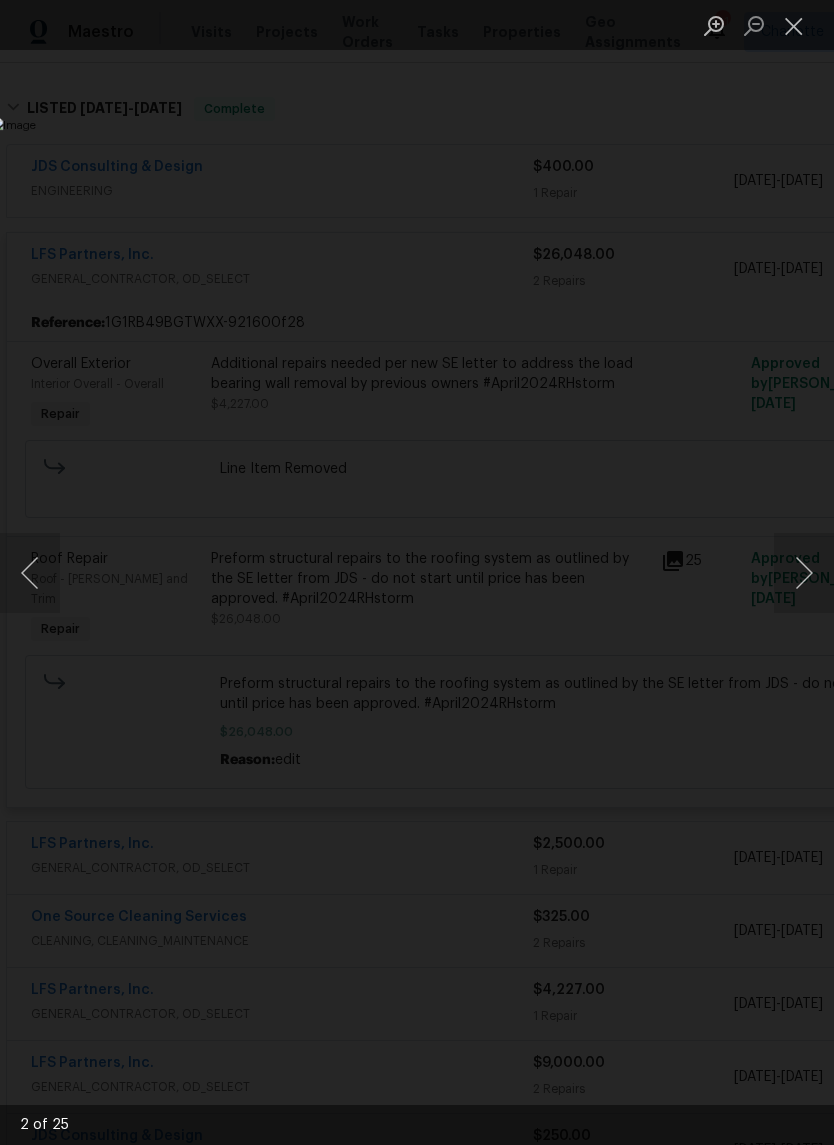 click at bounding box center (804, 573) 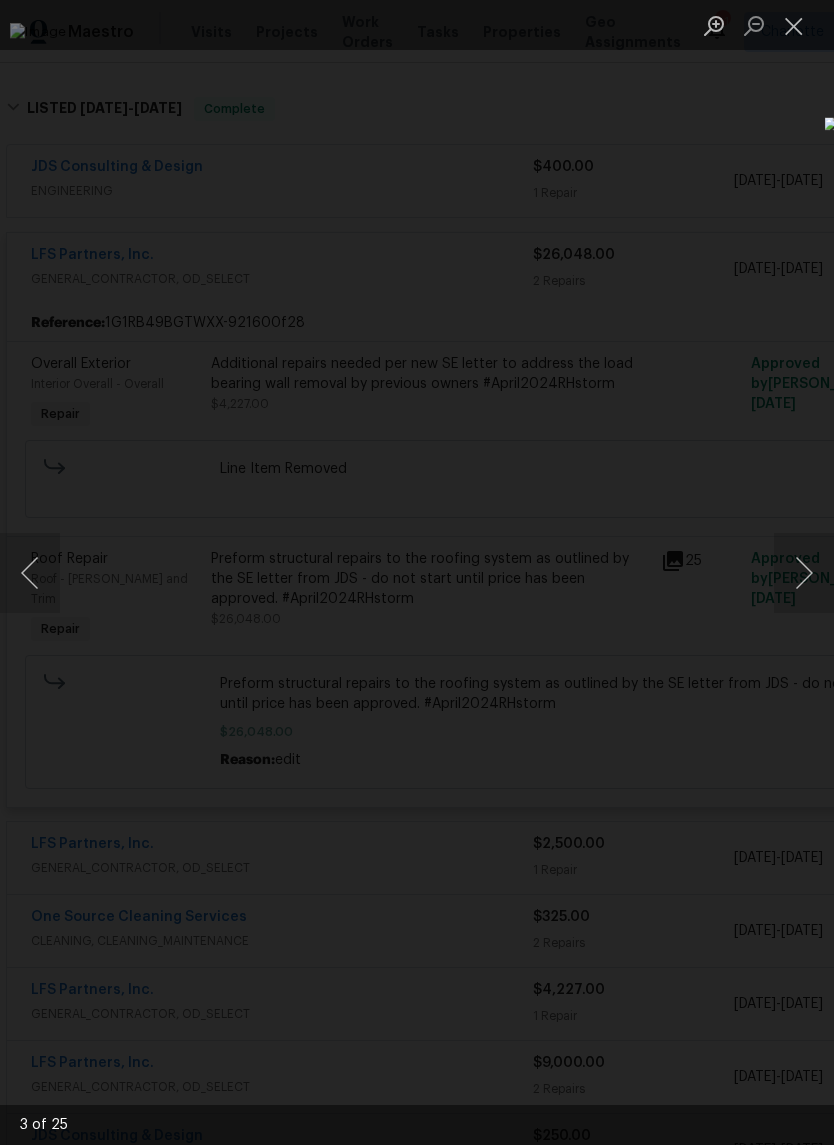 click at bounding box center [804, 573] 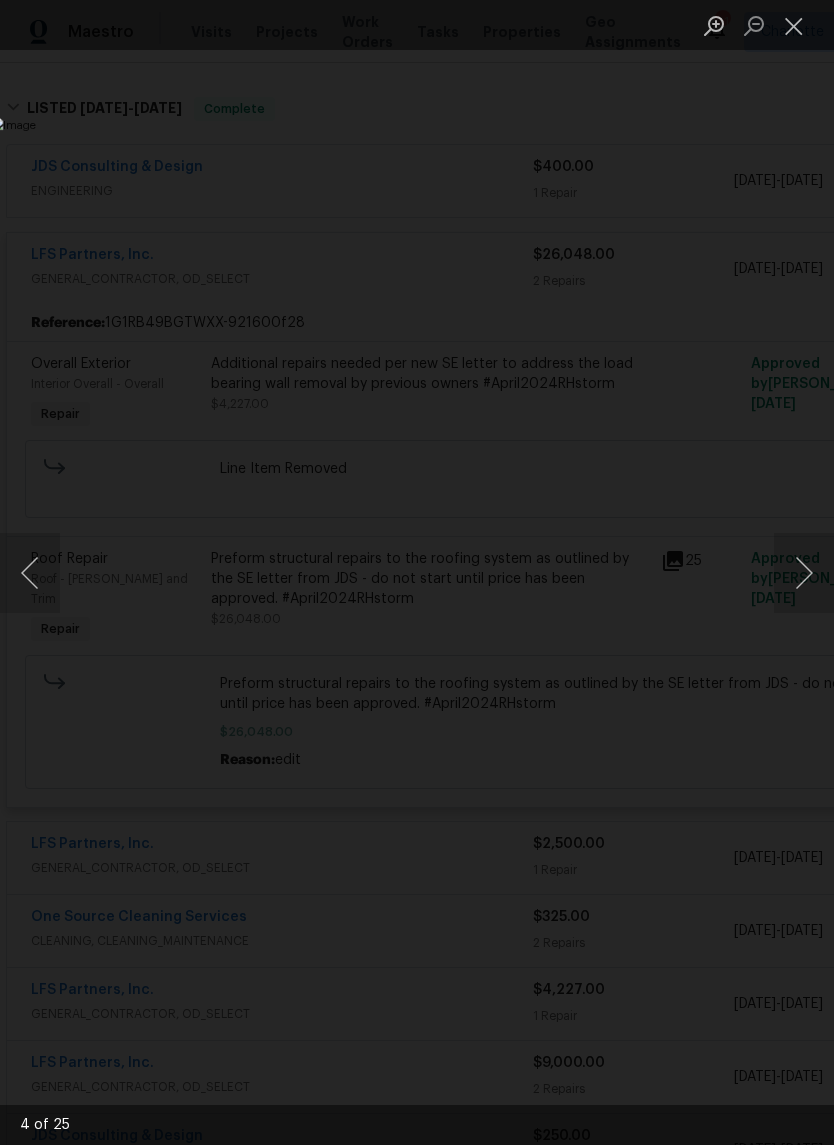 click at bounding box center (804, 573) 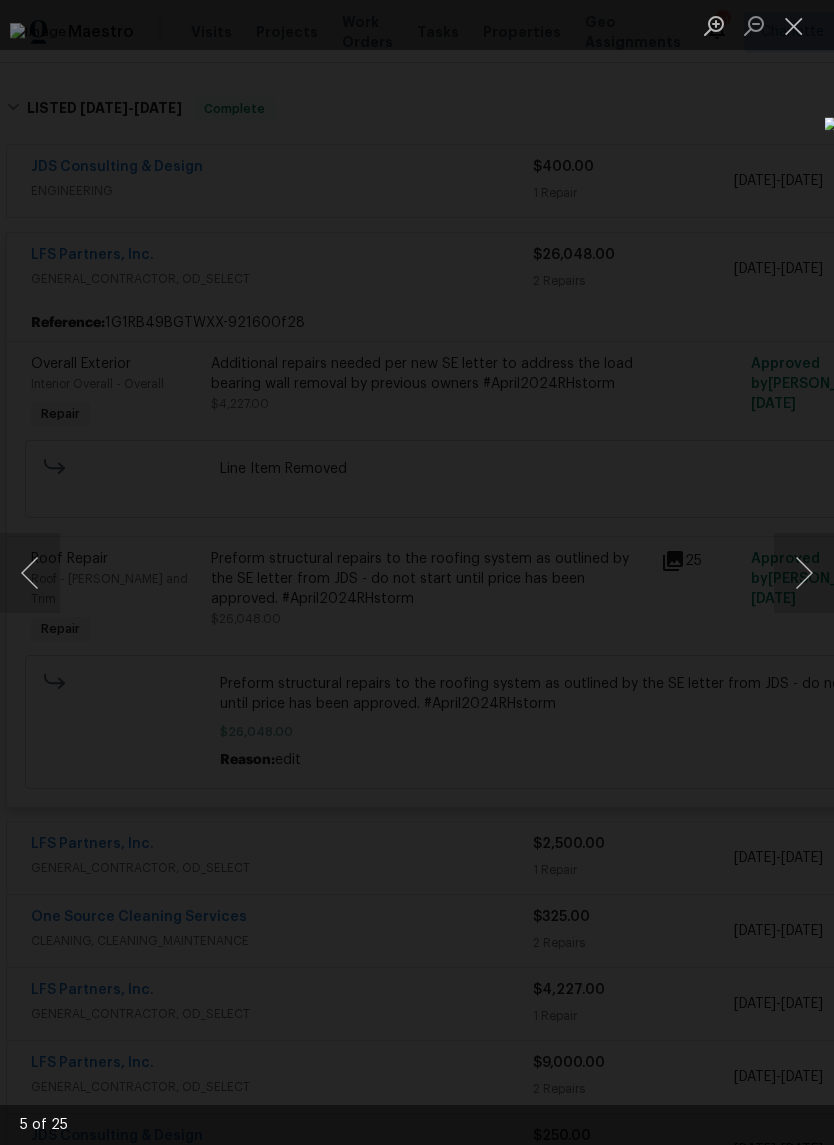 click at bounding box center (804, 573) 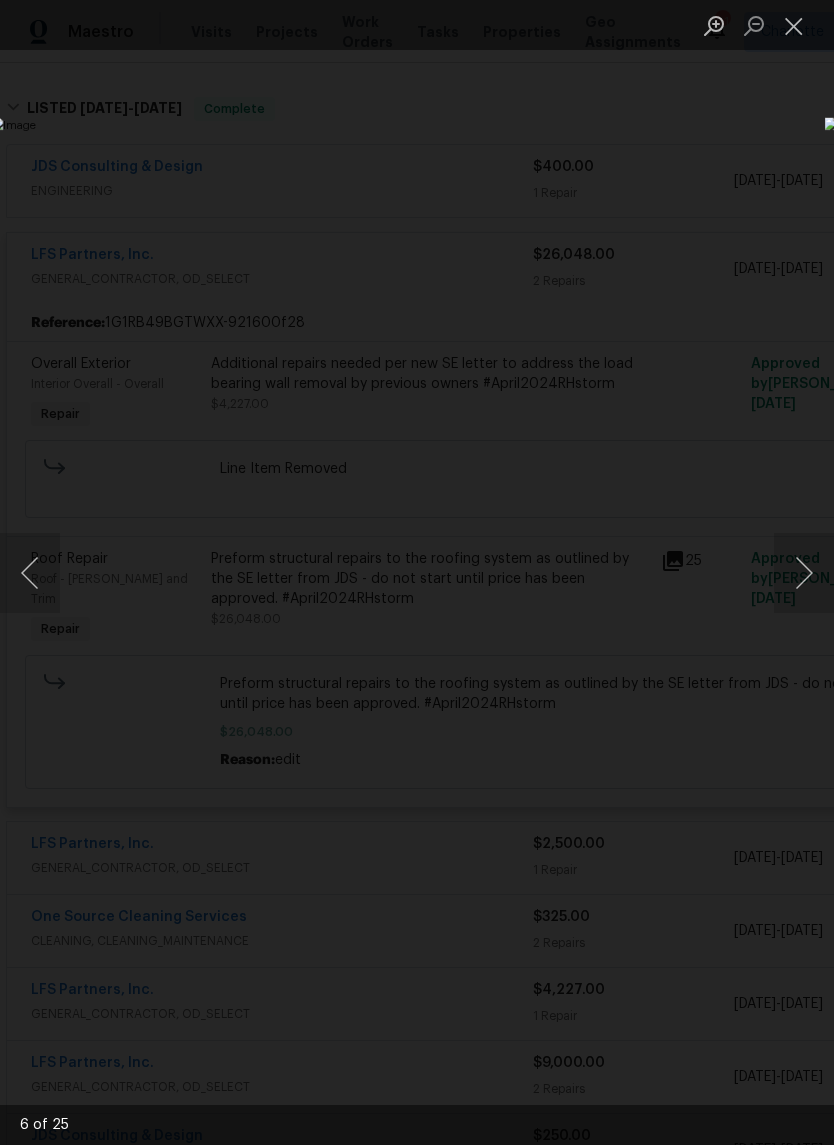 click at bounding box center [804, 573] 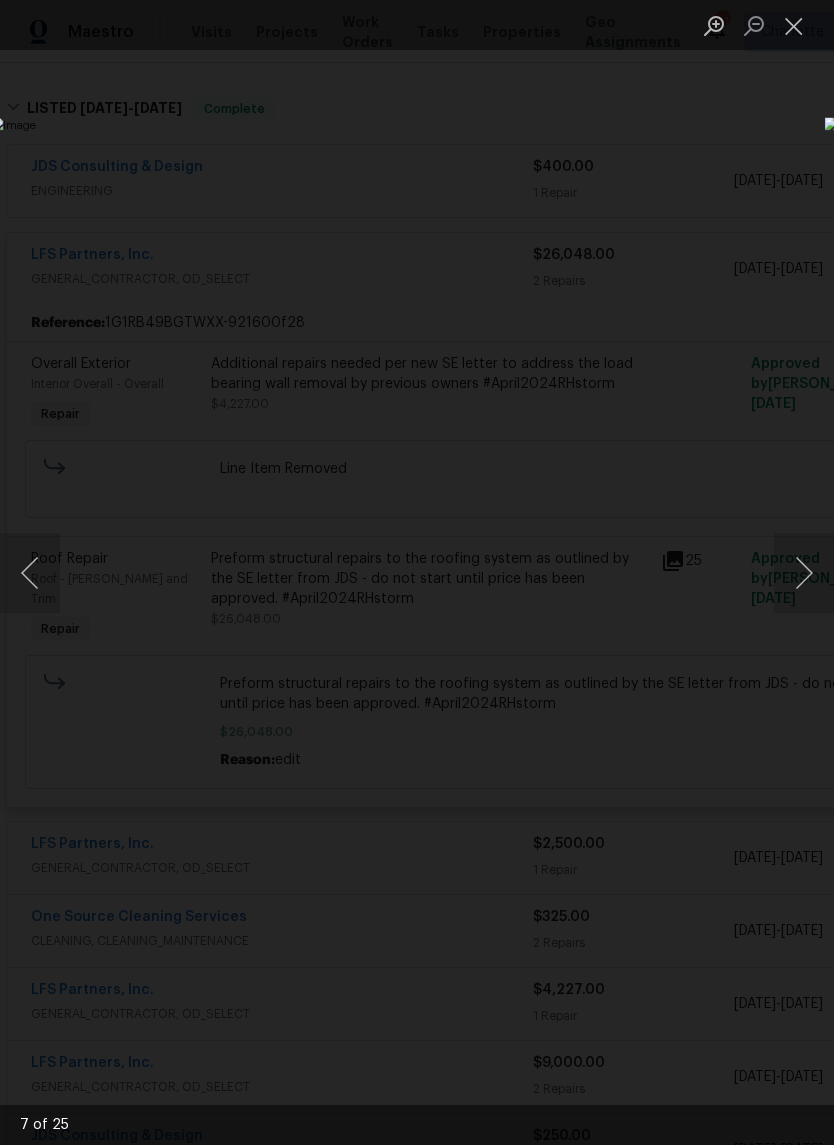 click at bounding box center [804, 573] 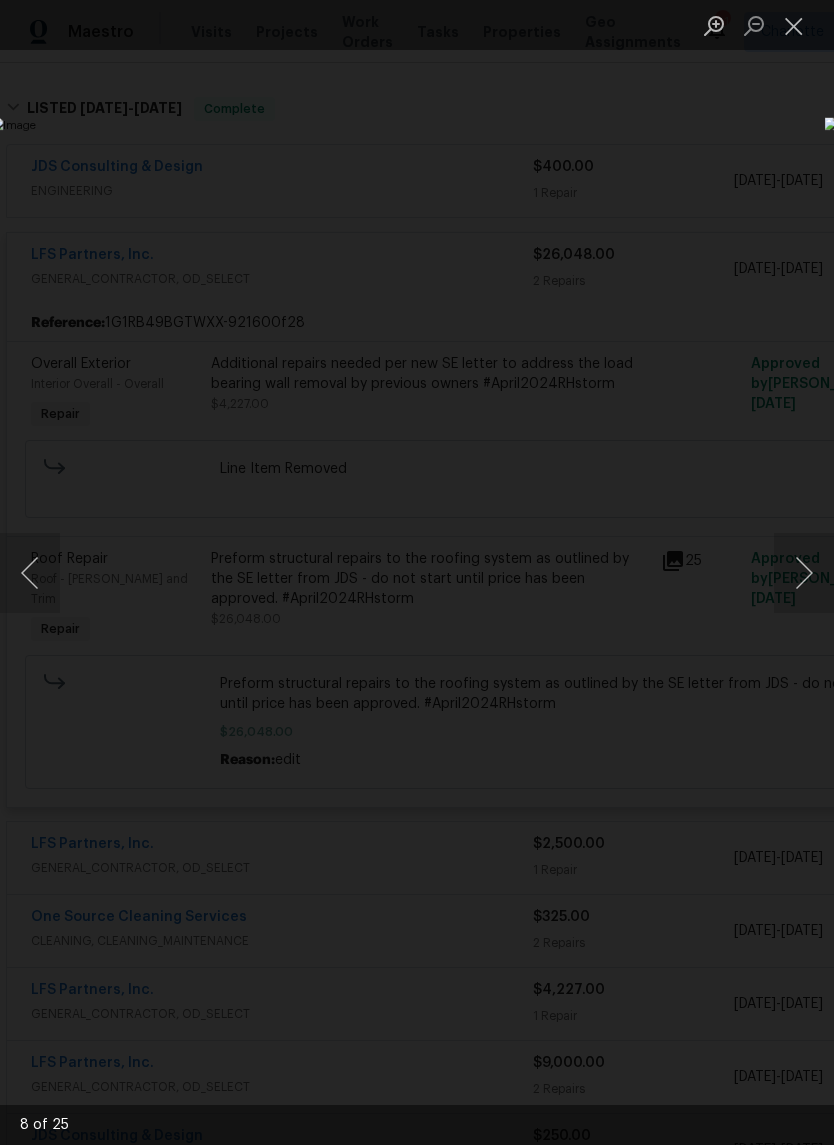 click at bounding box center (804, 573) 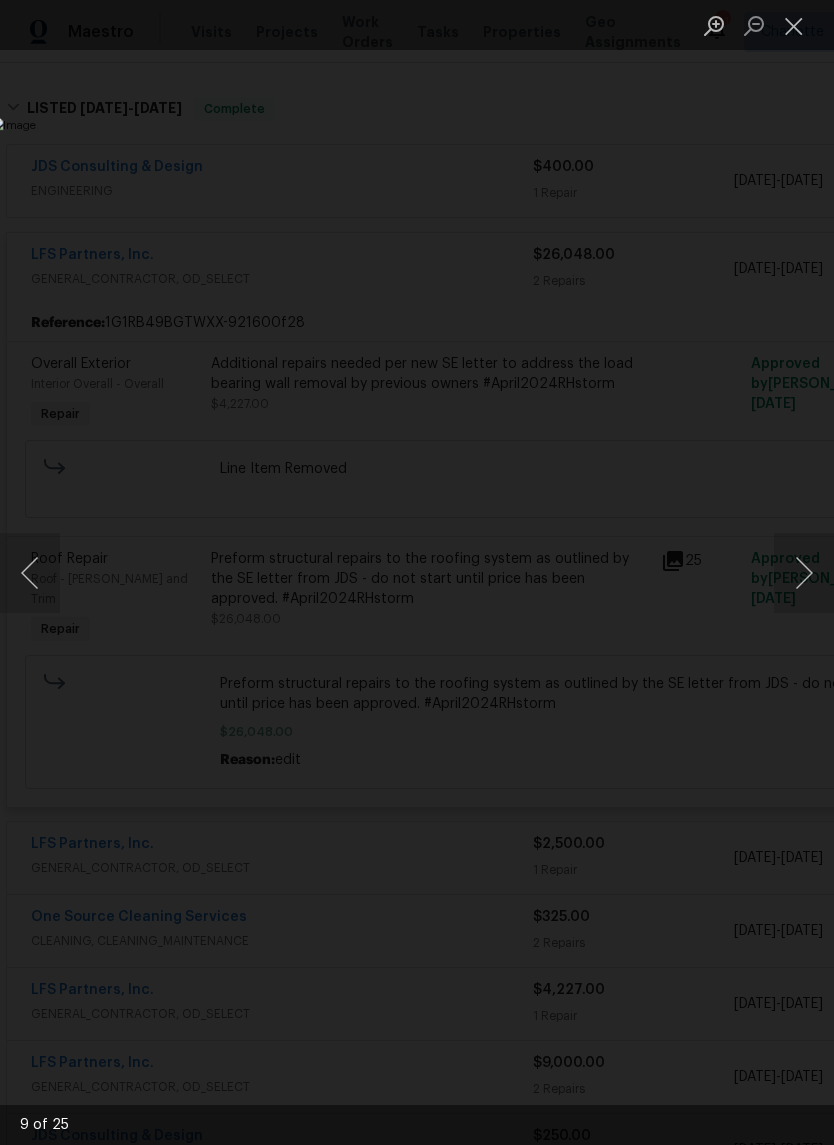 click at bounding box center (804, 573) 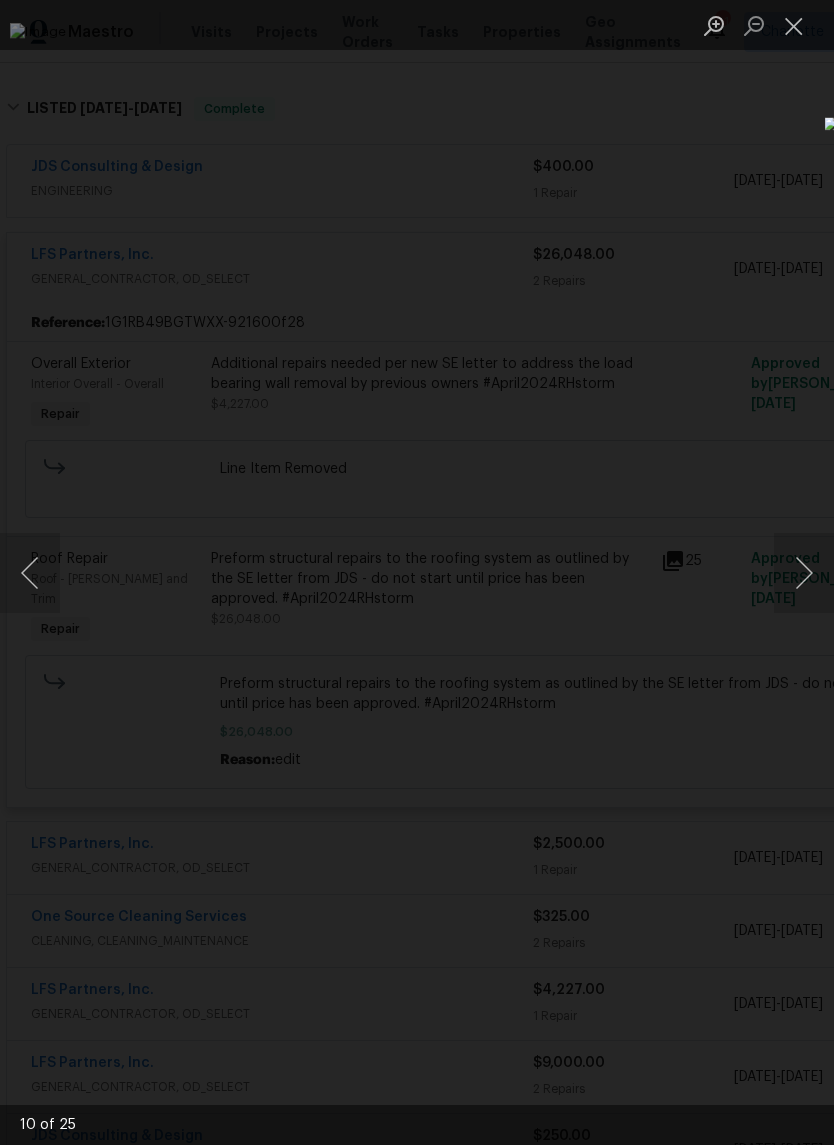 click at bounding box center [804, 573] 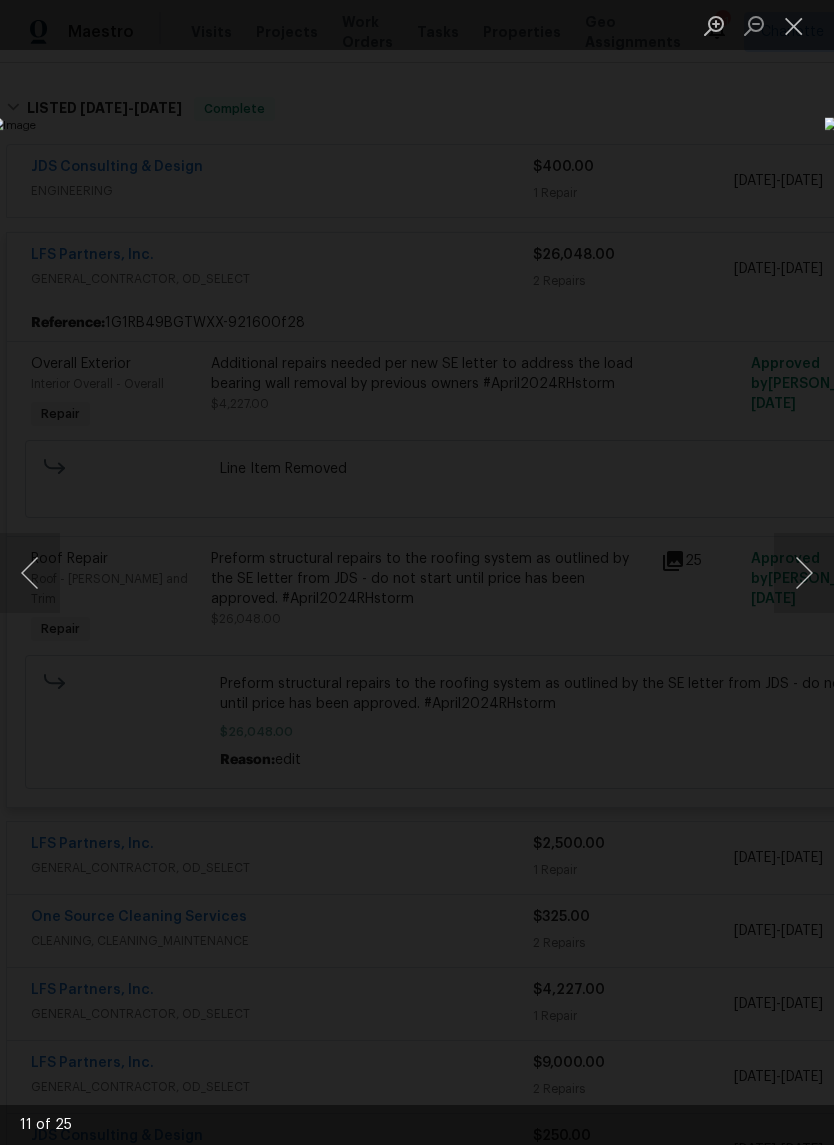 click at bounding box center [804, 573] 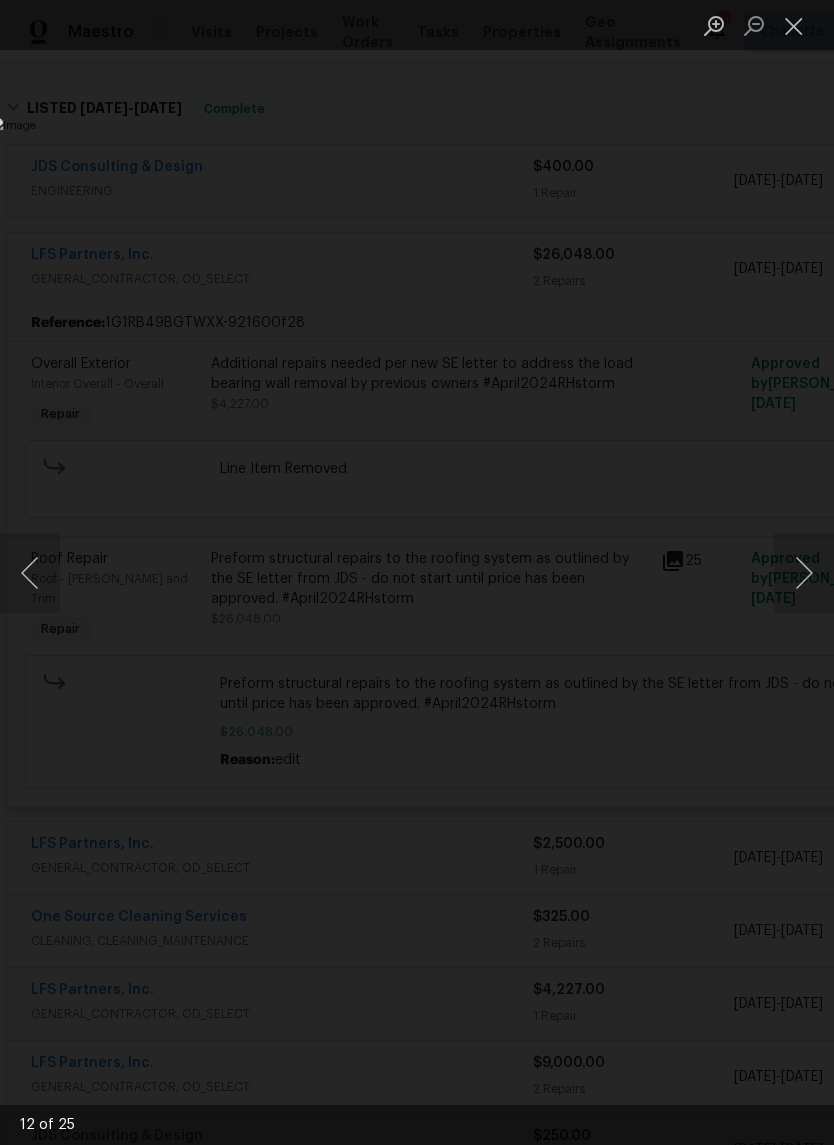 click at bounding box center (804, 573) 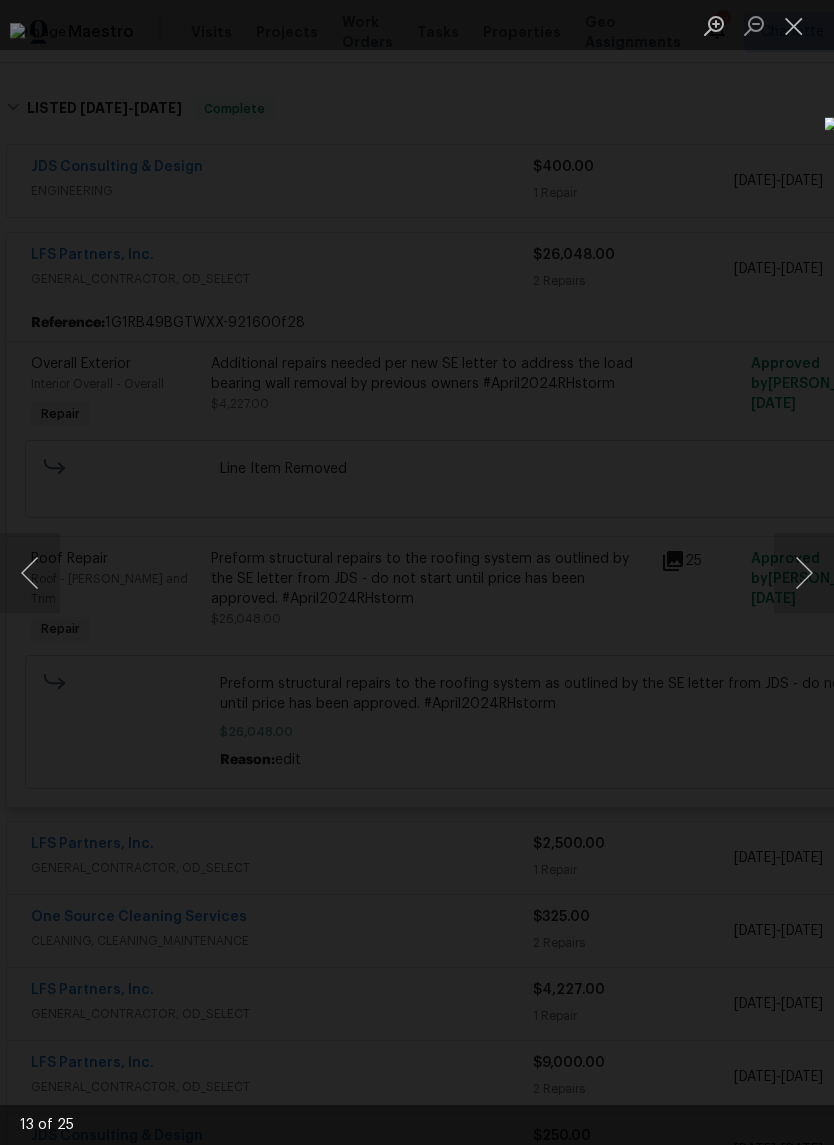 click at bounding box center [804, 573] 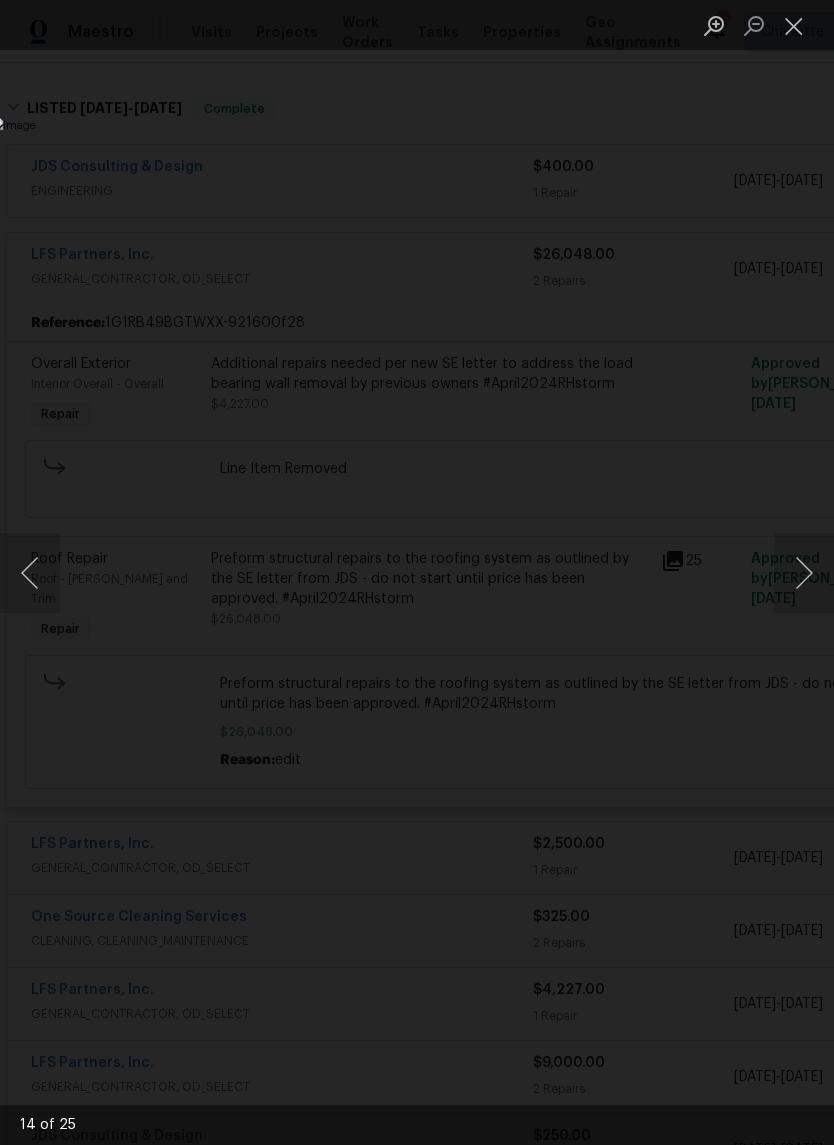 click at bounding box center (804, 573) 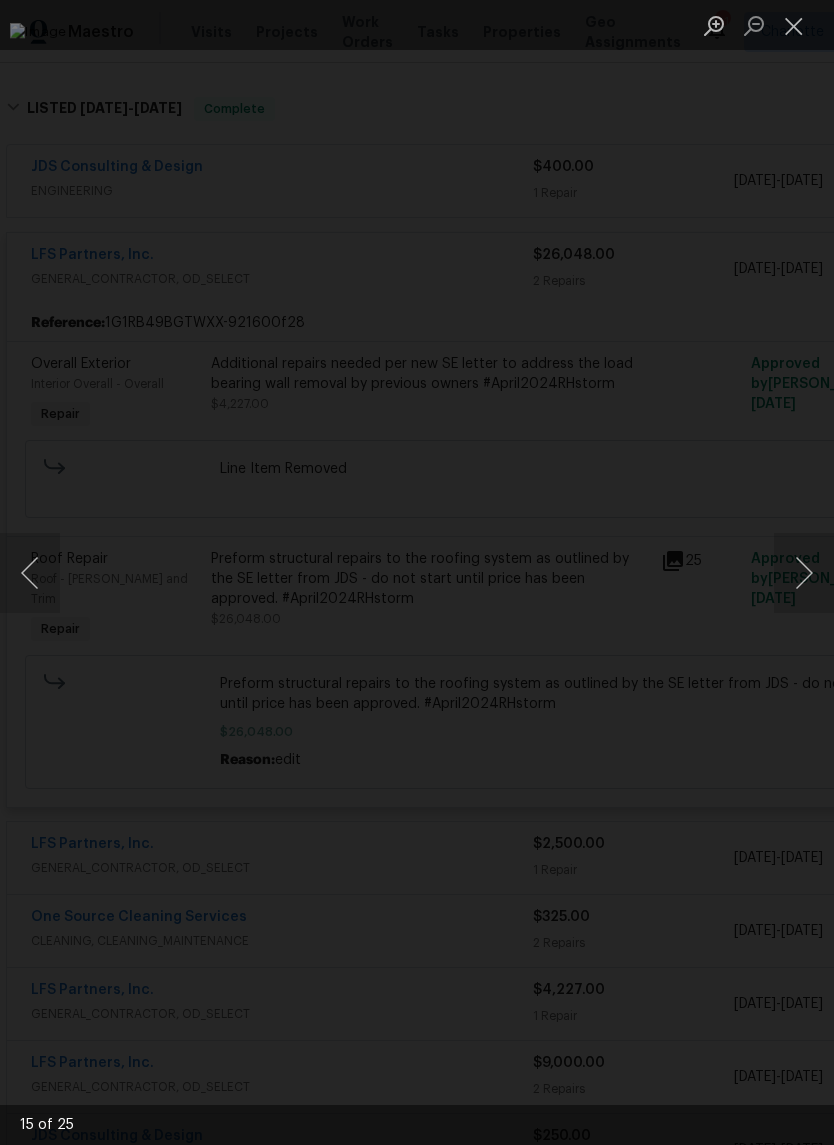 click at bounding box center (804, 573) 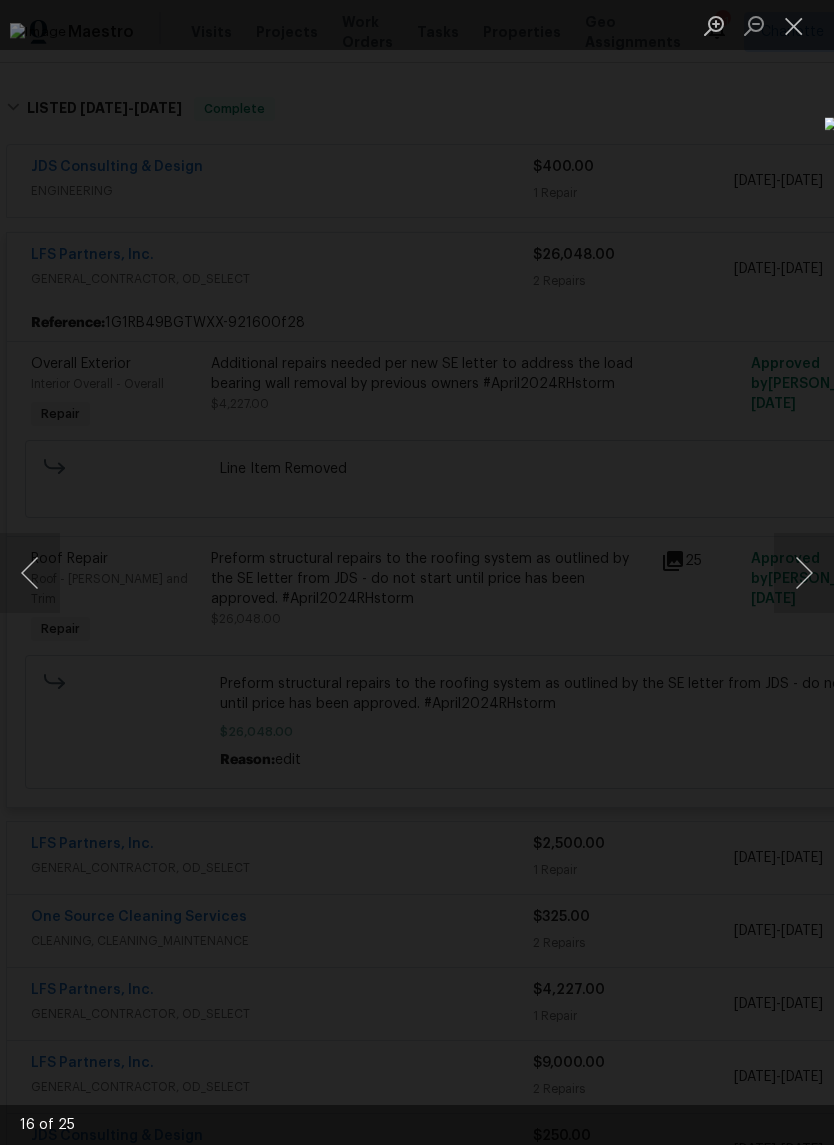 click at bounding box center [804, 573] 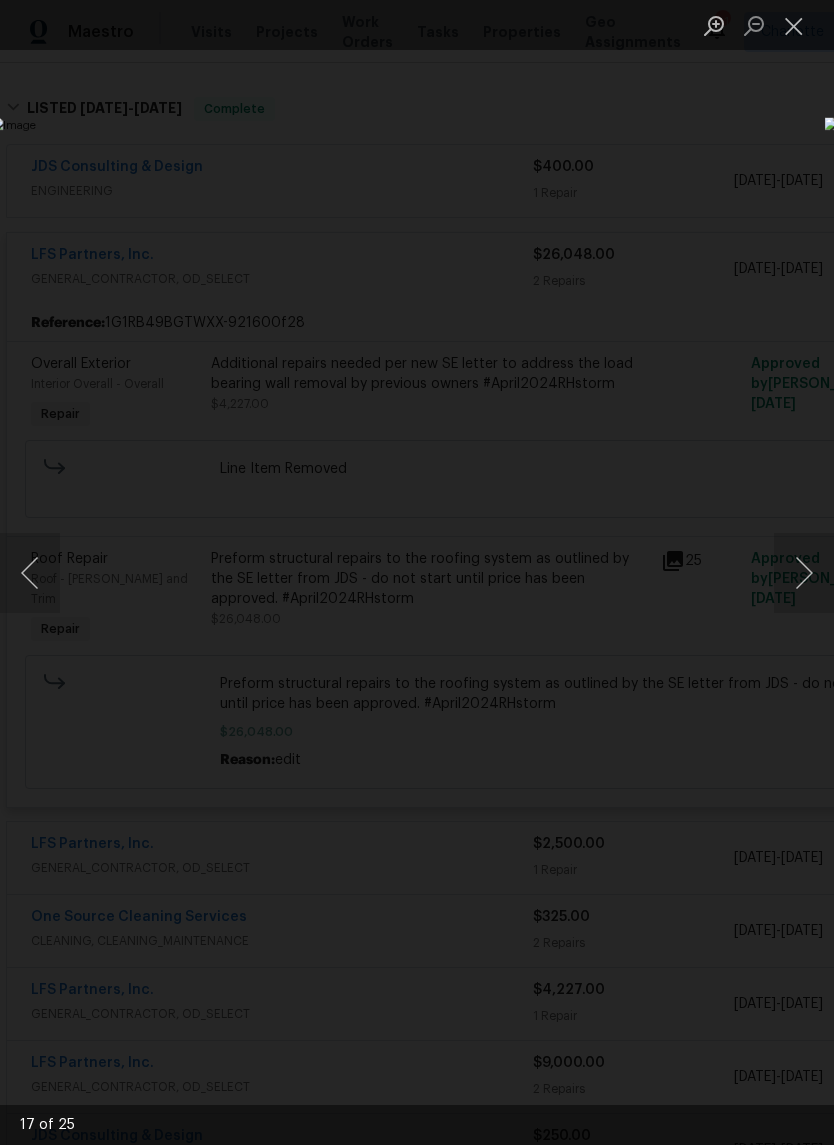click at bounding box center (794, 25) 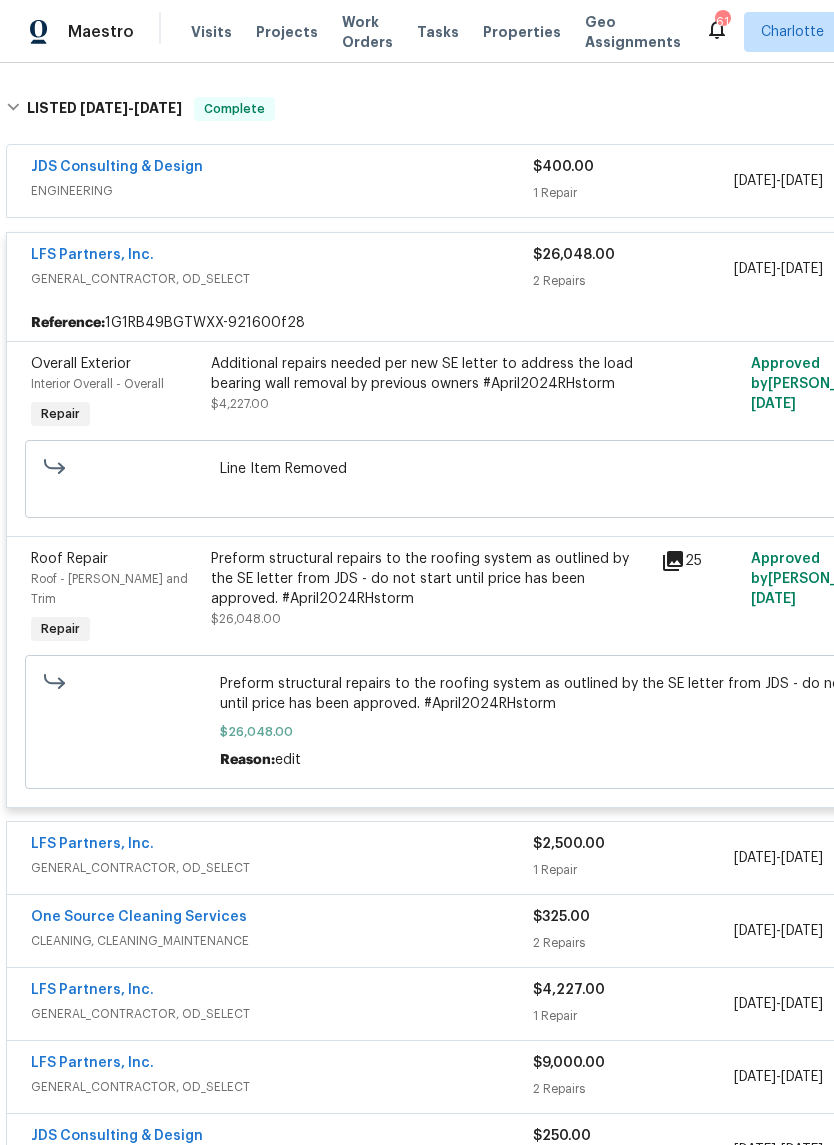 click on "GENERAL_CONTRACTOR, OD_SELECT" at bounding box center (282, 279) 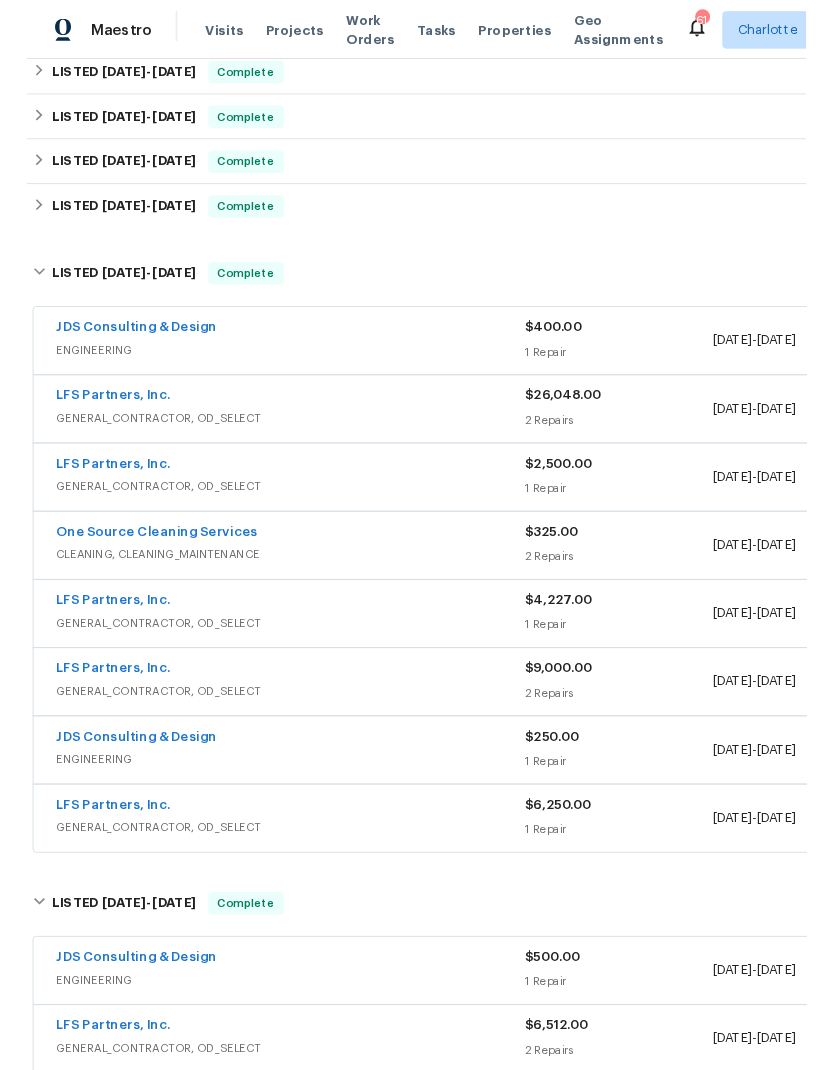 scroll, scrollTop: 406, scrollLeft: 0, axis: vertical 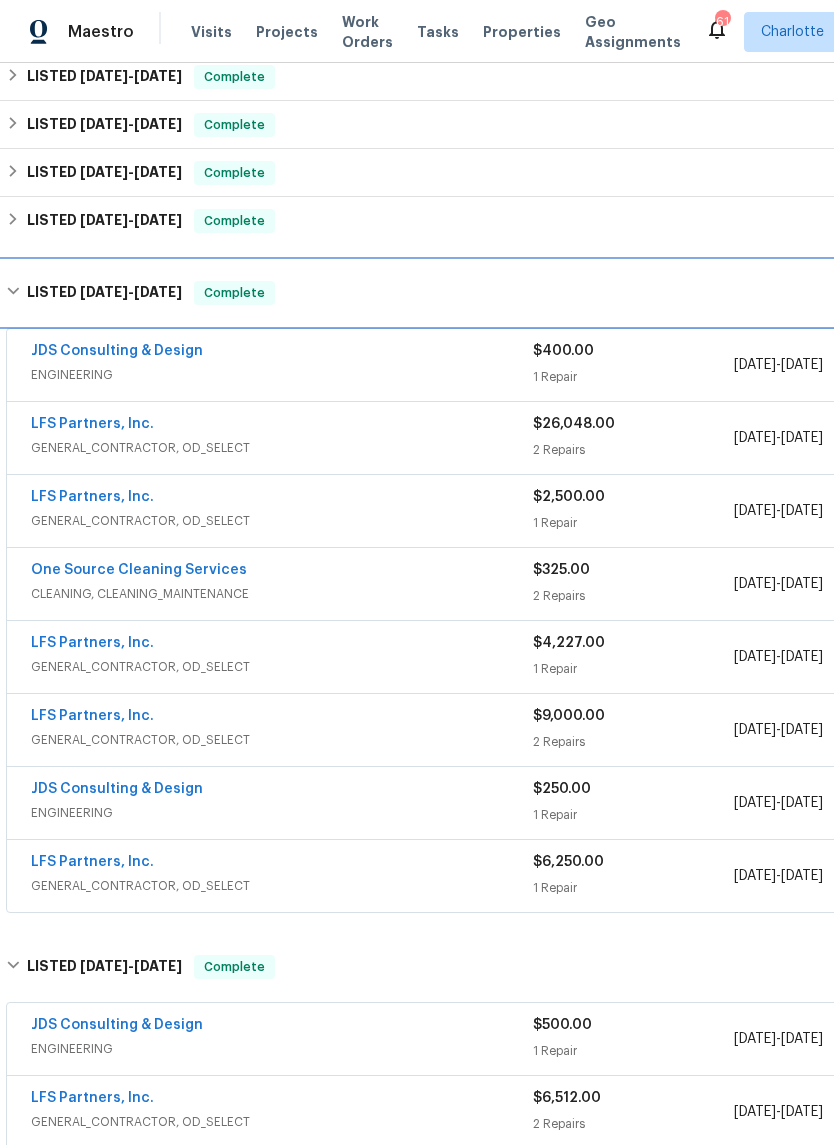 click on "[DATE]" at bounding box center [104, 292] 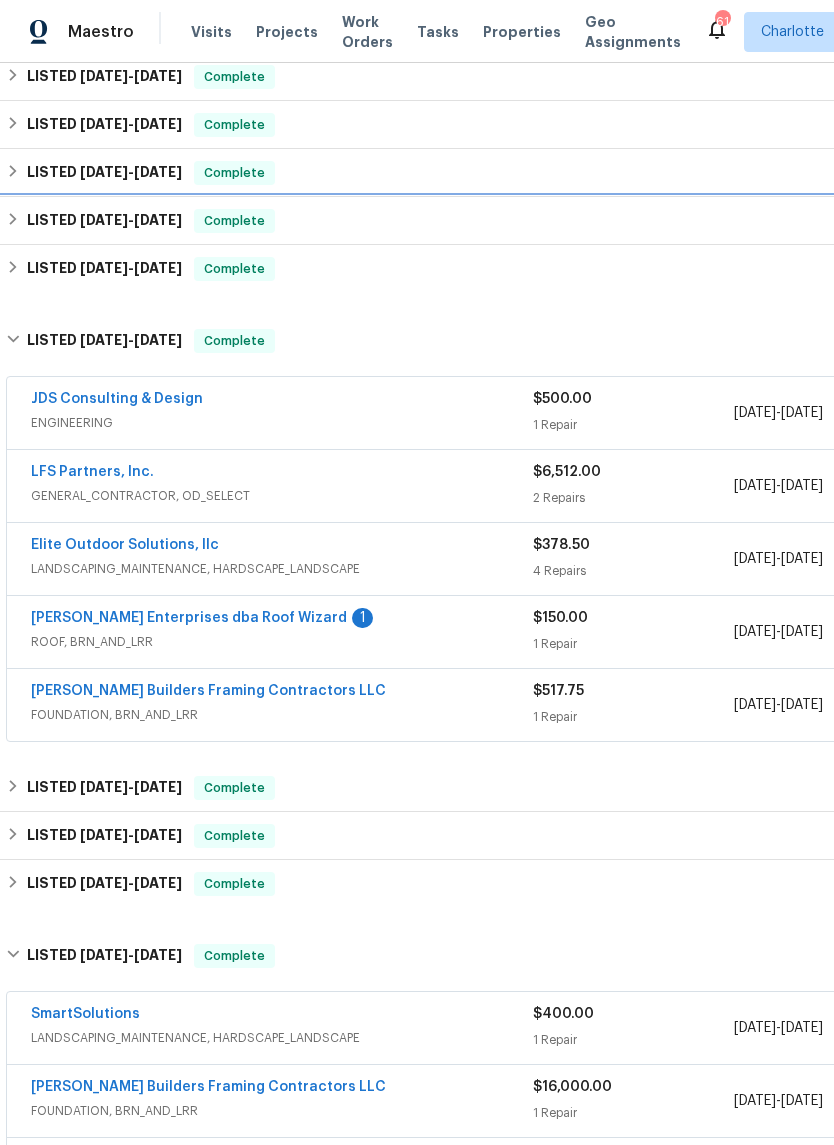 click on "[DATE]" at bounding box center (104, 220) 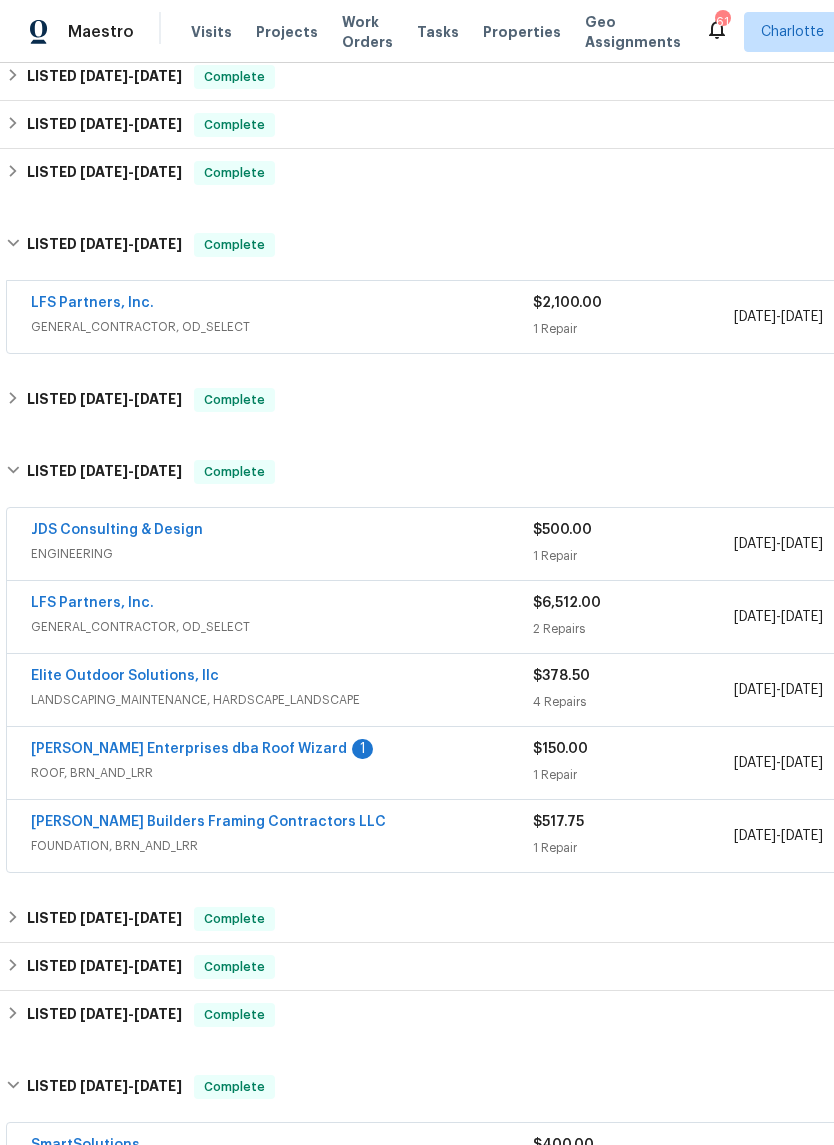 click on "GENERAL_CONTRACTOR, OD_SELECT" at bounding box center (282, 327) 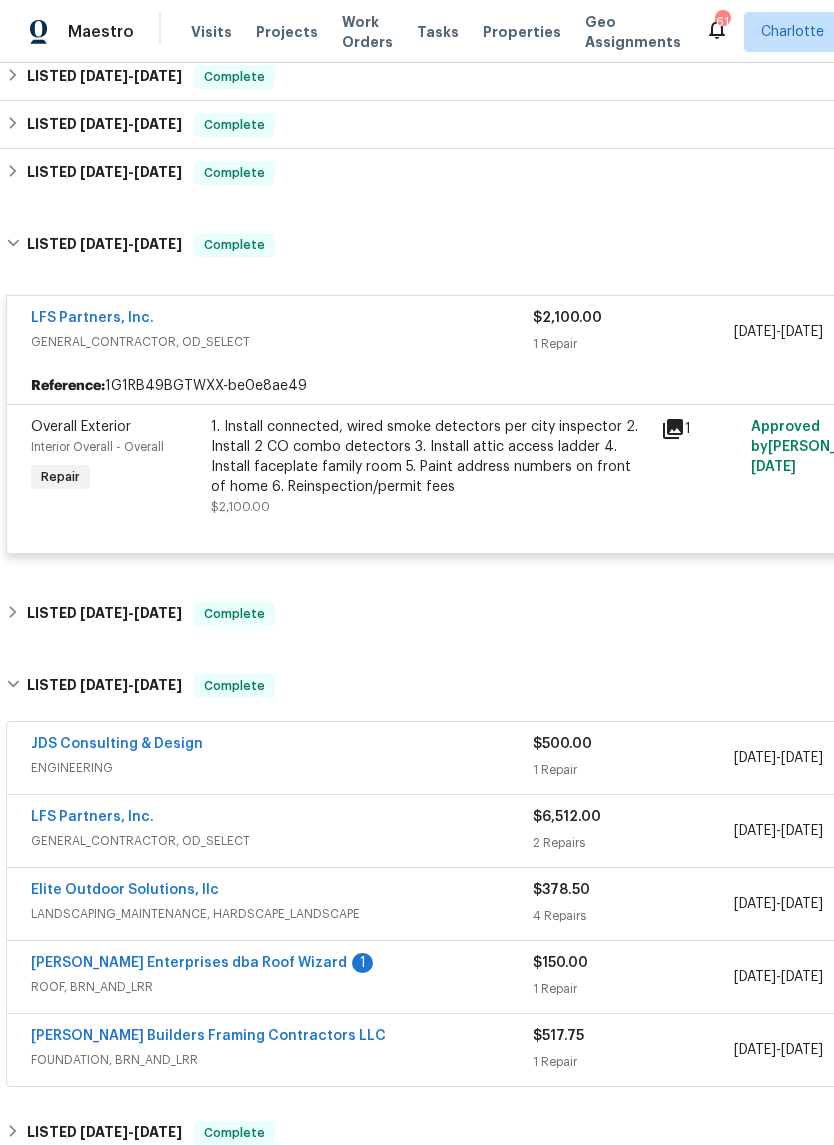 click on "GENERAL_CONTRACTOR, OD_SELECT" at bounding box center (282, 342) 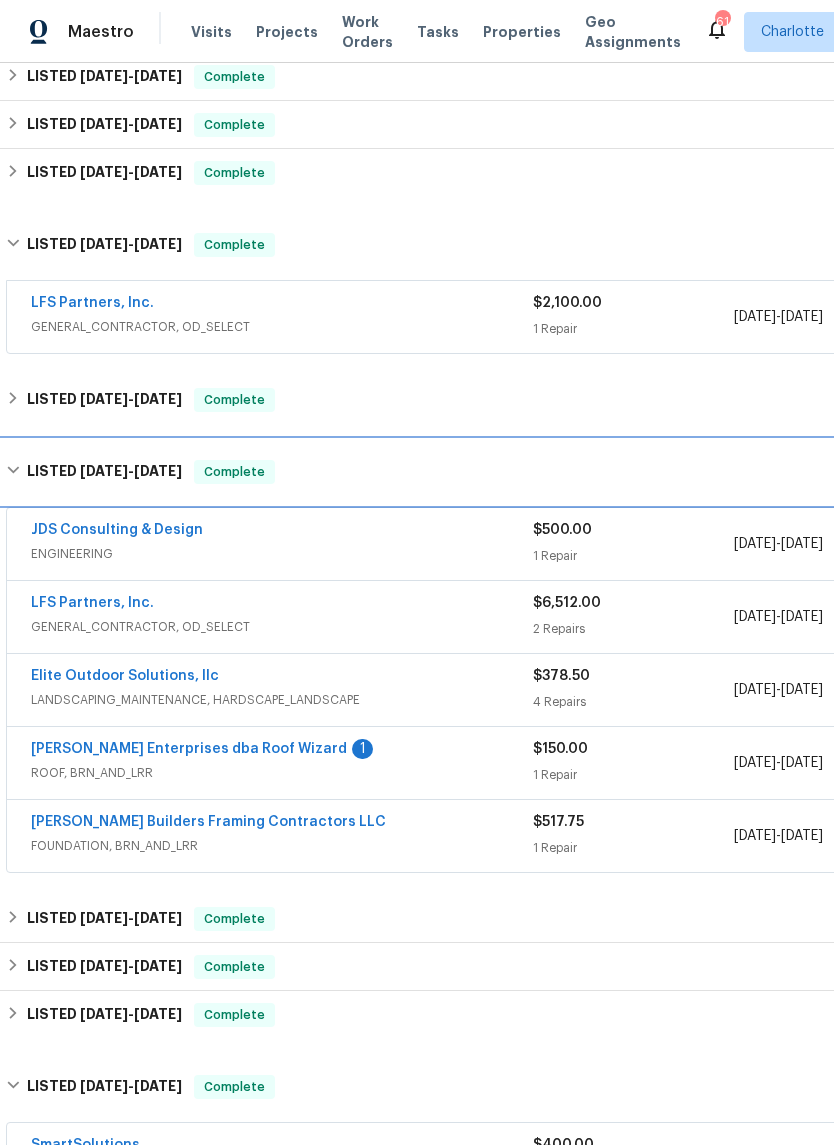 click 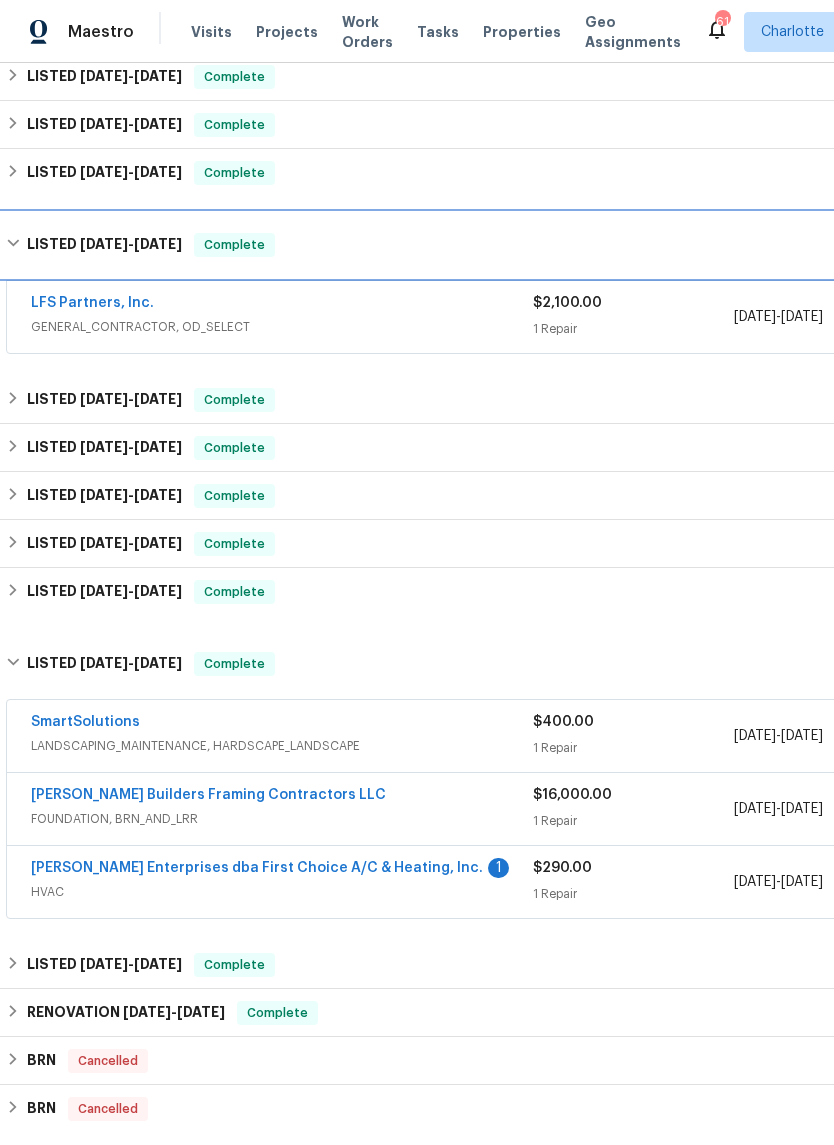 click 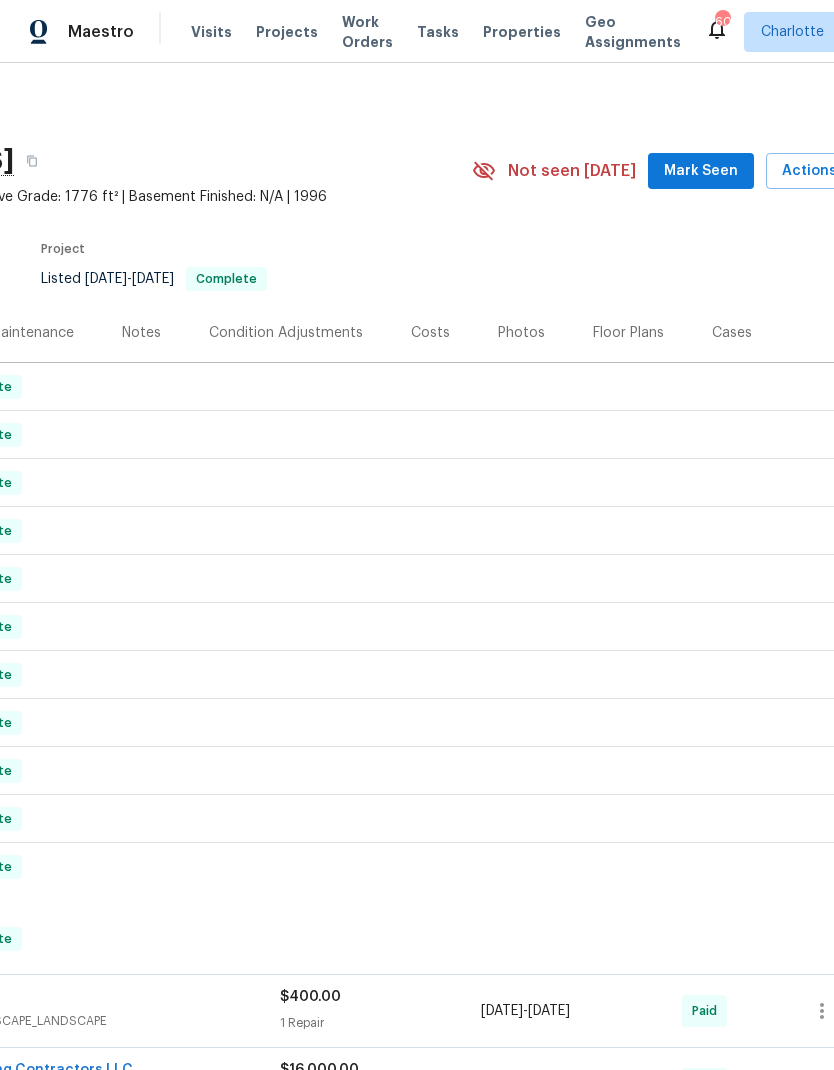 scroll, scrollTop: 0, scrollLeft: 253, axis: horizontal 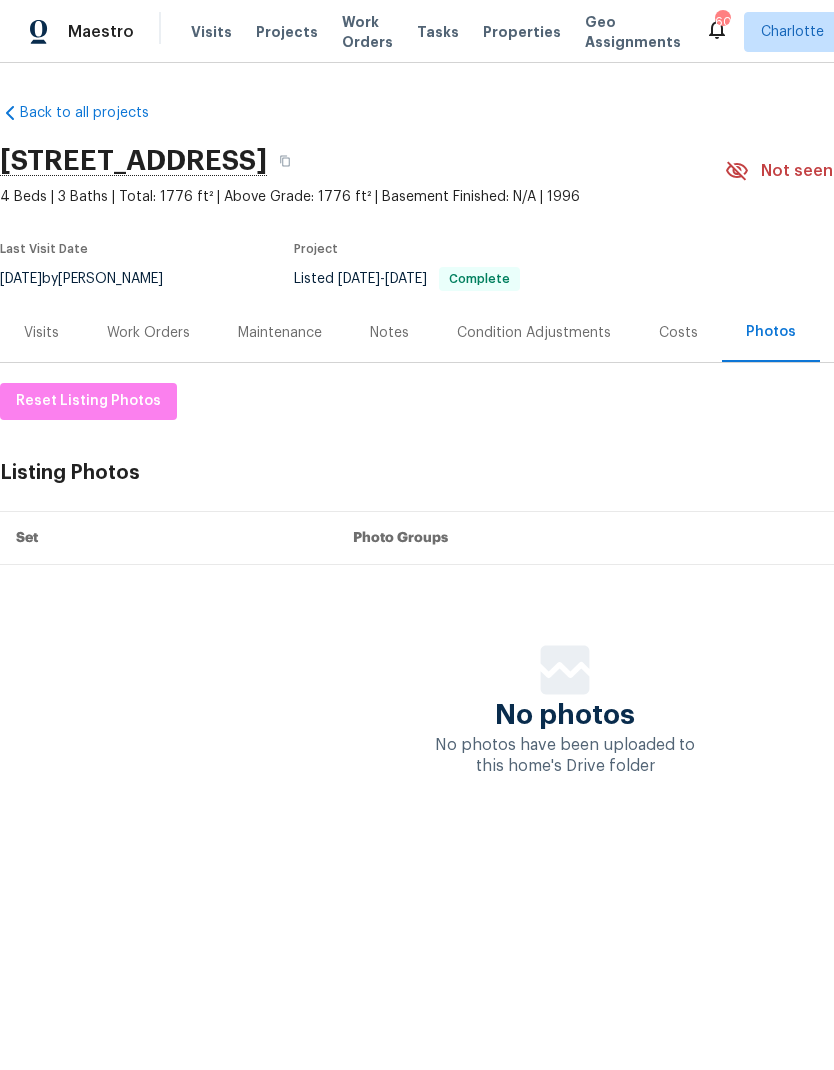 click on "Notes" at bounding box center [389, 333] 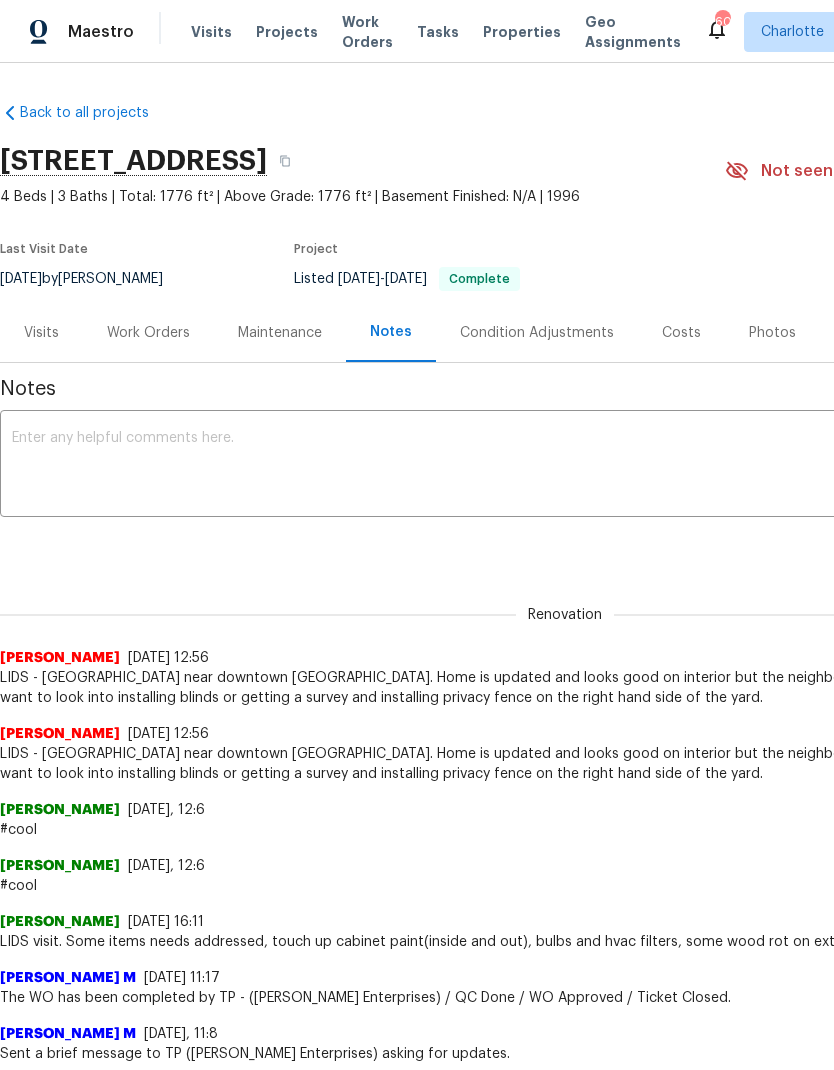 scroll, scrollTop: 0, scrollLeft: 0, axis: both 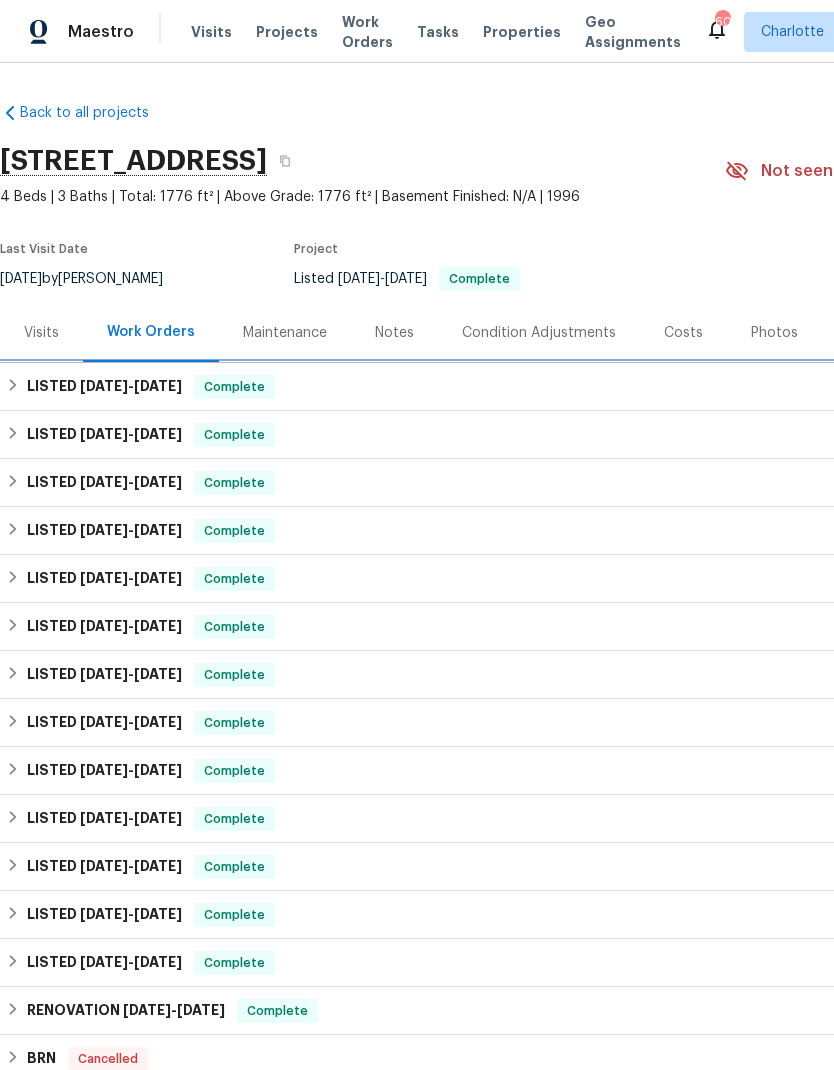 click on "LISTED   [DATE]  -  [DATE]" at bounding box center (104, 387) 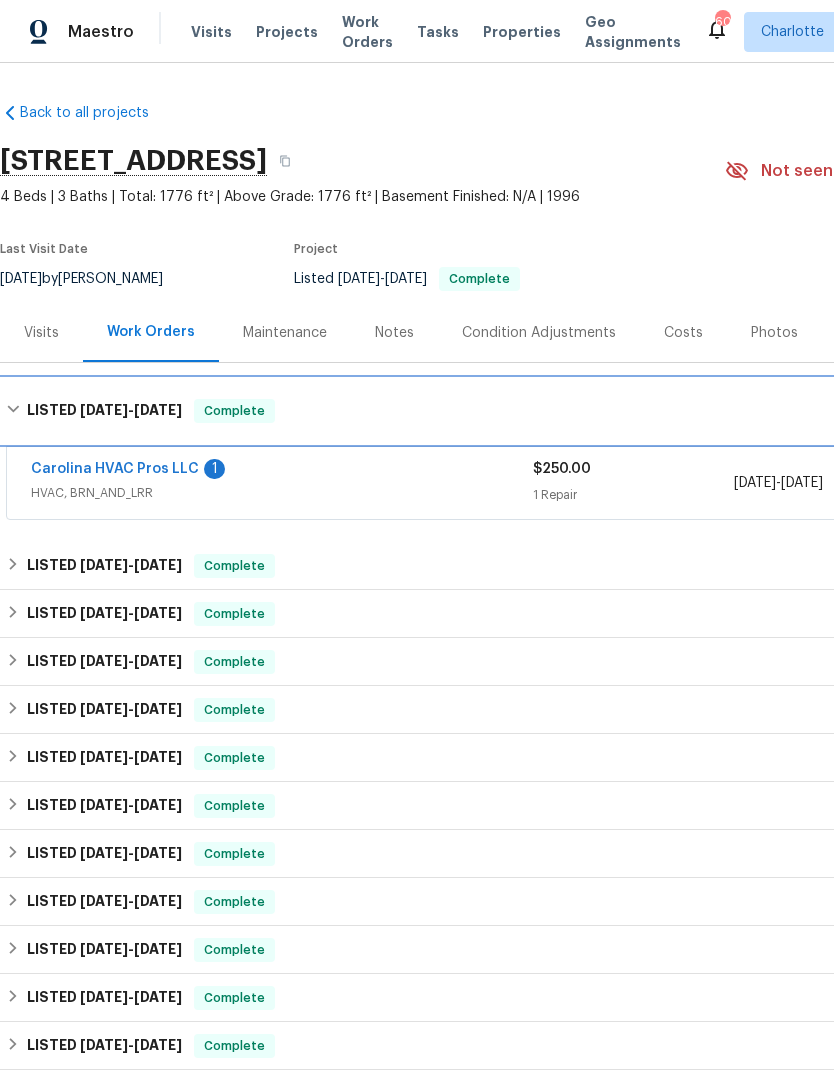 click on "[DATE]" at bounding box center [104, 410] 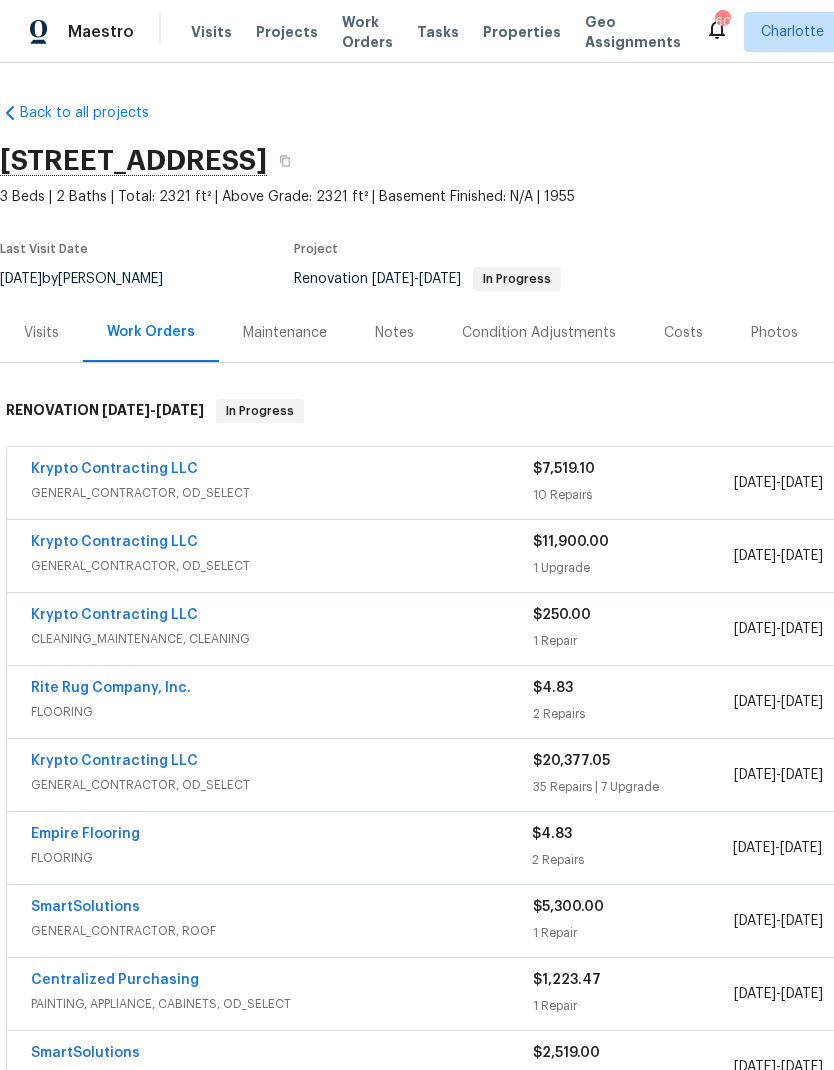 scroll, scrollTop: 0, scrollLeft: 0, axis: both 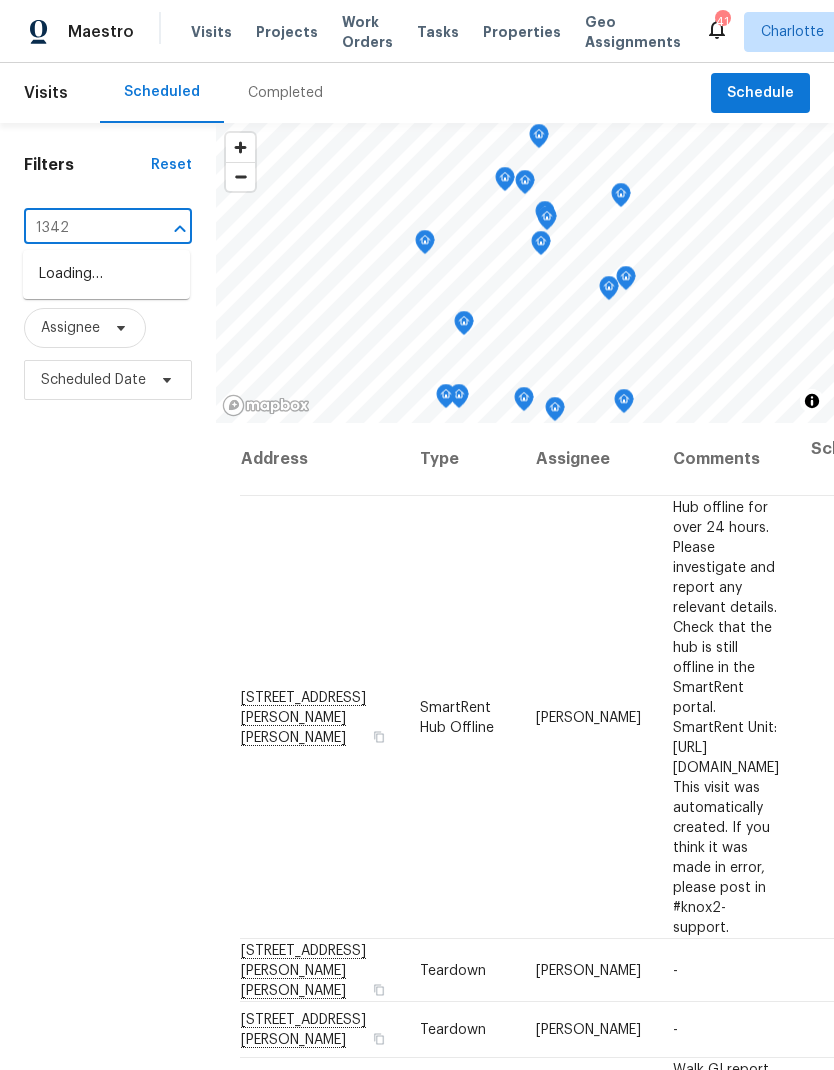 type on "13424" 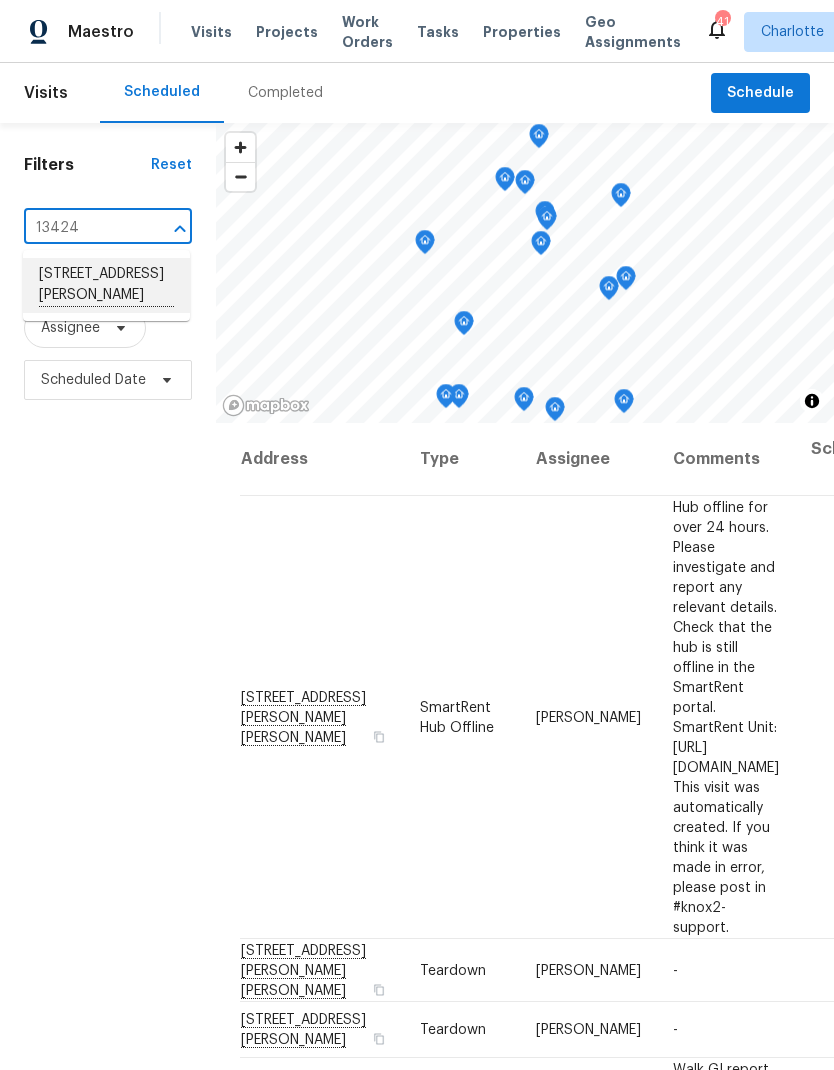 click on "[STREET_ADDRESS][PERSON_NAME]" at bounding box center [106, 285] 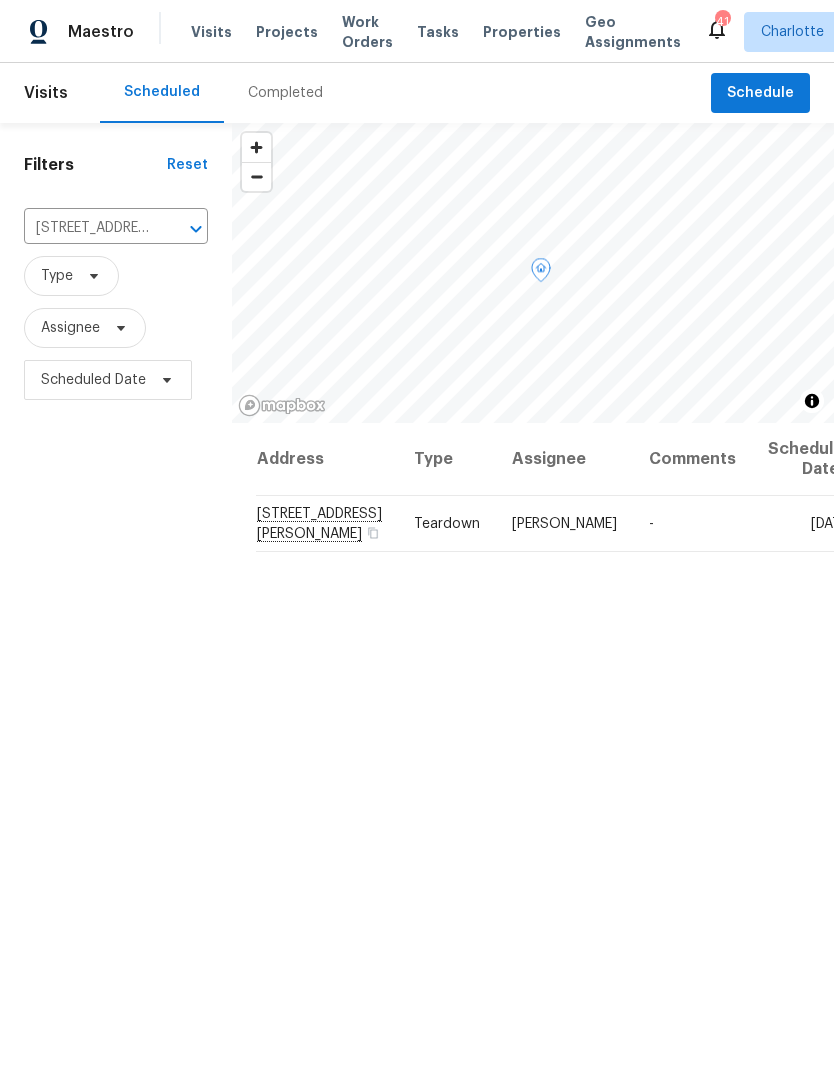 click 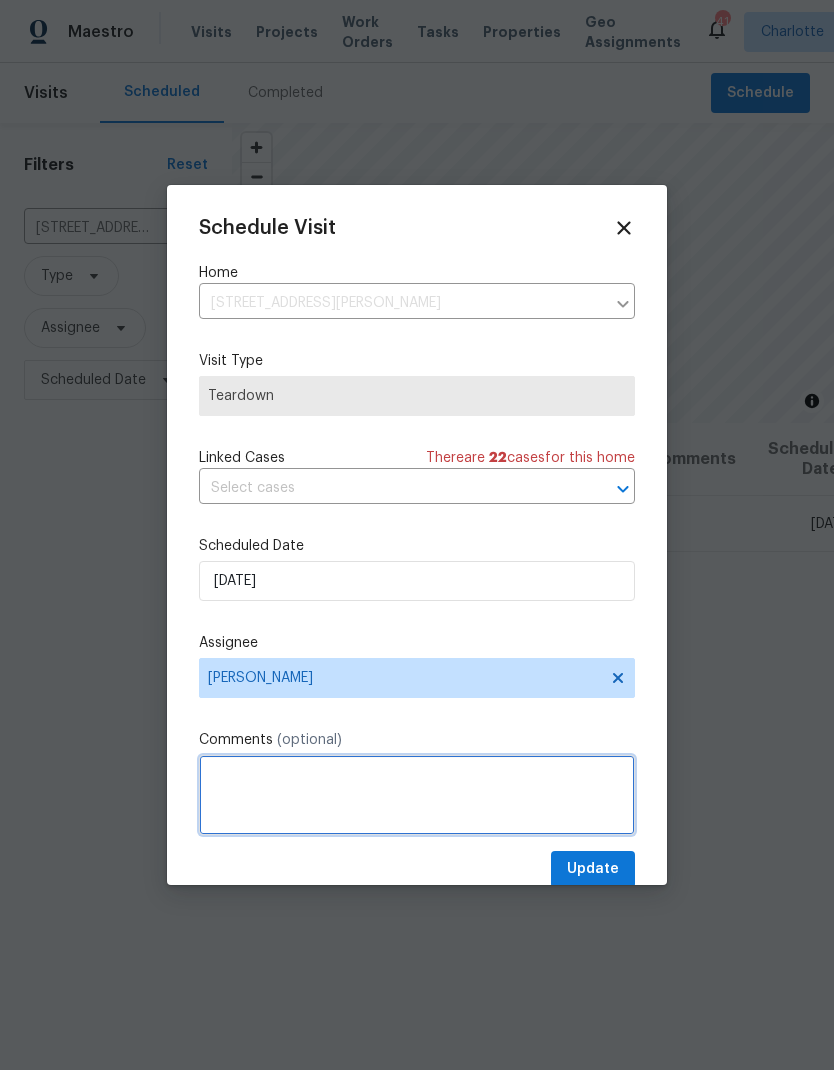 click at bounding box center (417, 795) 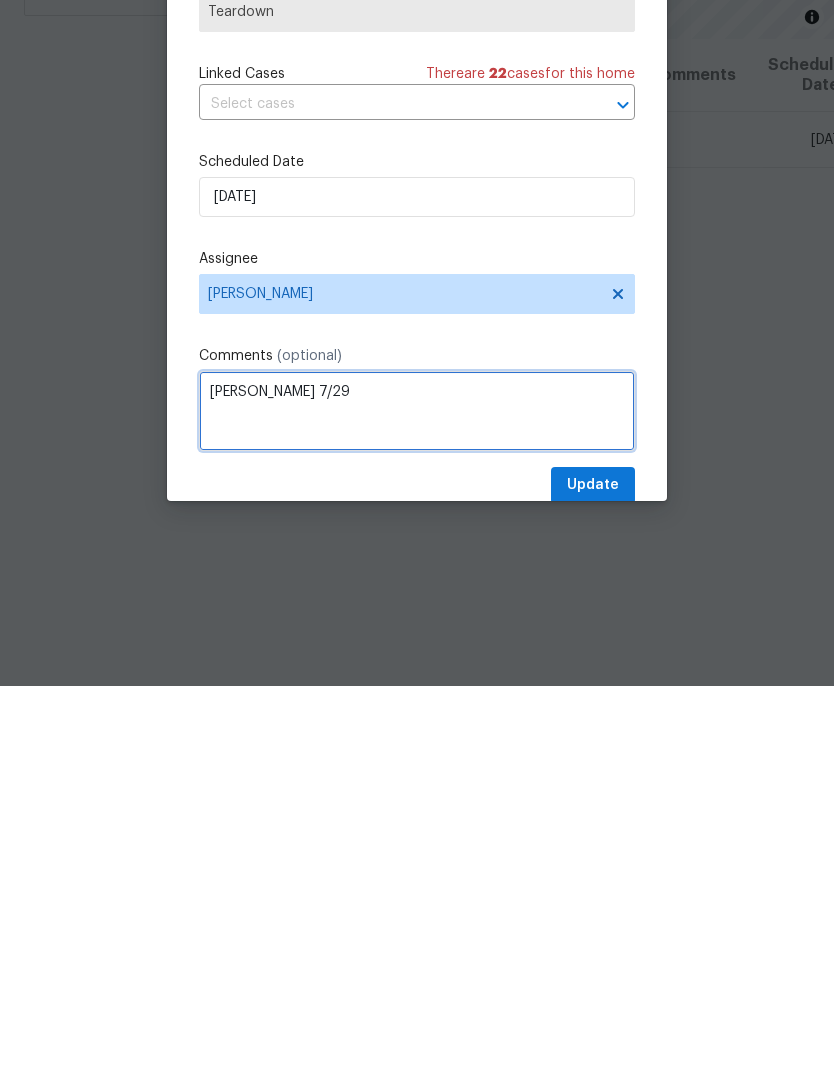 type on "COE 7/29" 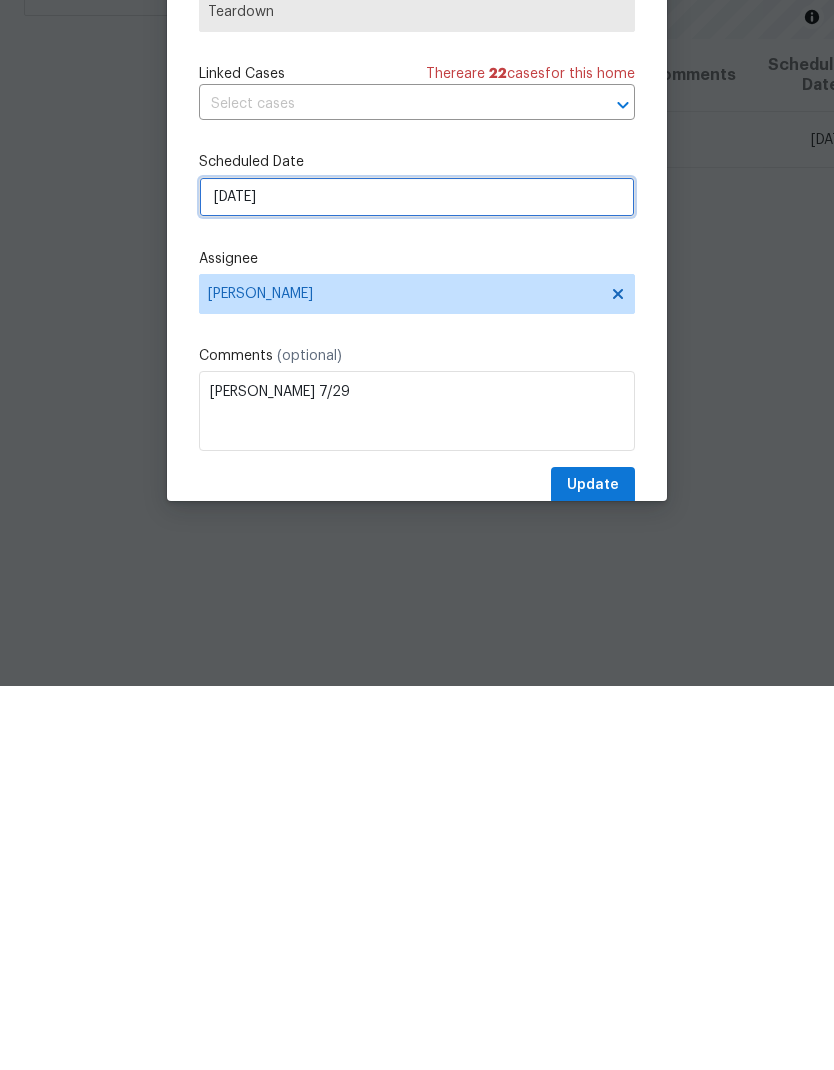 click on "7/23/2025" at bounding box center (417, 581) 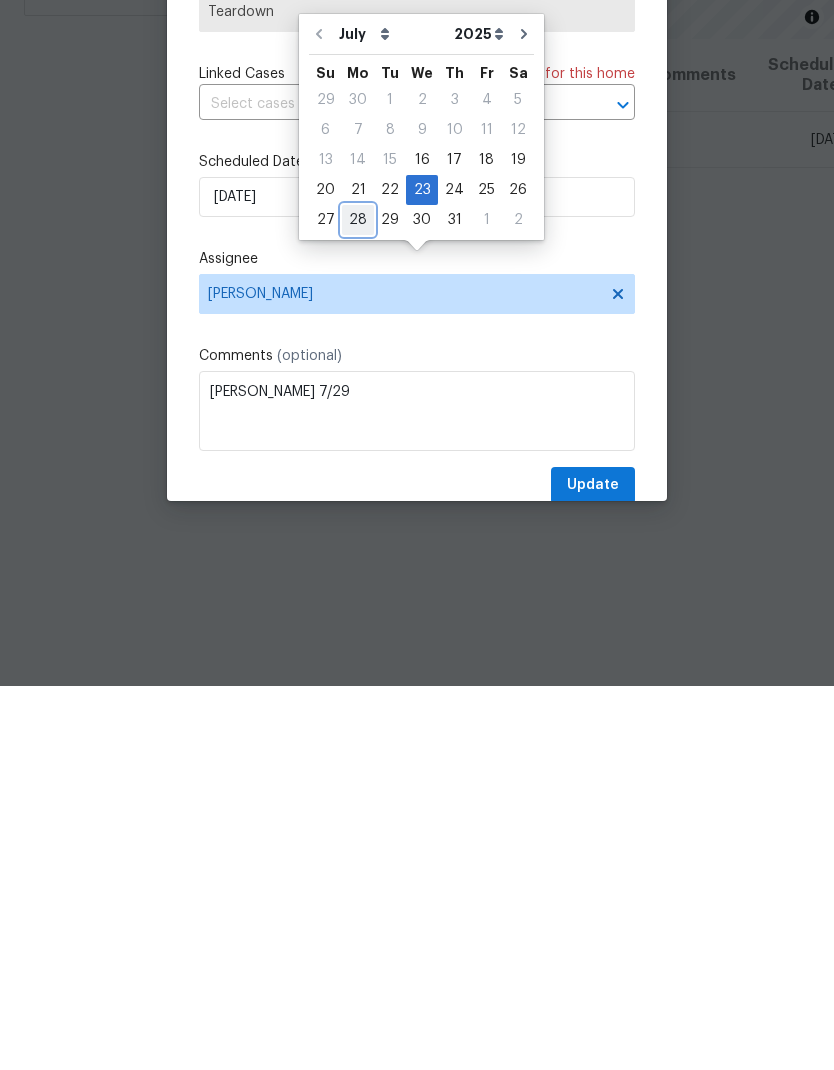 click on "28" at bounding box center [358, 604] 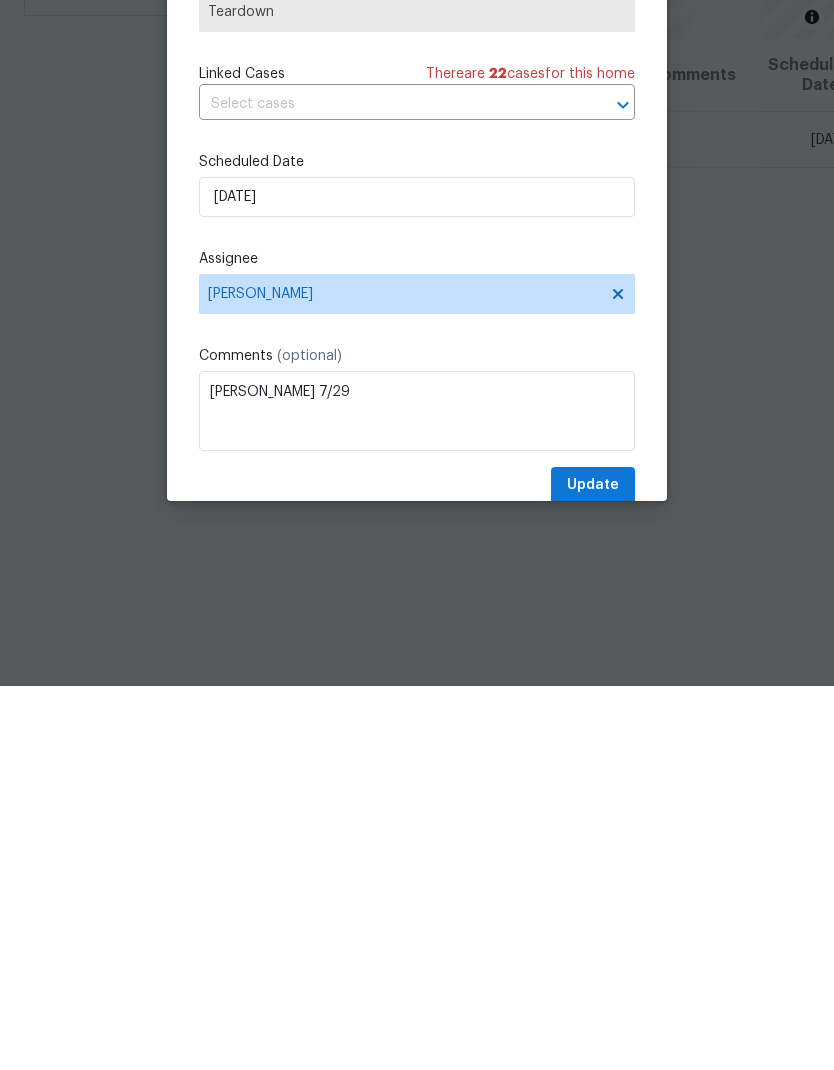 scroll, scrollTop: 80, scrollLeft: 0, axis: vertical 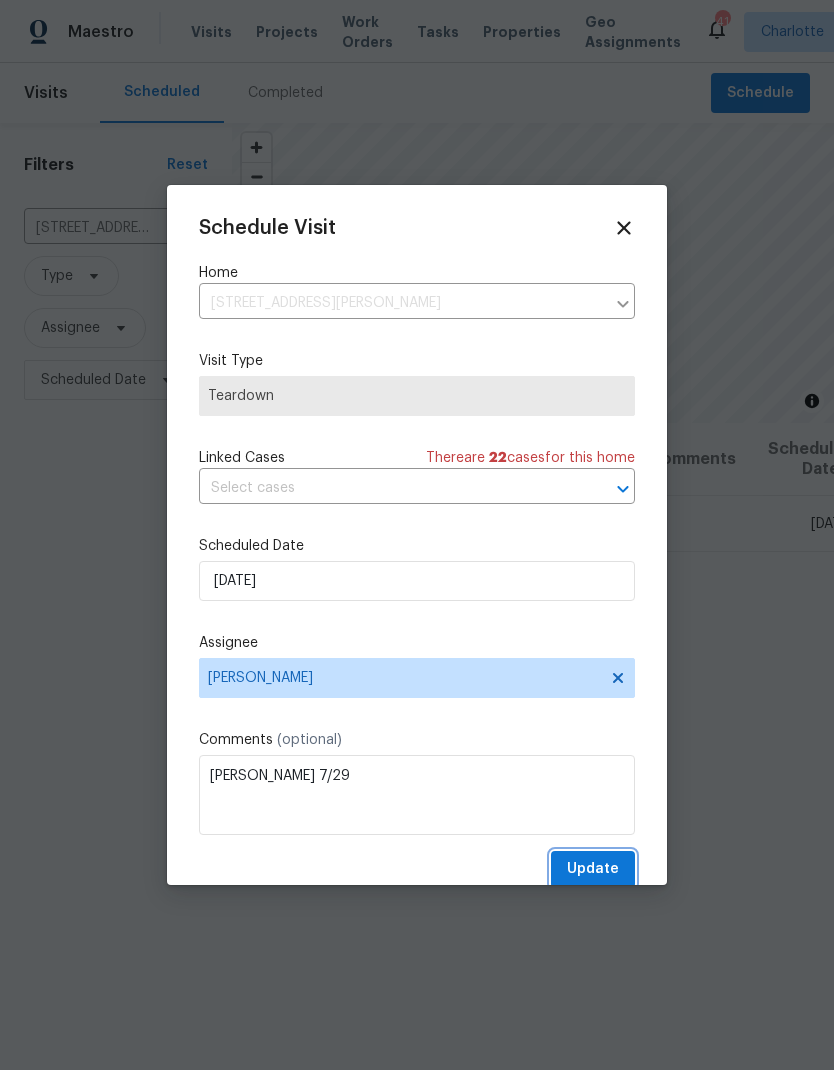 click on "Update" at bounding box center [593, 869] 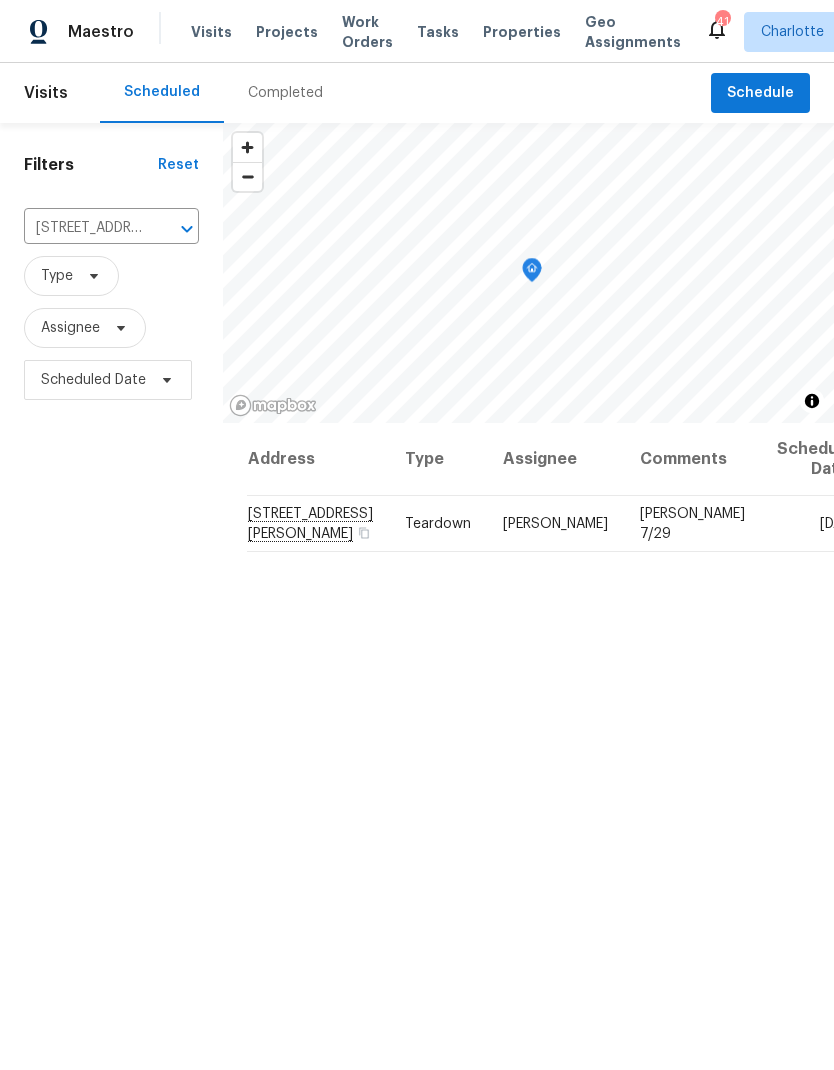 click at bounding box center [161, 229] 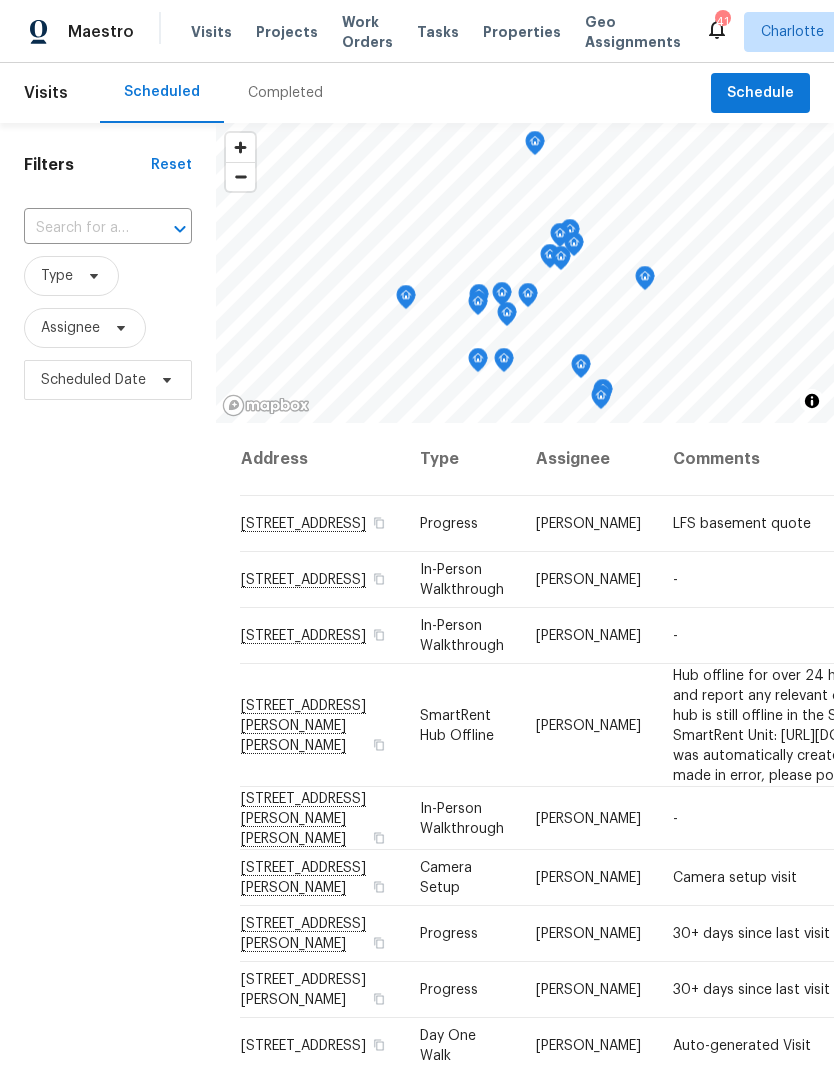 click at bounding box center [80, 228] 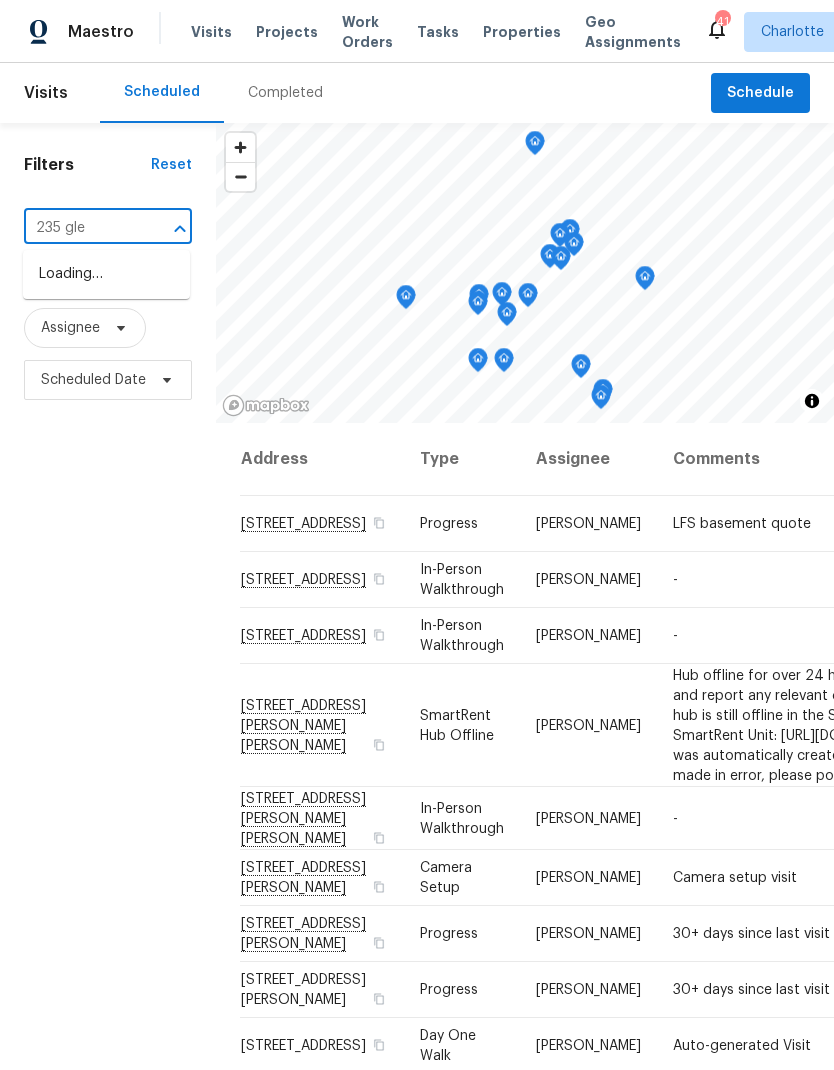 type on "235 glen" 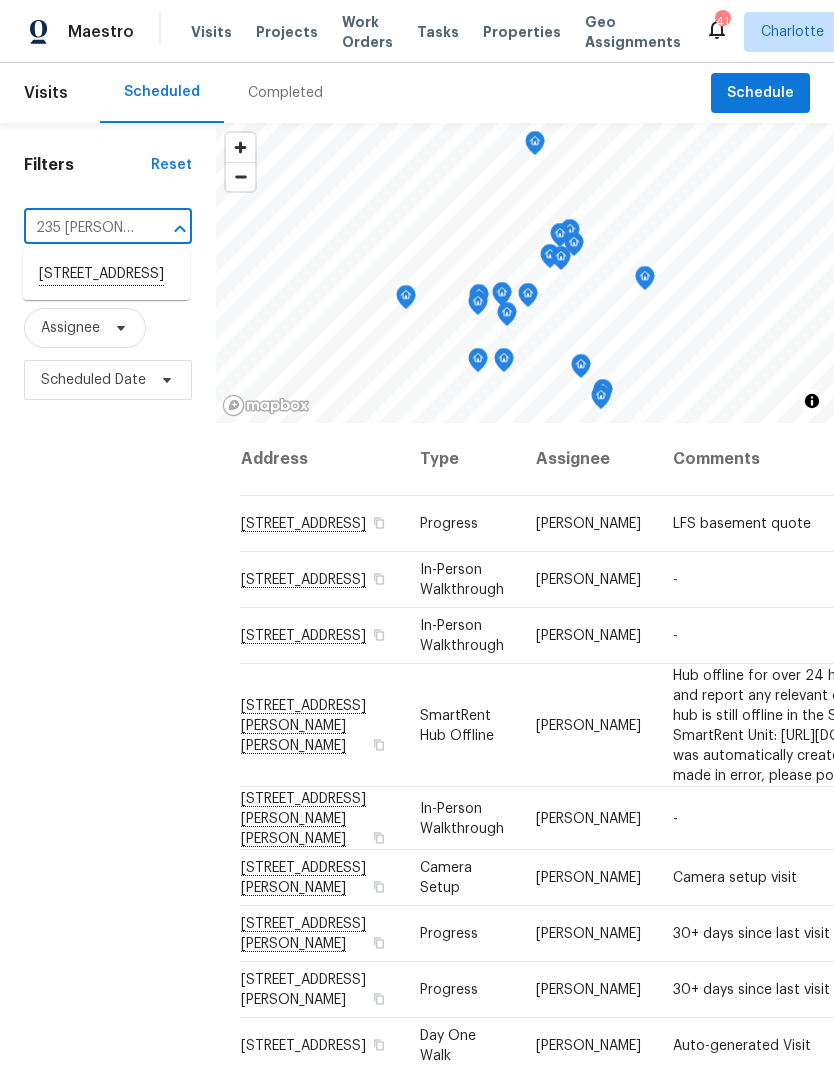 click on "235 Glenville Dr, Fort Mill, SC 29715" at bounding box center (106, 275) 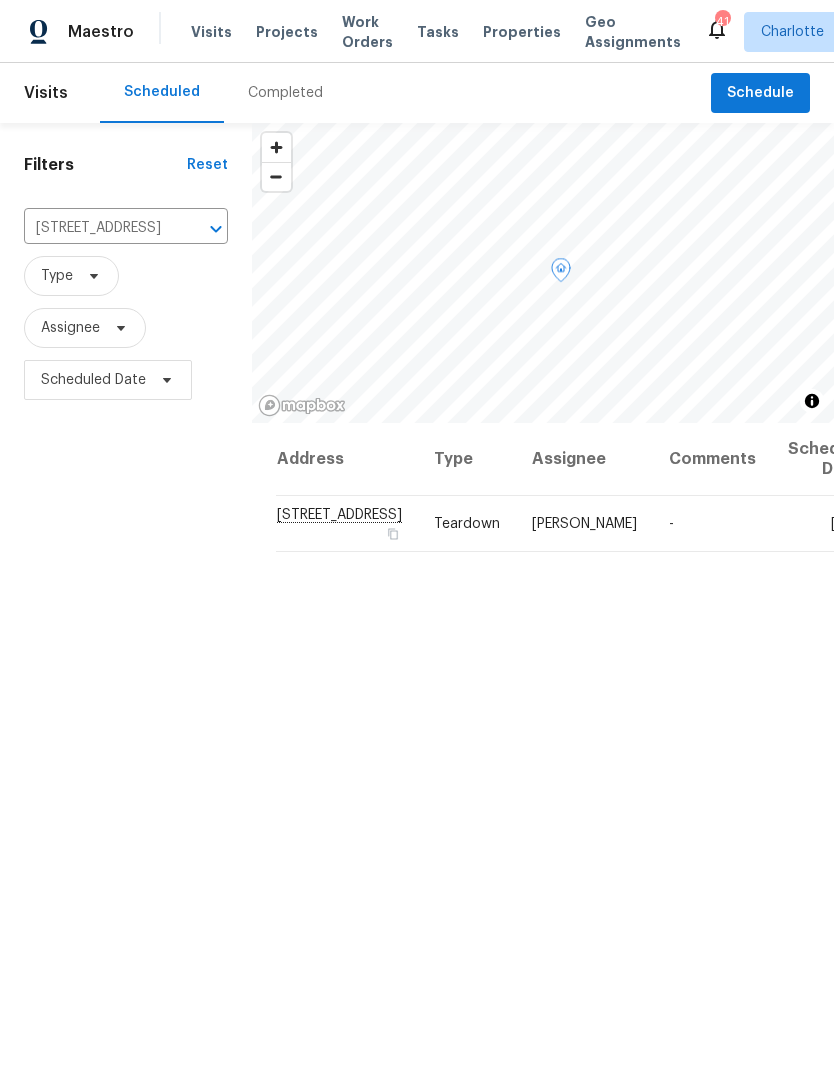 click 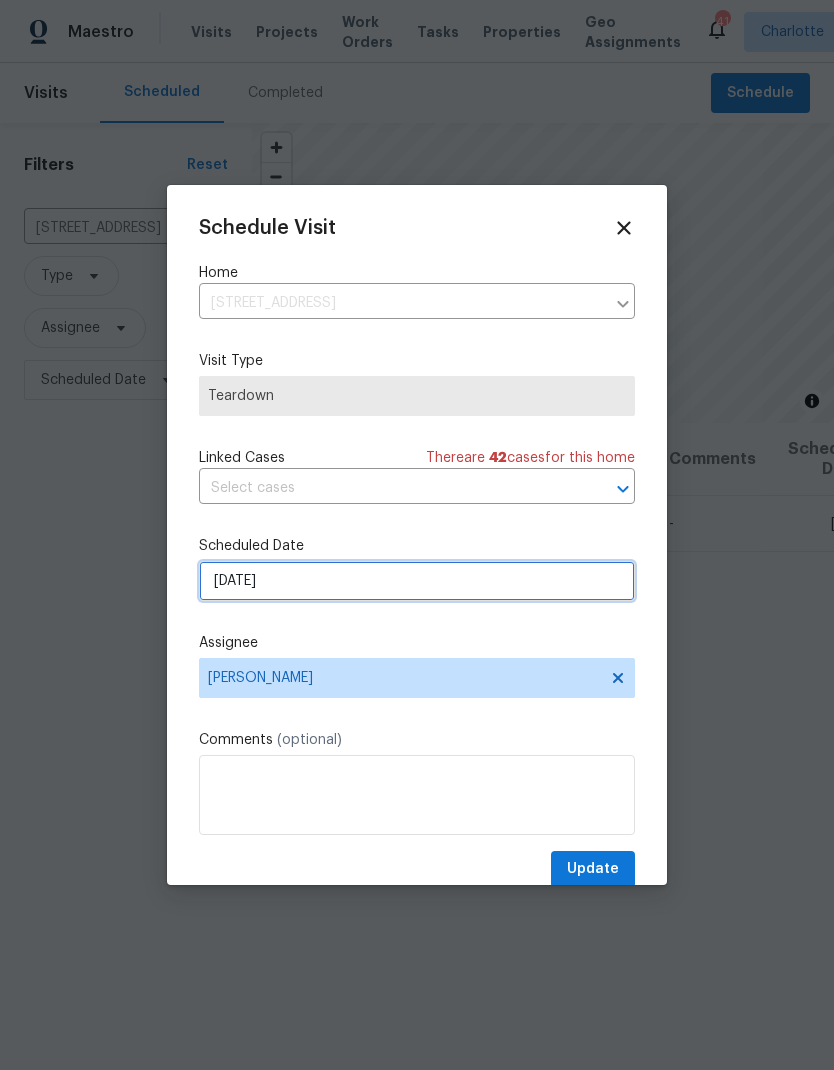 click on "7/23/2025" at bounding box center (417, 581) 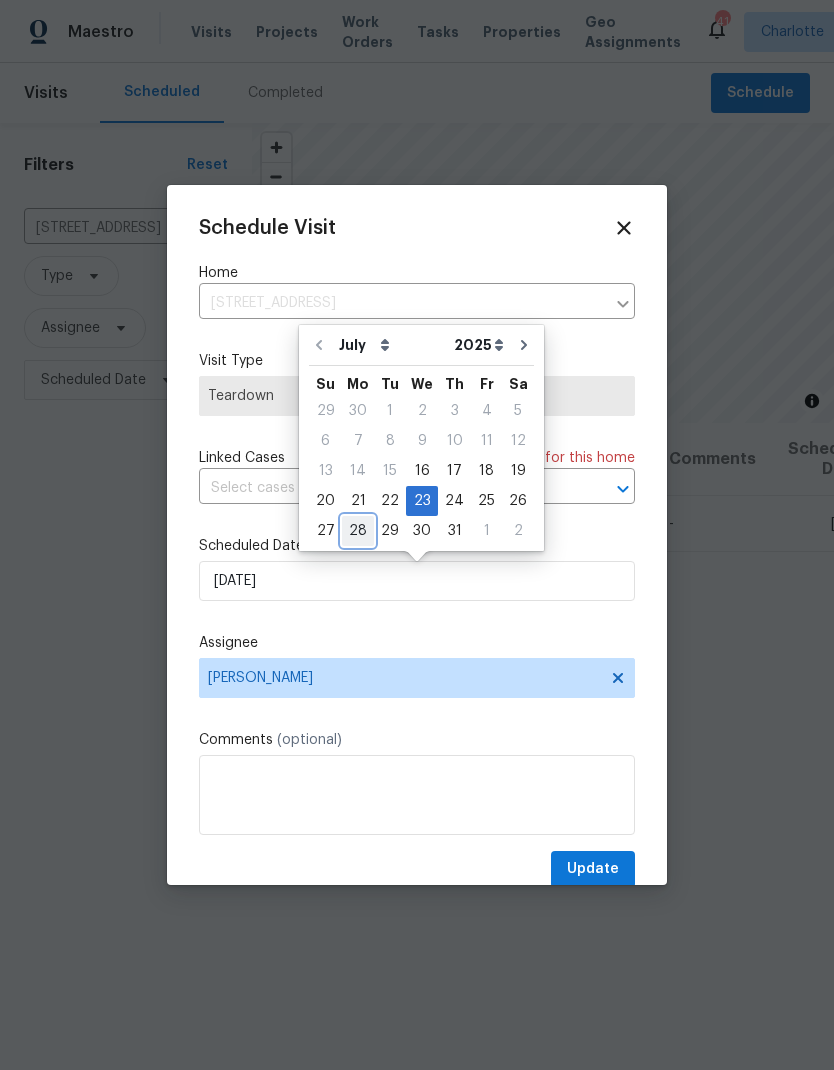 click on "28" at bounding box center (358, 531) 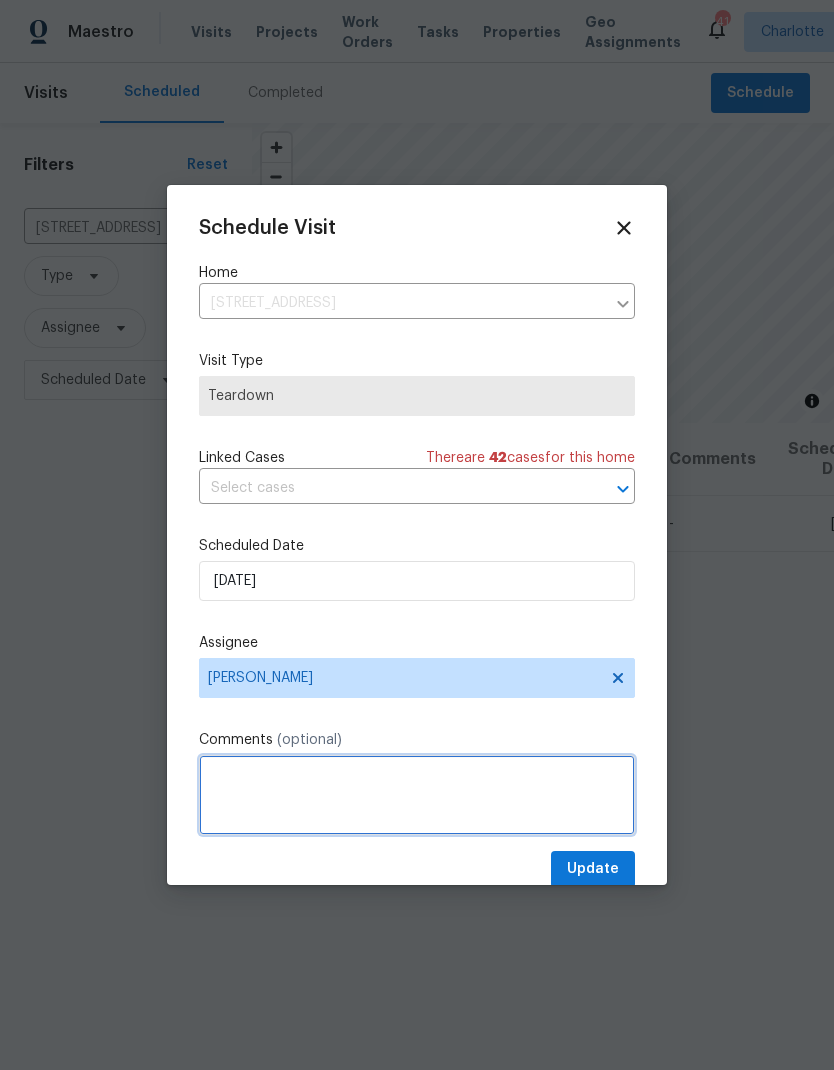 click at bounding box center [417, 795] 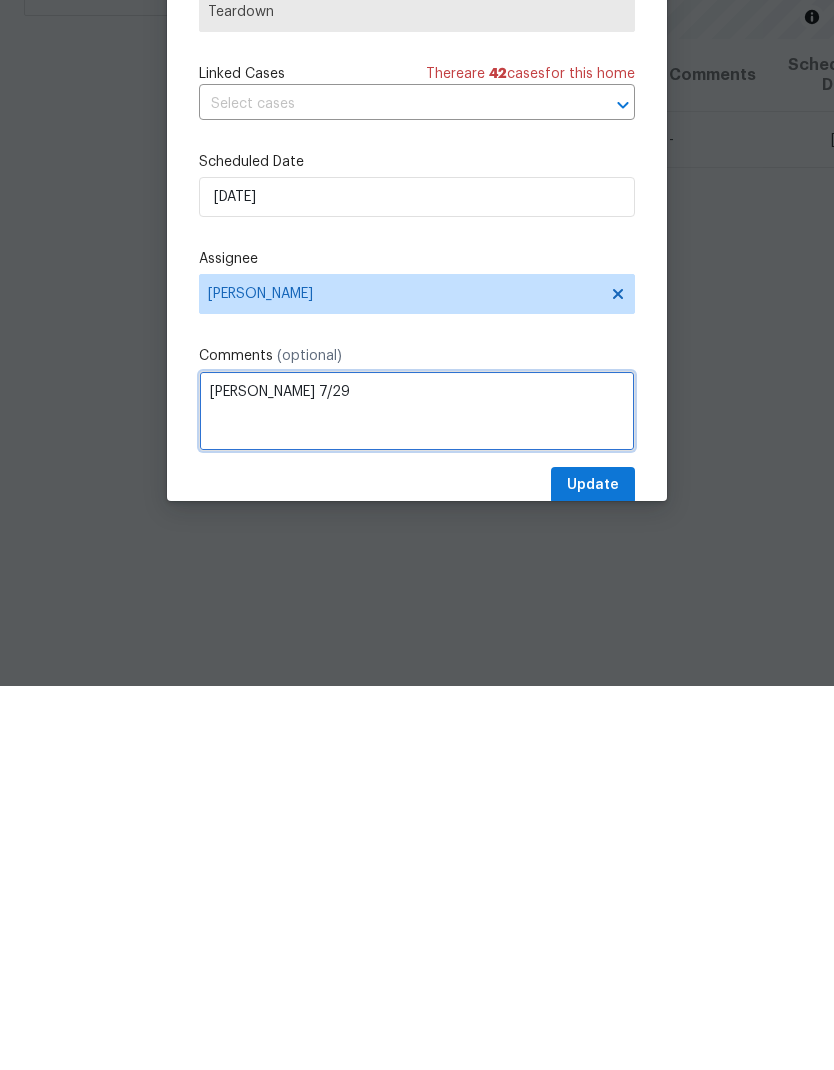type on "COE 7/29" 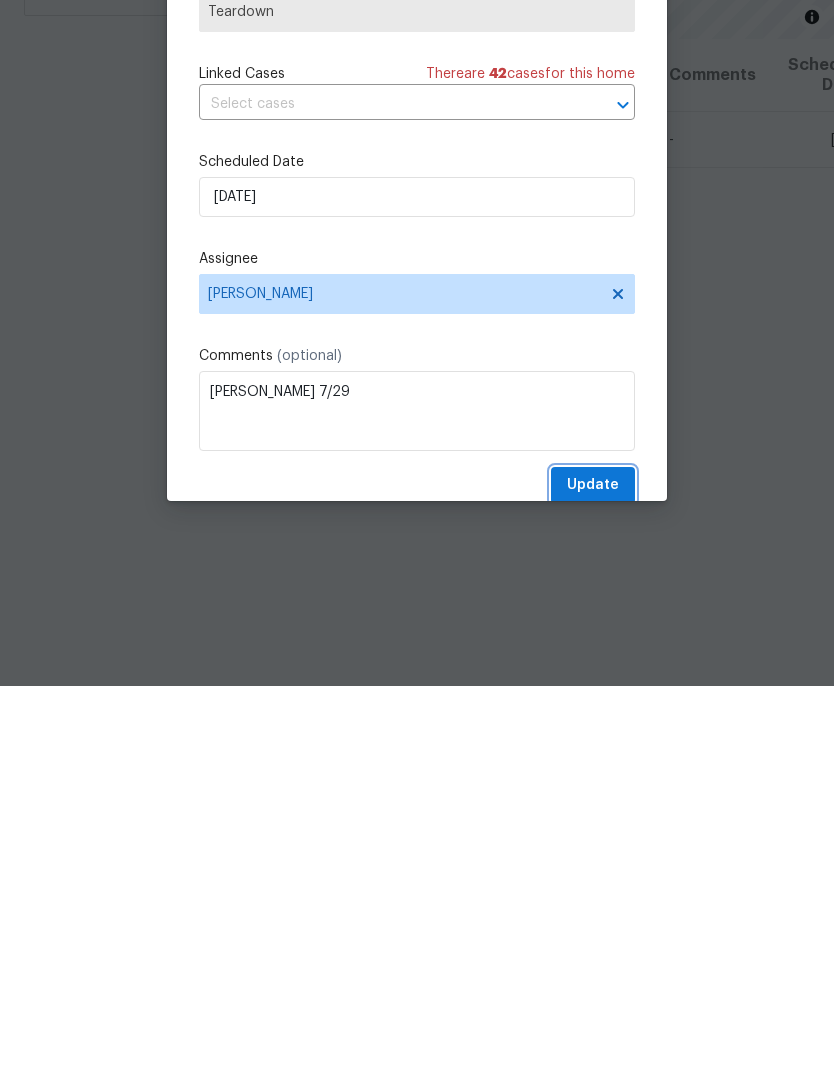 click on "Update" at bounding box center [593, 869] 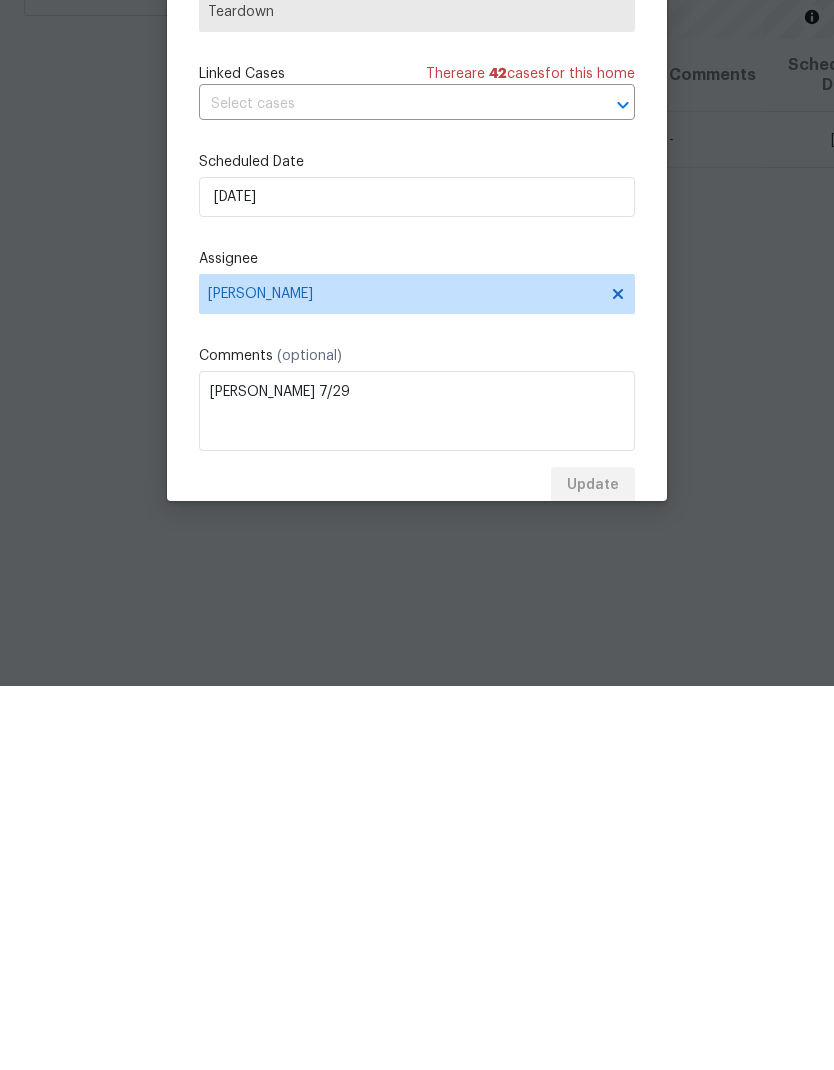 scroll, scrollTop: 80, scrollLeft: 0, axis: vertical 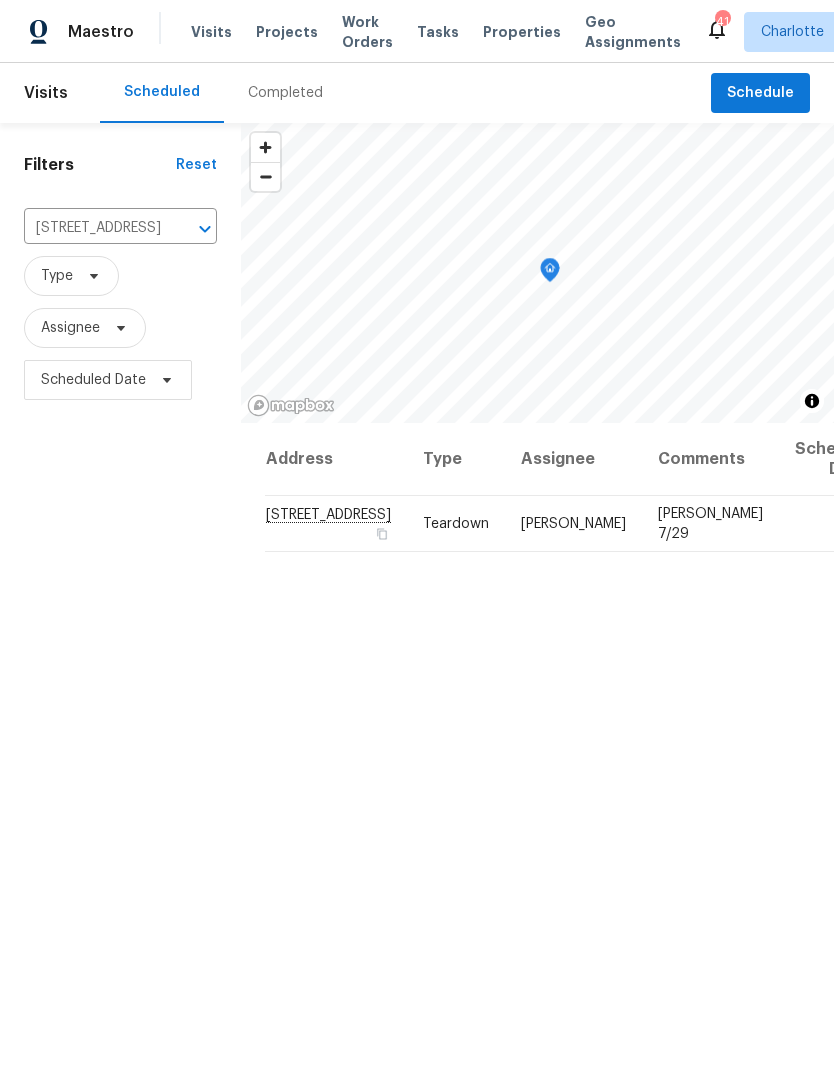 click on "235 Glenville Dr, Fort Mill, SC 29715" at bounding box center (92, 228) 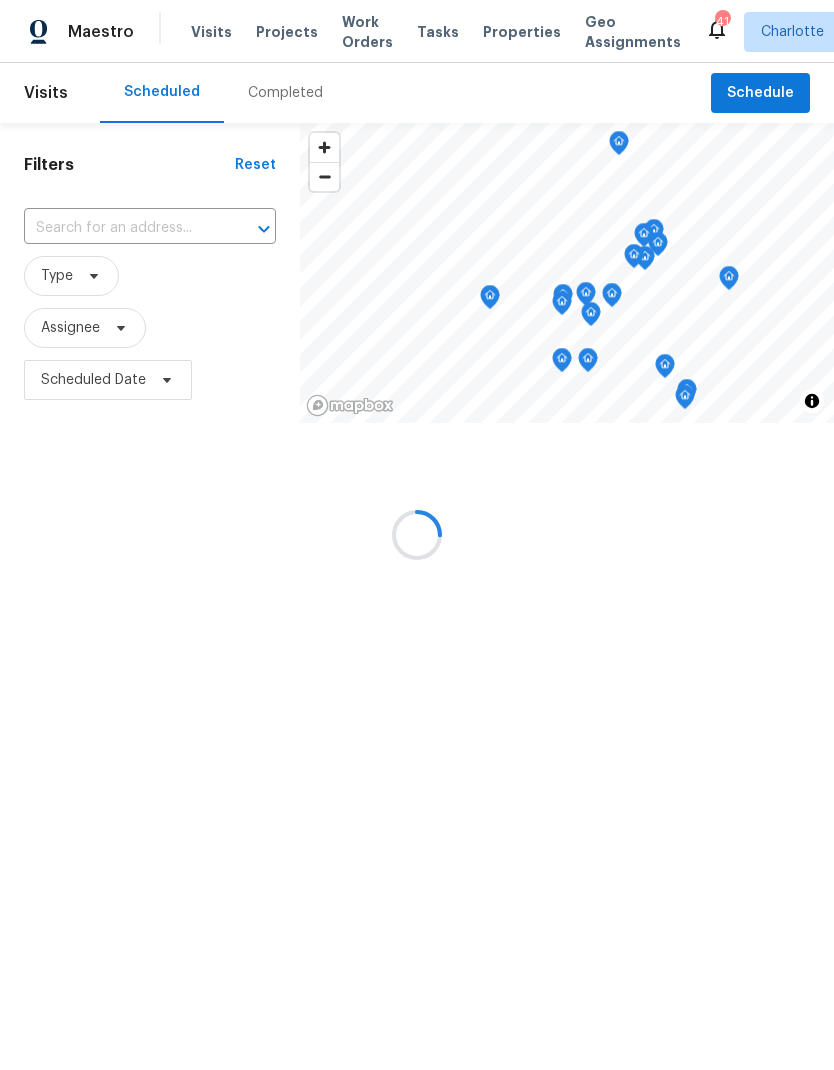 scroll, scrollTop: 0, scrollLeft: 0, axis: both 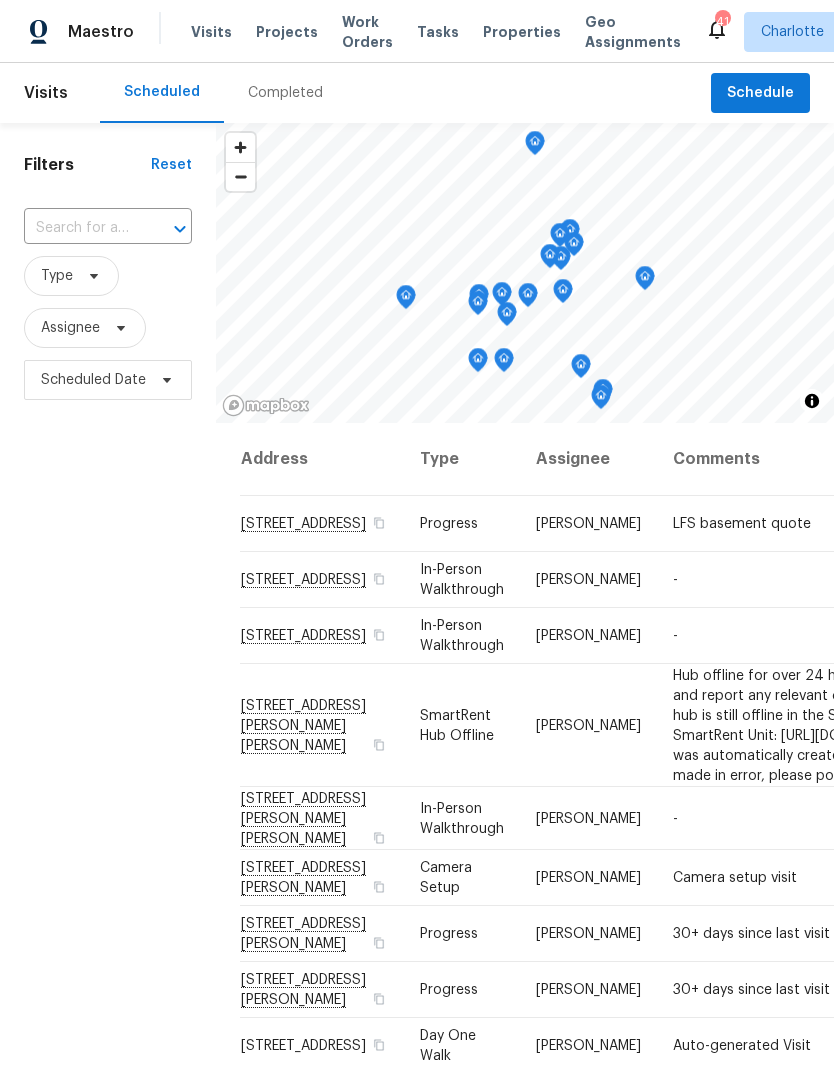 click at bounding box center (80, 228) 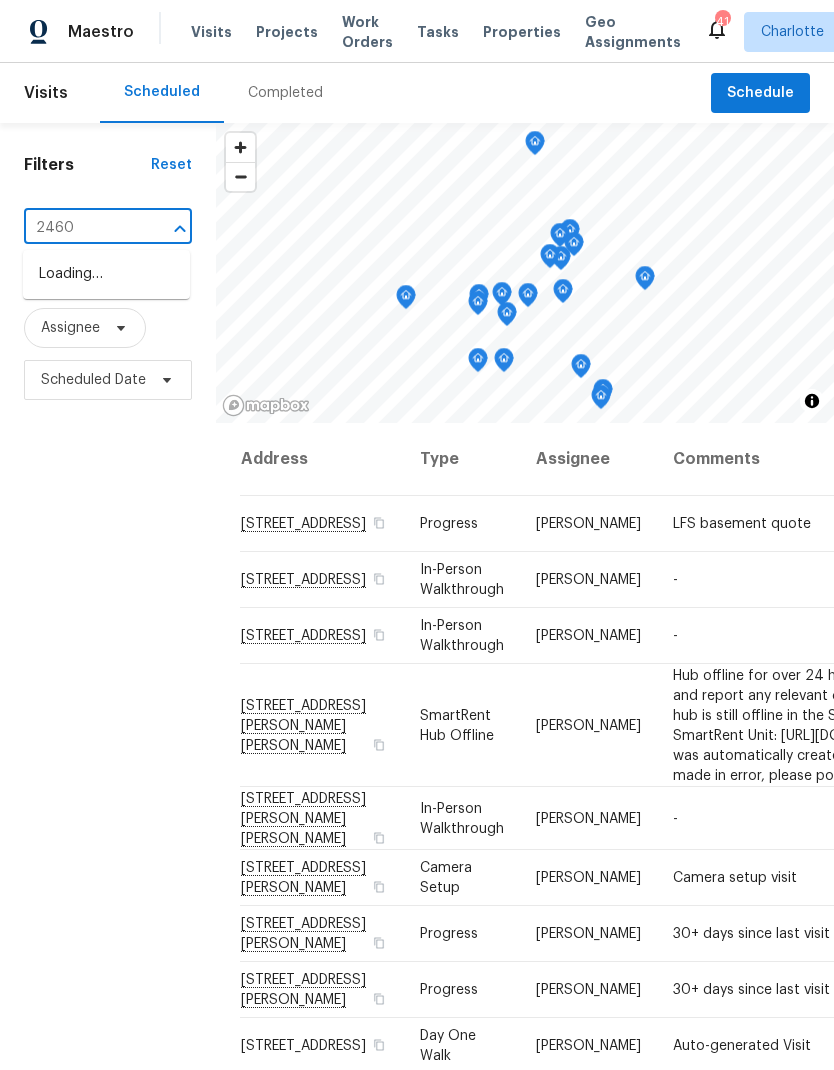type on "24601" 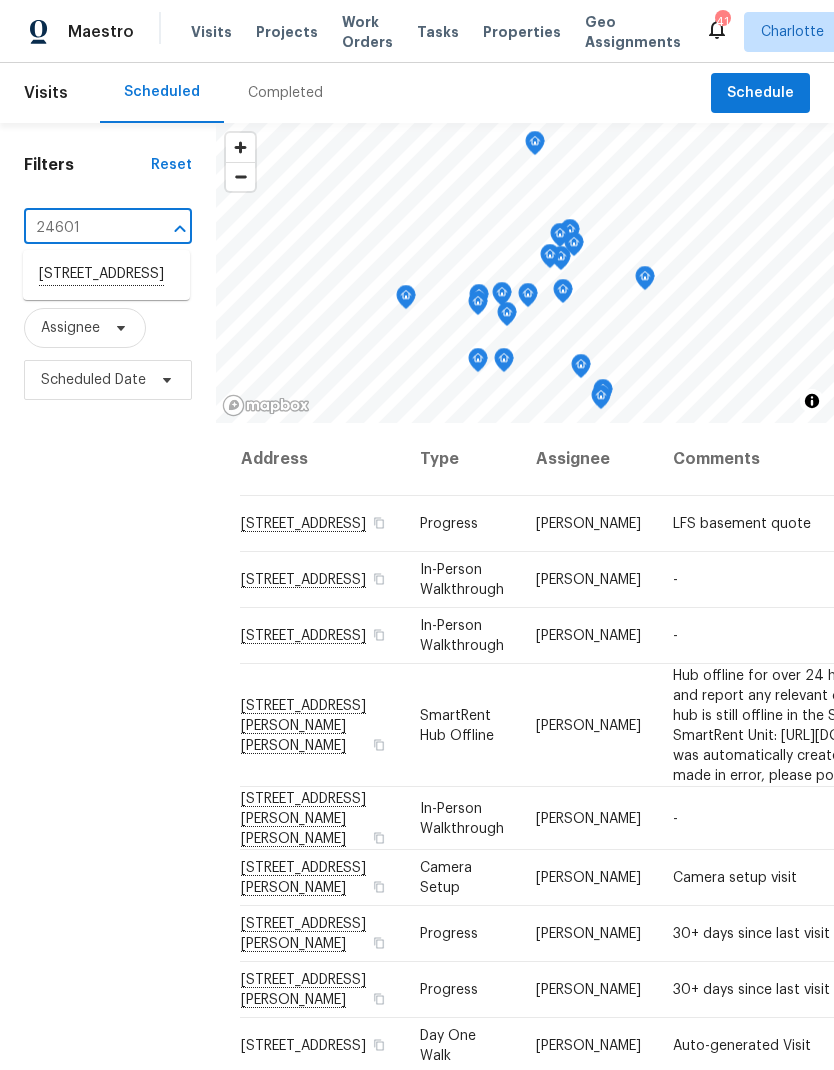 click on "24601 Blue Heron Cir, Lancaster, SC 29720" at bounding box center [106, 275] 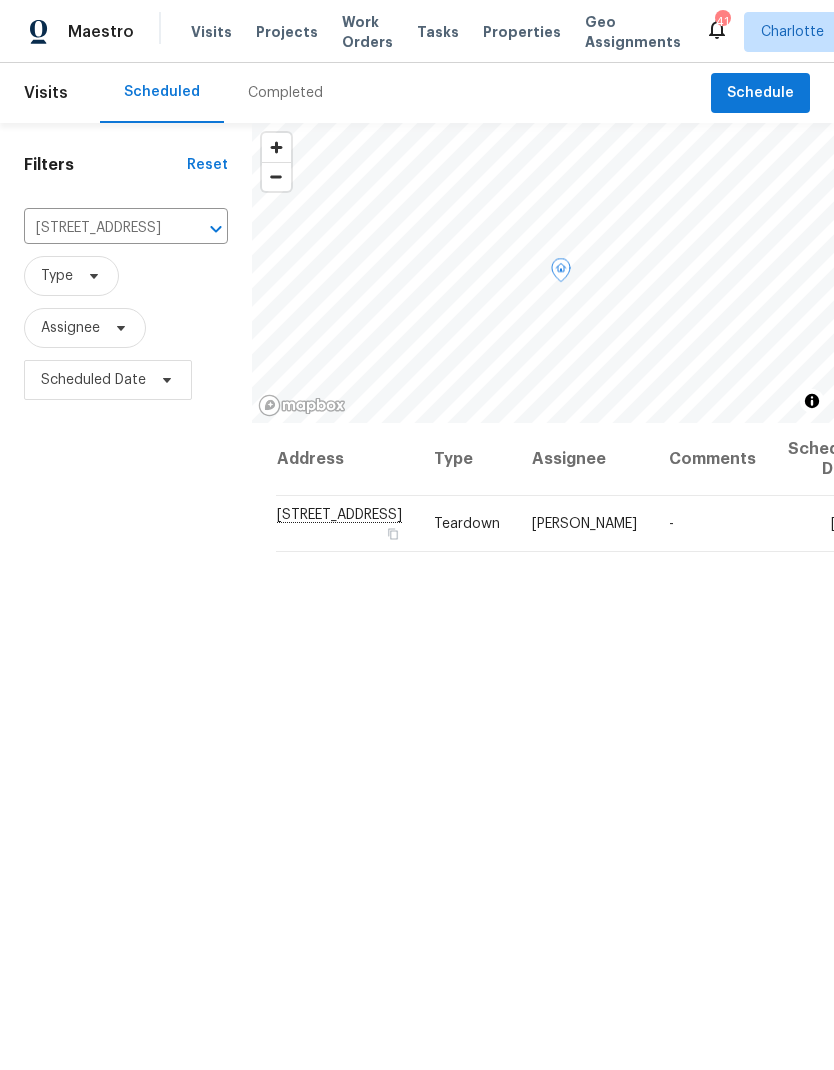 click 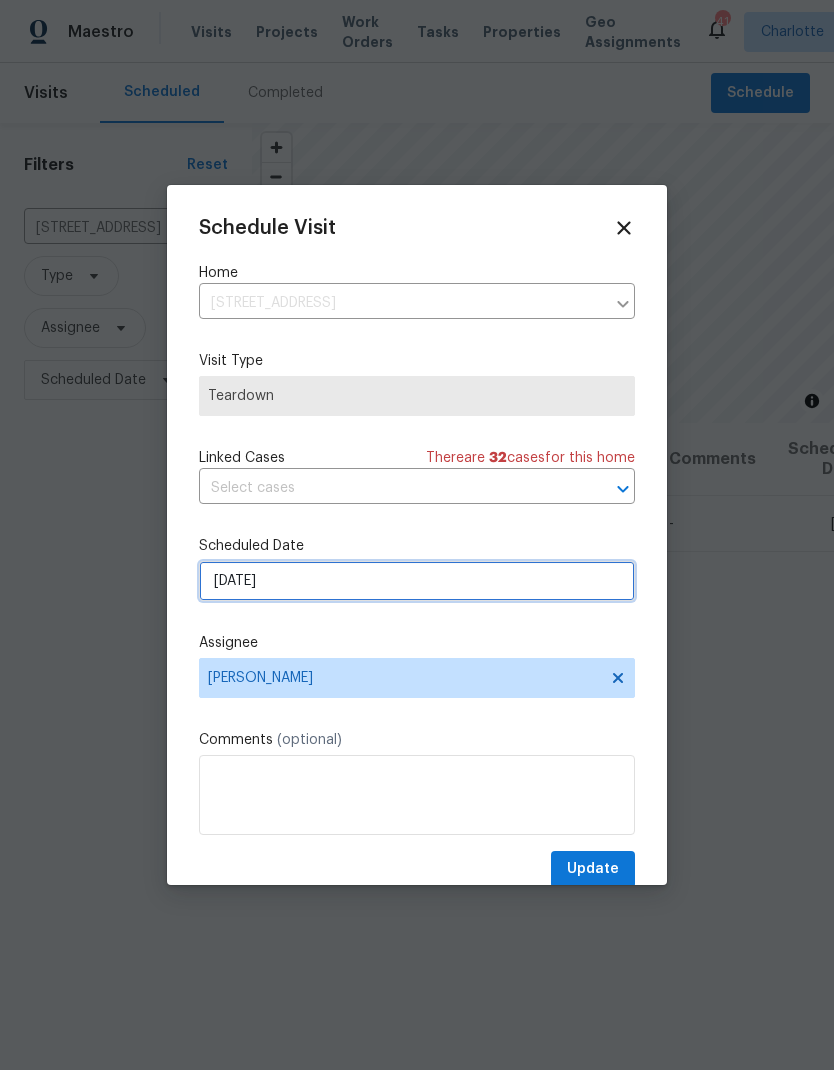 click on "7/24/2025" at bounding box center (417, 581) 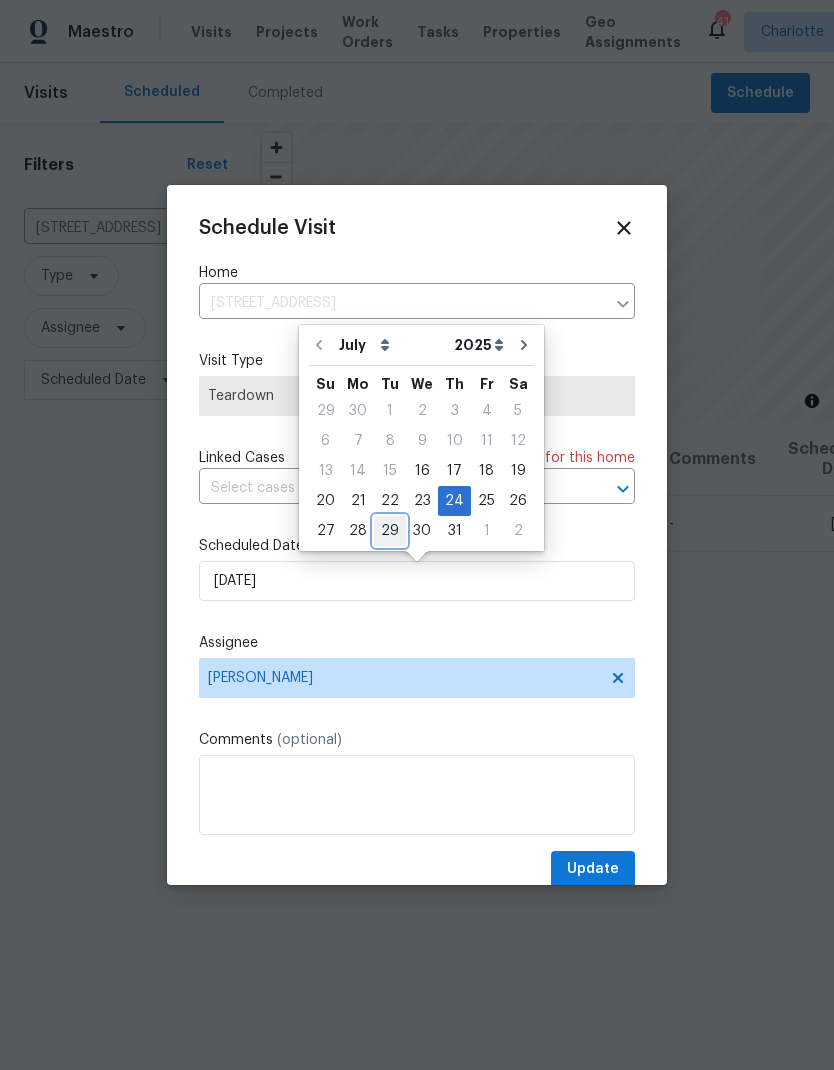 click on "29" at bounding box center [390, 531] 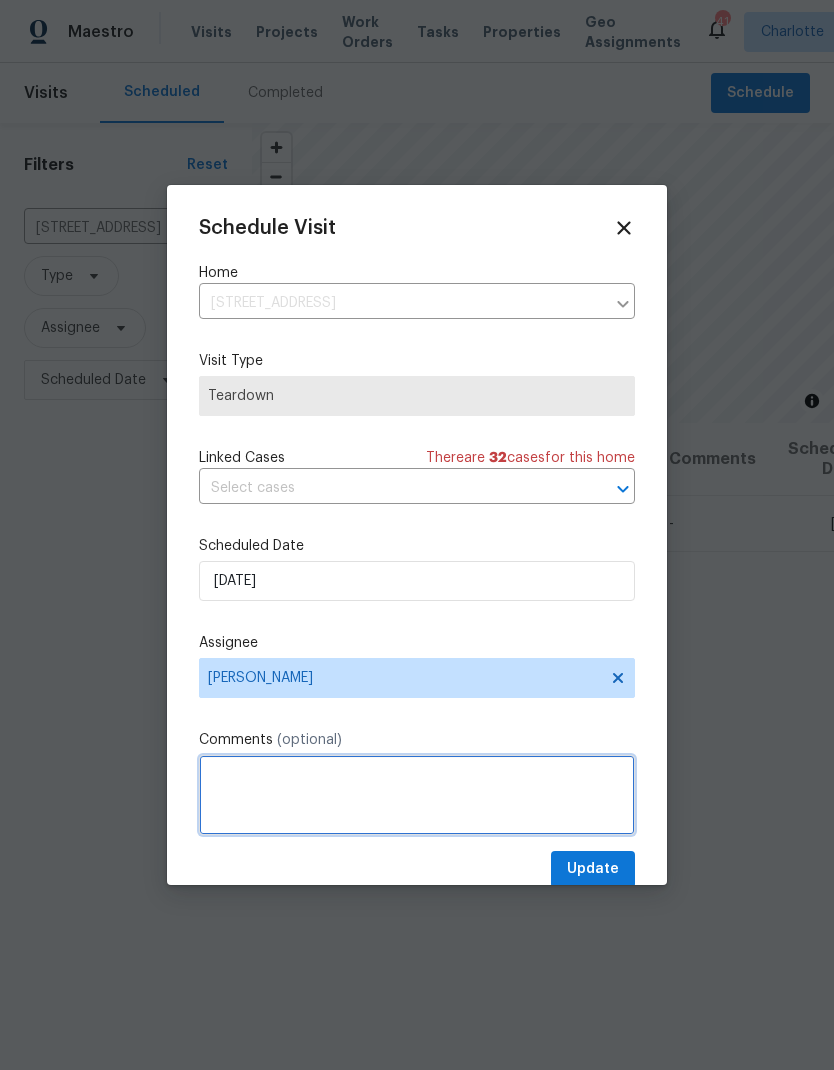 click at bounding box center (417, 795) 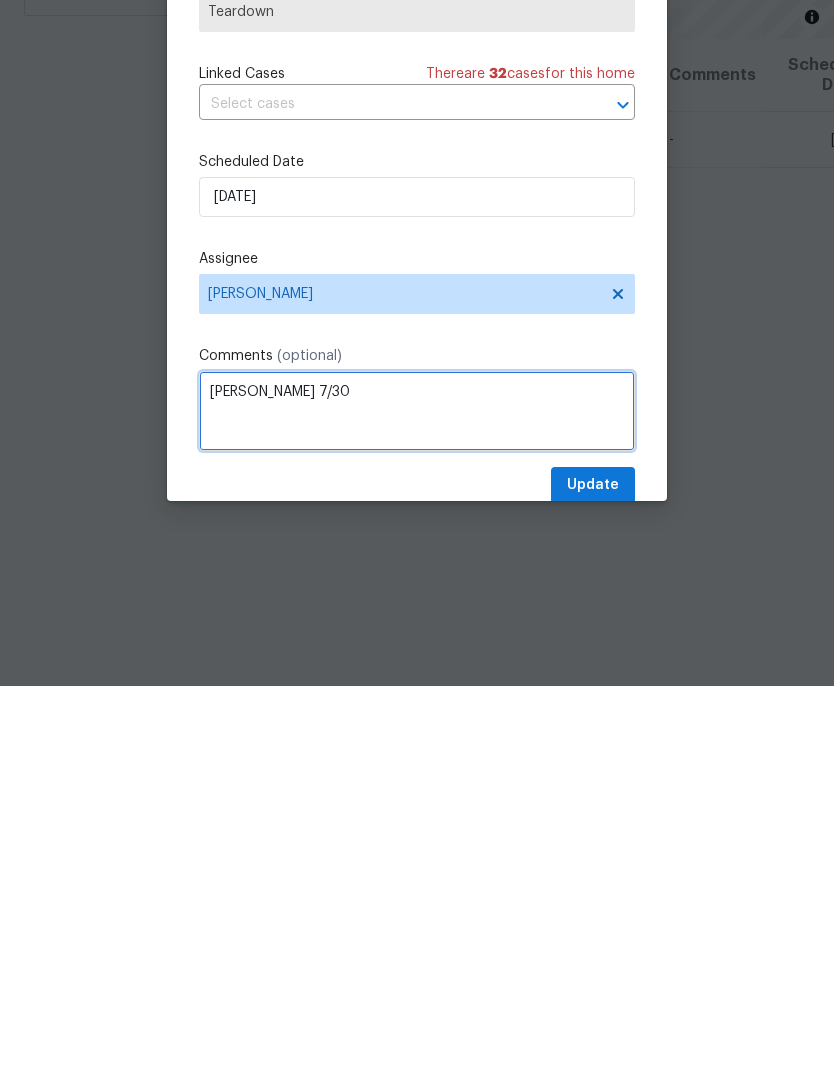 type on "COE 7/30" 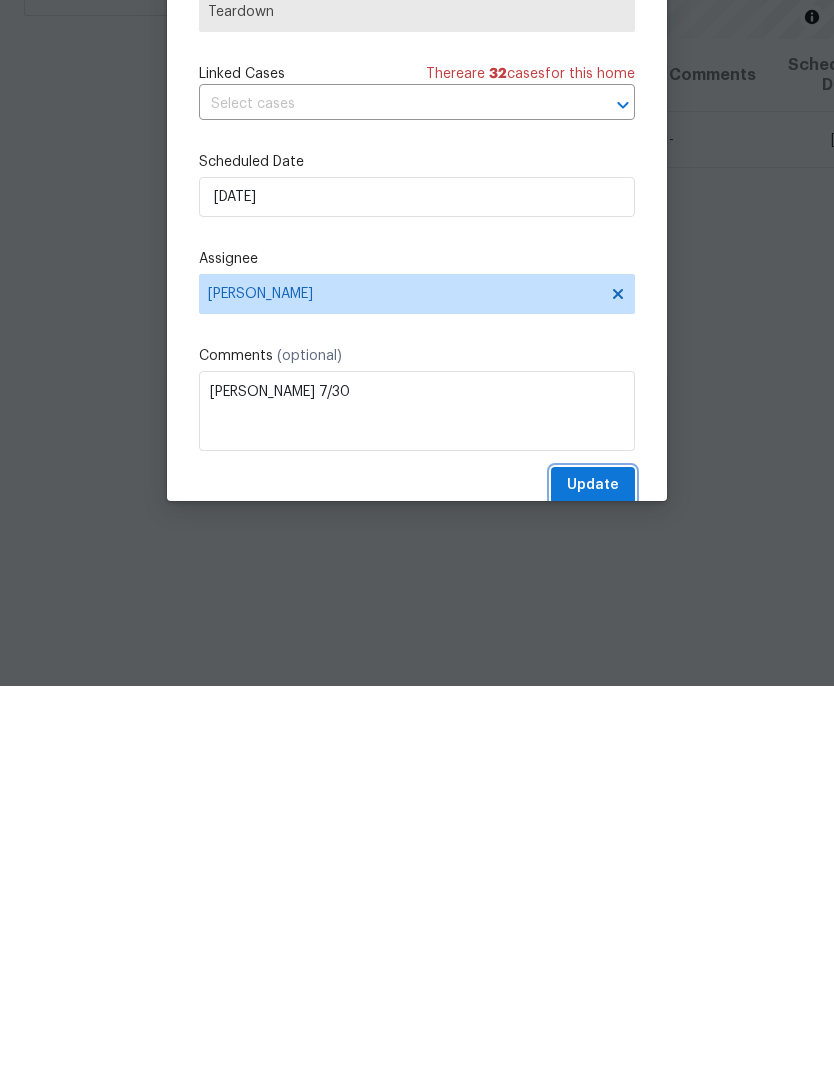 click on "Update" at bounding box center [593, 869] 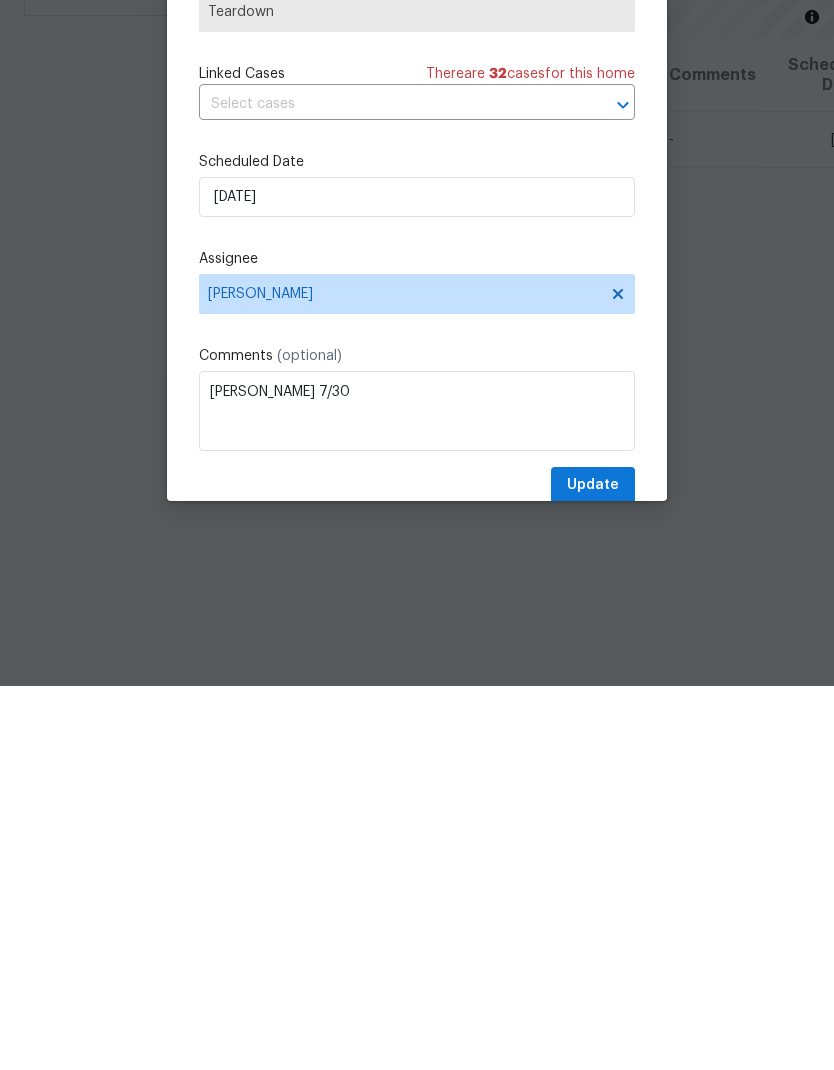 scroll, scrollTop: 80, scrollLeft: 0, axis: vertical 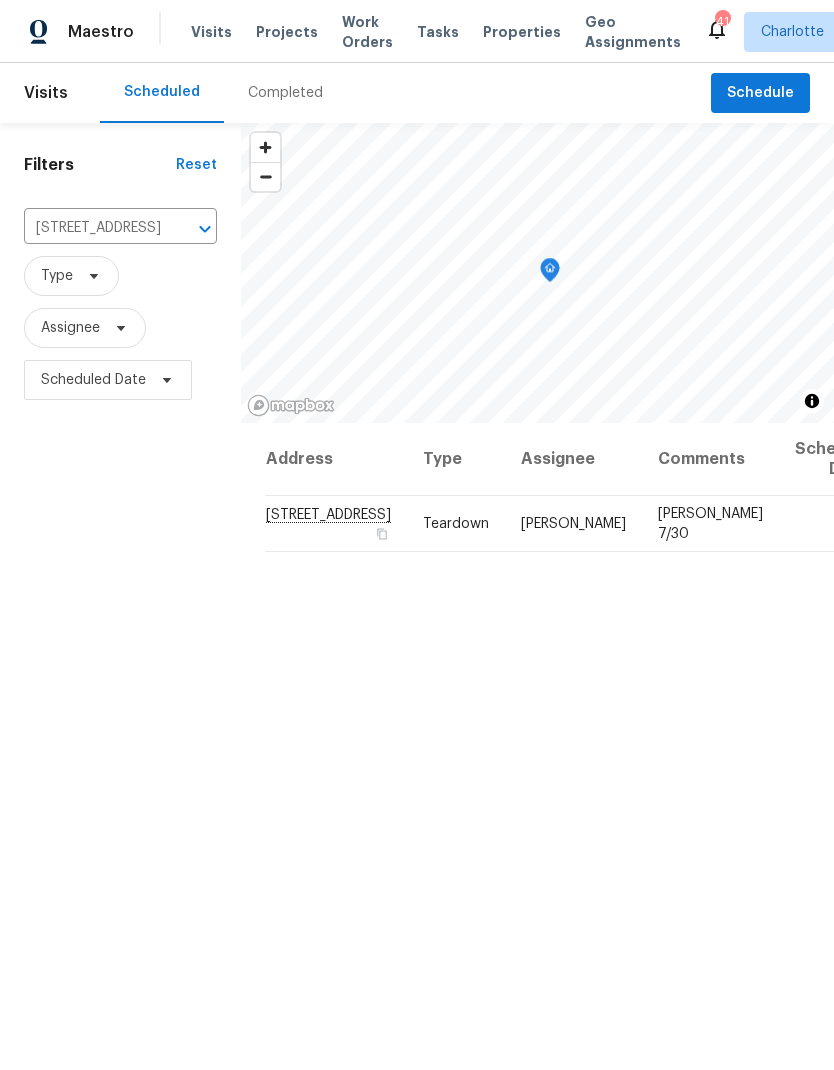 click 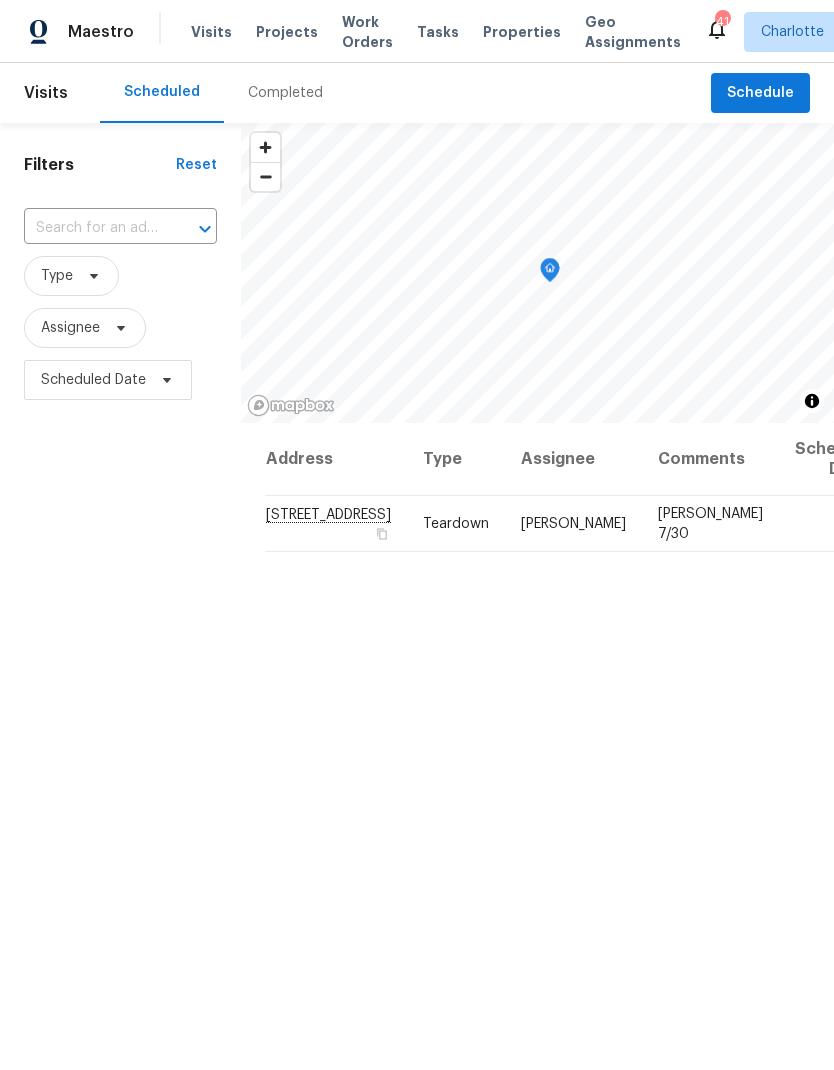 scroll, scrollTop: 0, scrollLeft: 0, axis: both 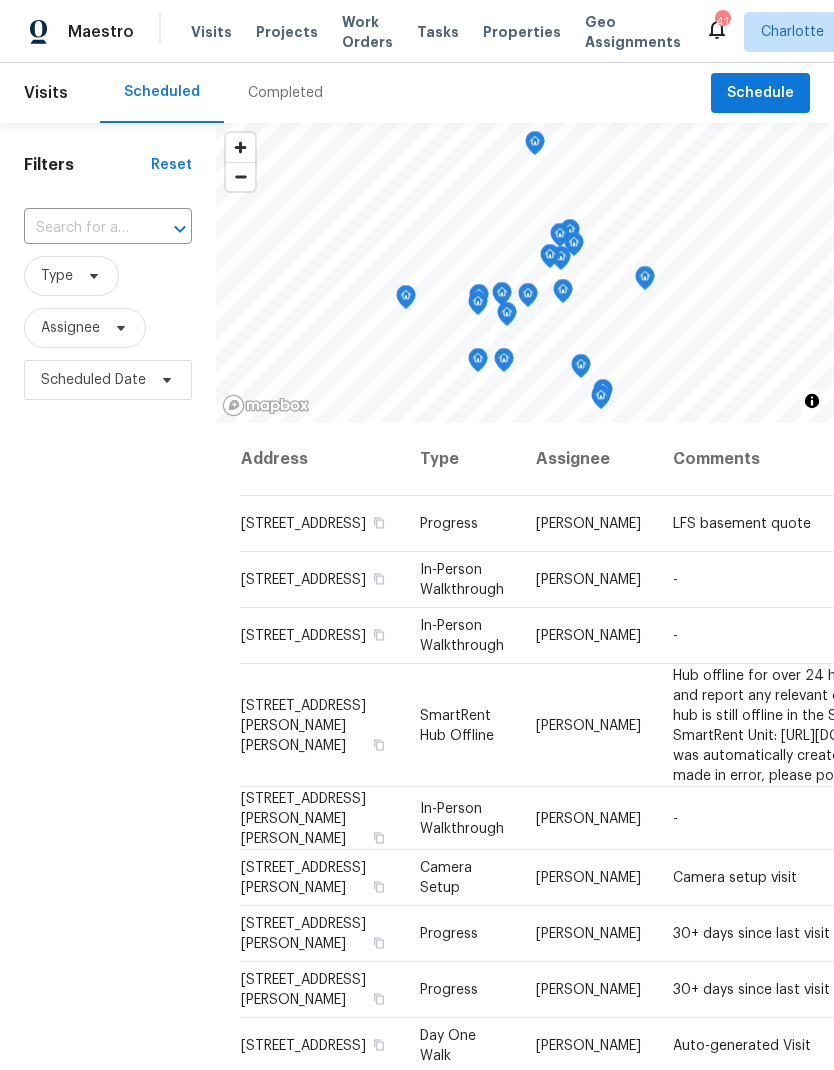 click at bounding box center [80, 228] 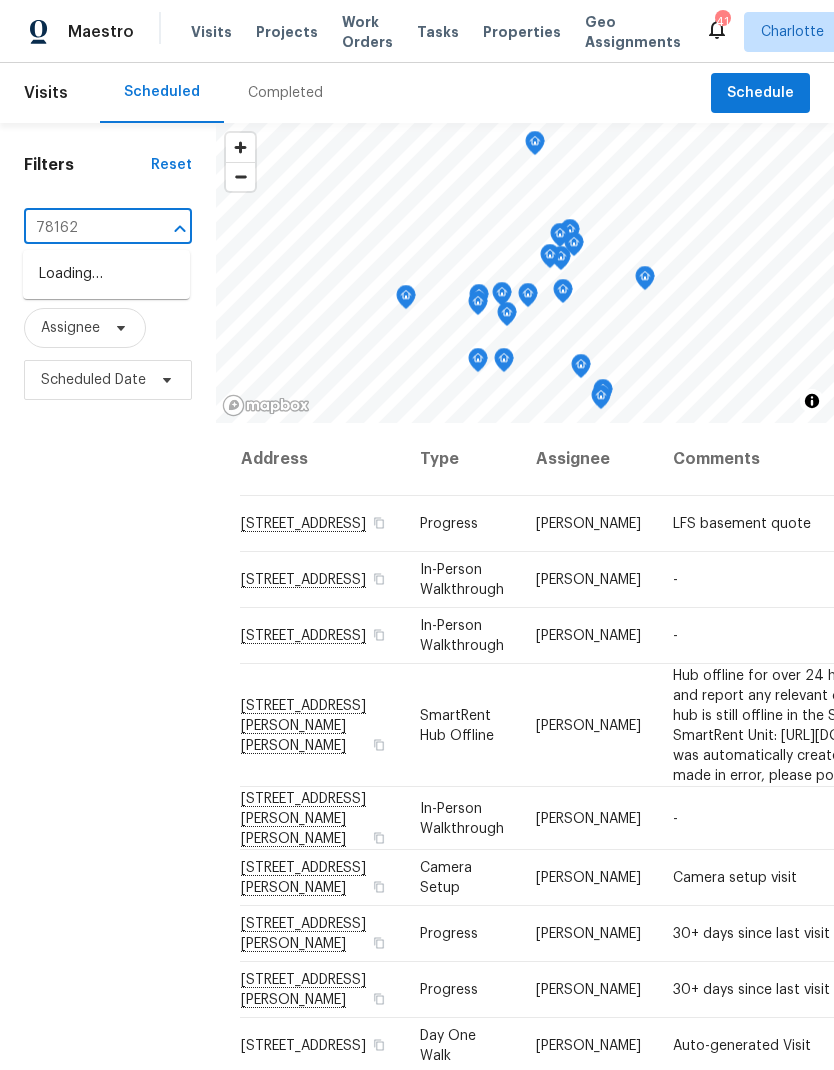 type on "78162" 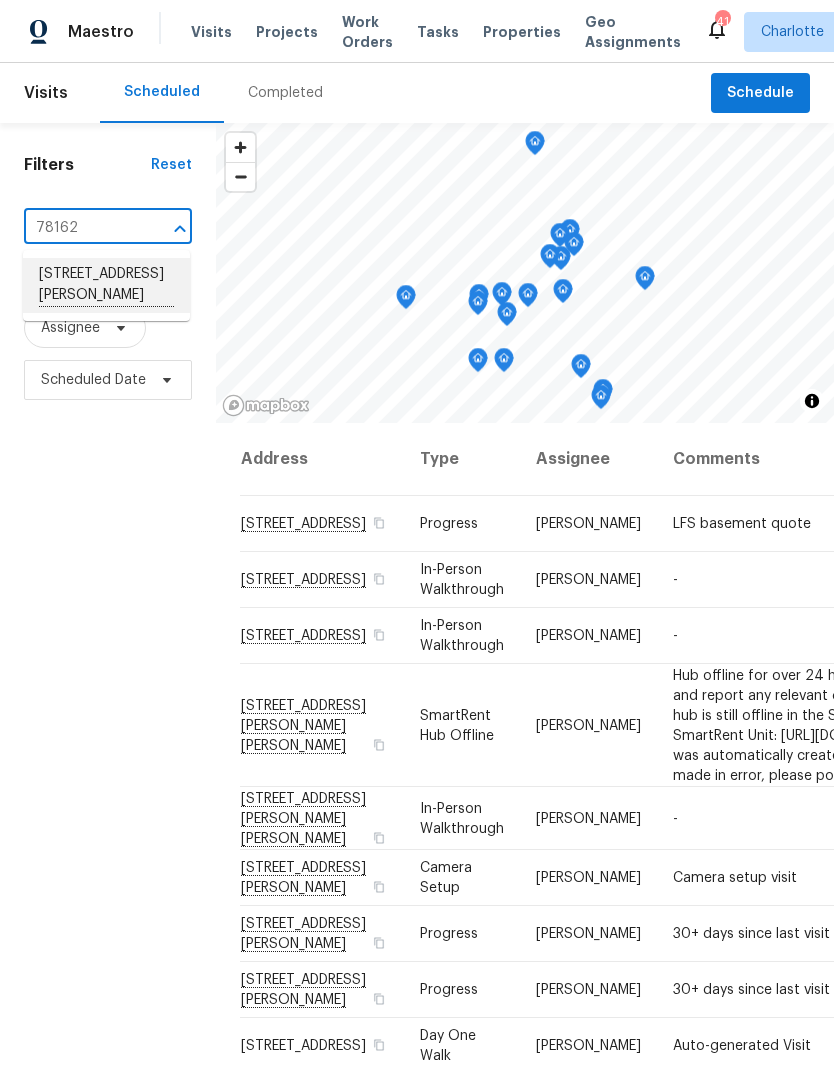 click on "78162 Rillstone Dr, Lancaster, SC 29720" at bounding box center (106, 285) 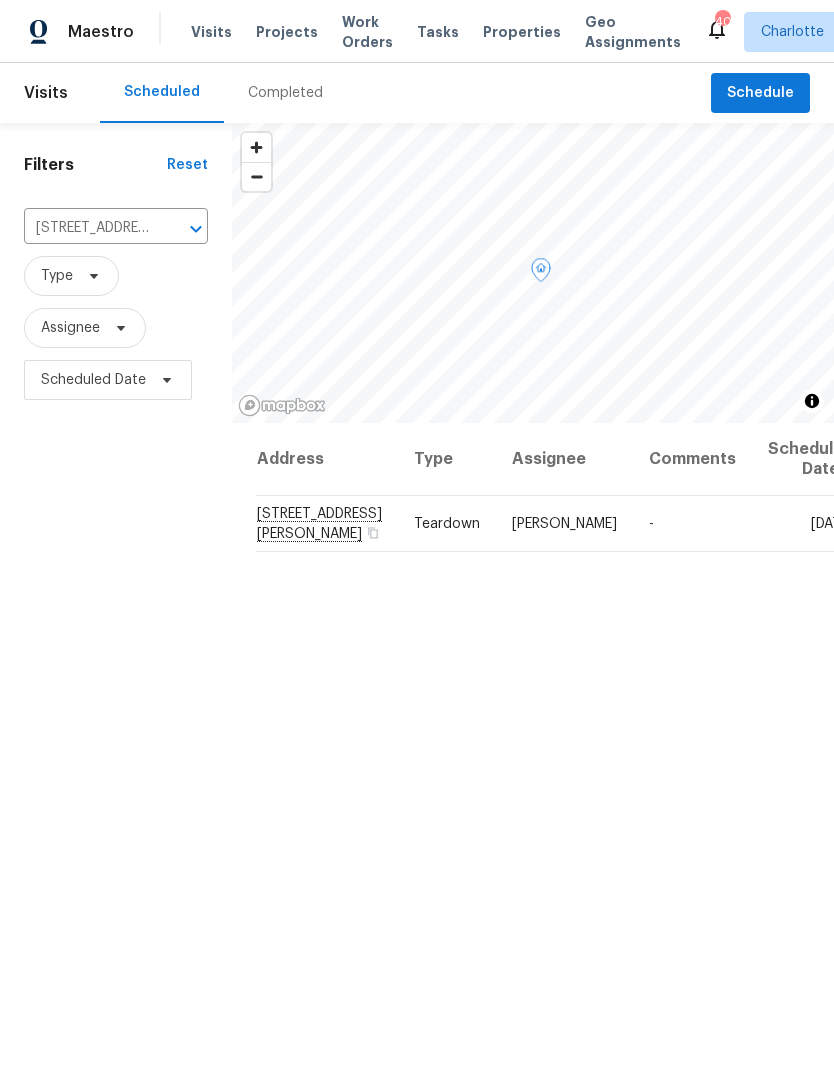 click 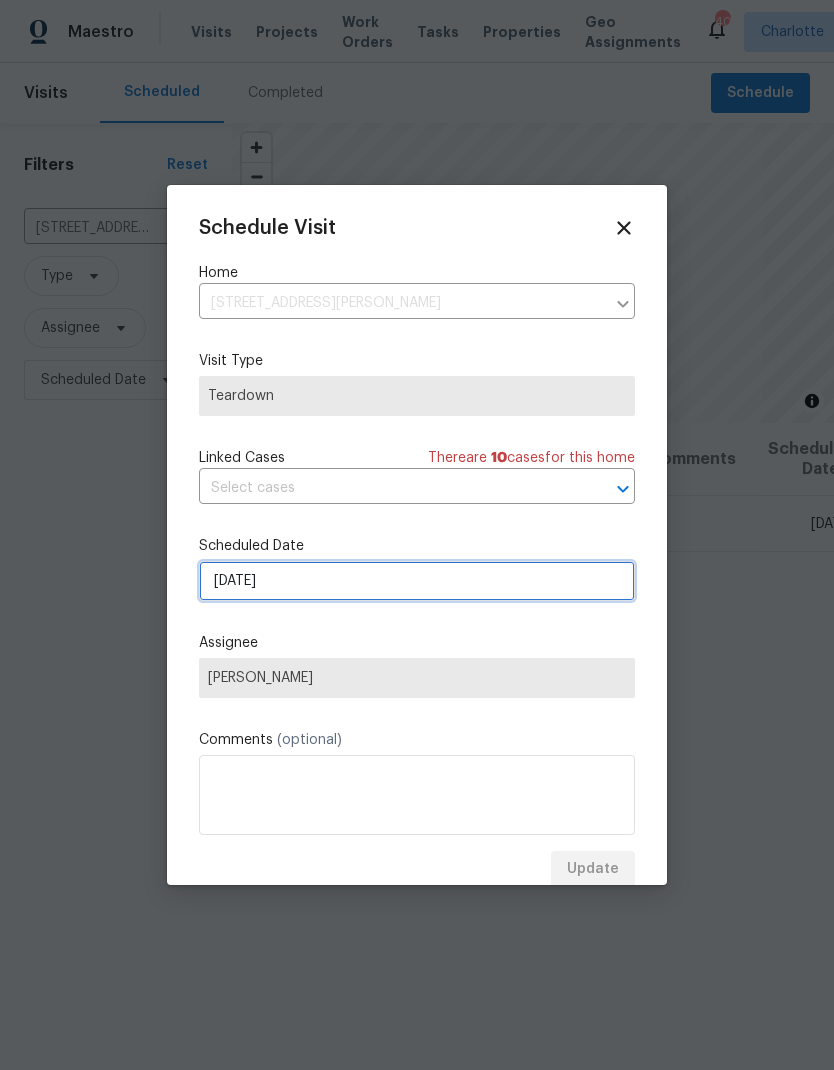 click on "7/27/2025" at bounding box center [417, 581] 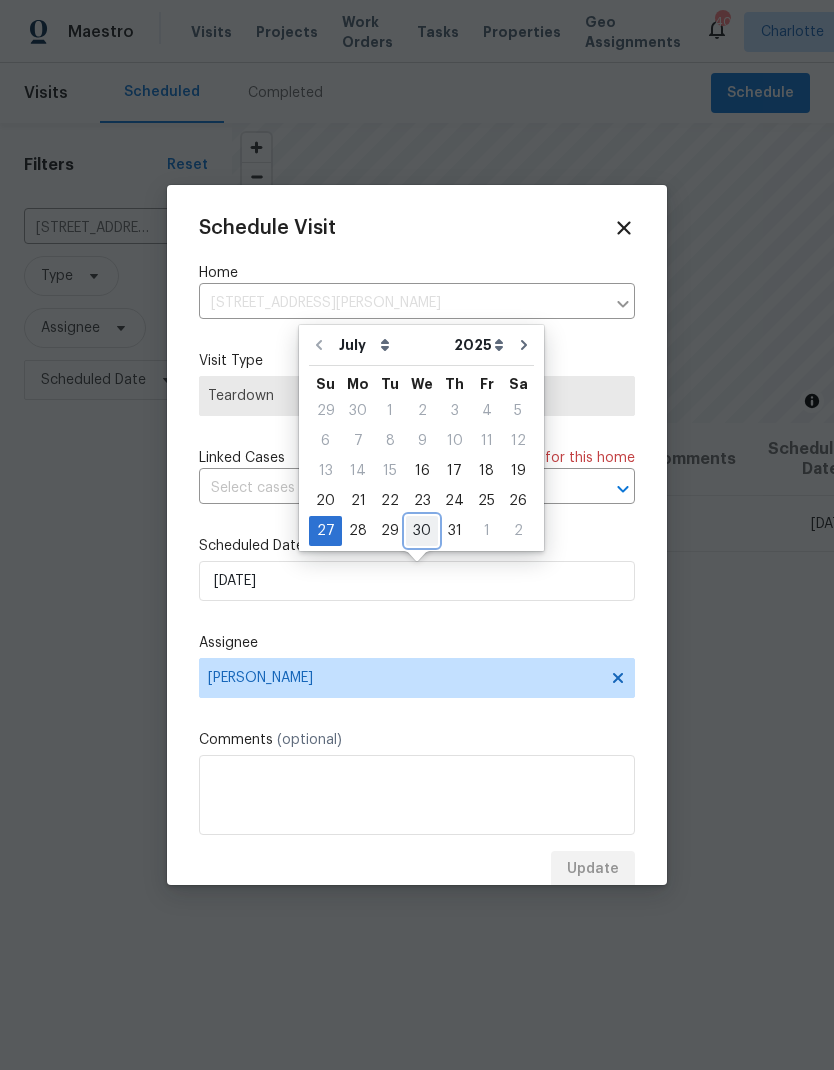 click on "30" at bounding box center (422, 531) 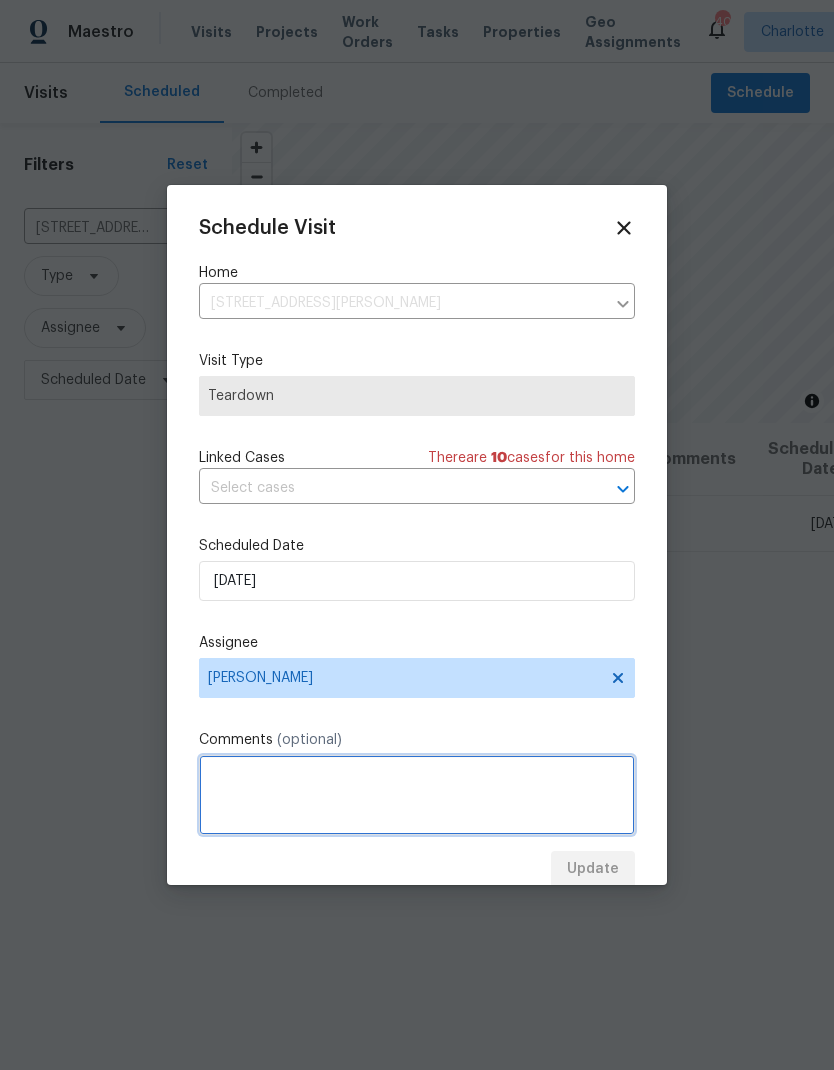 click at bounding box center [417, 795] 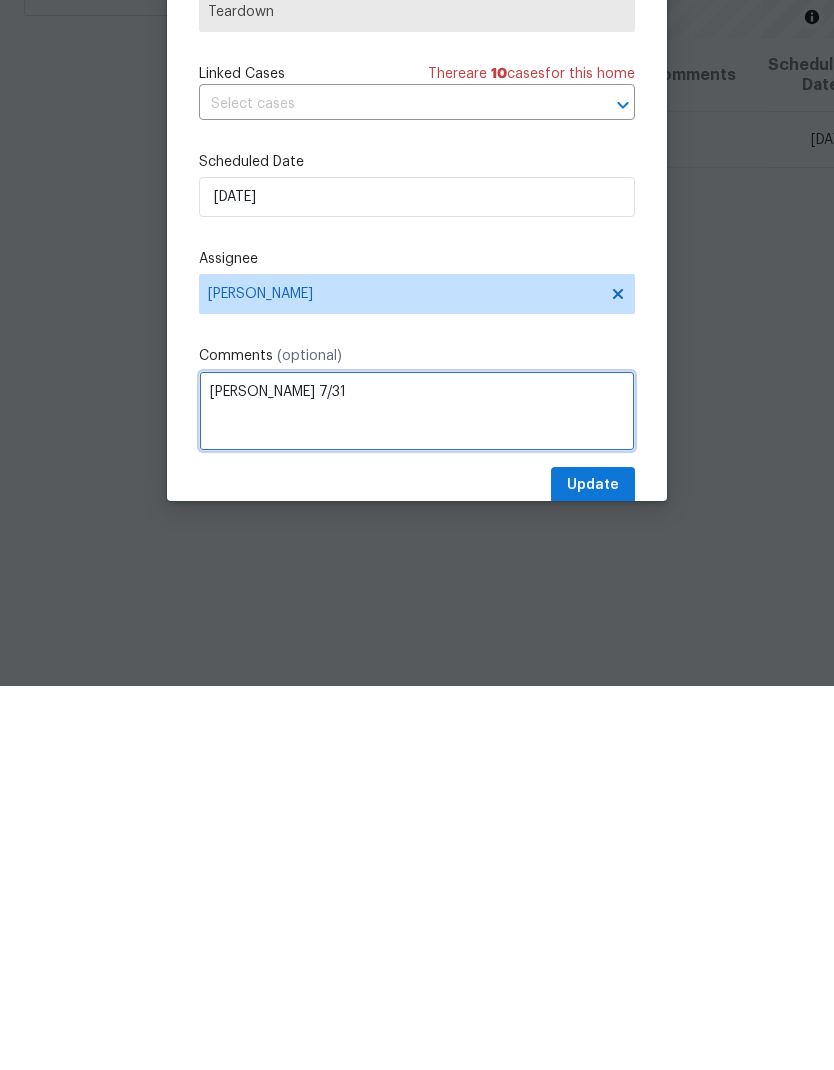 type on "COE 7/31" 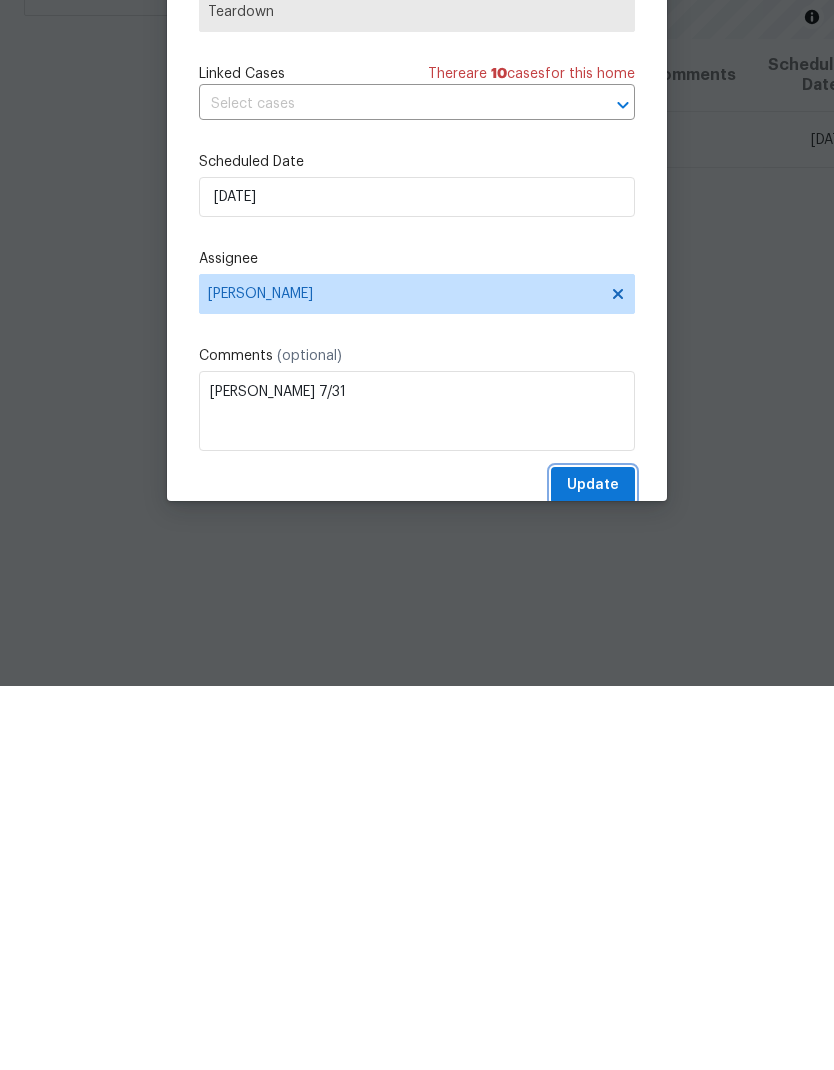 click on "Update" at bounding box center (593, 869) 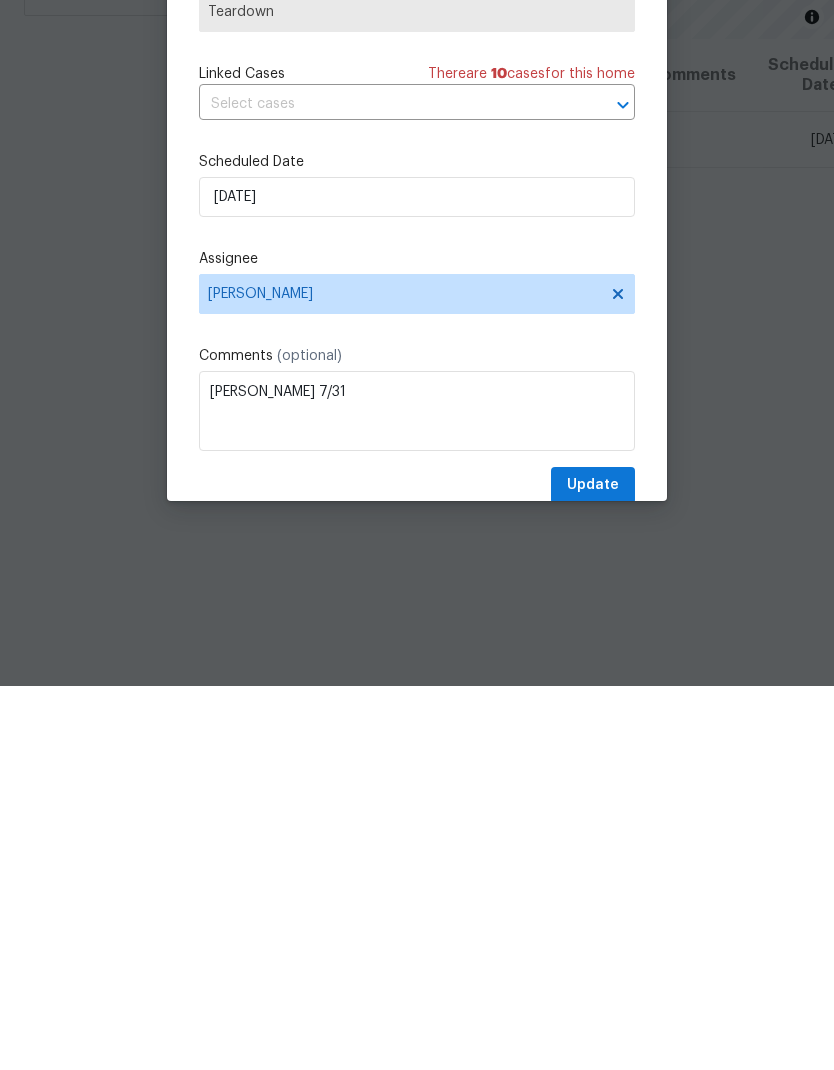 scroll, scrollTop: 80, scrollLeft: 0, axis: vertical 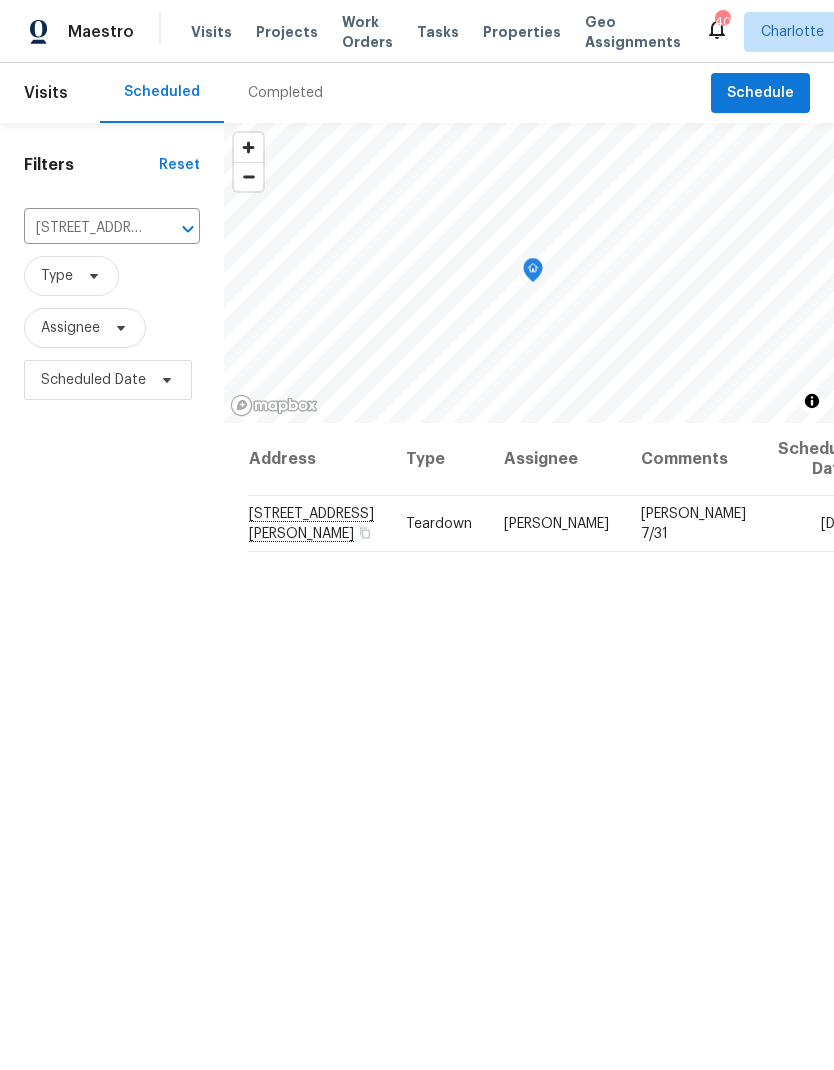 click 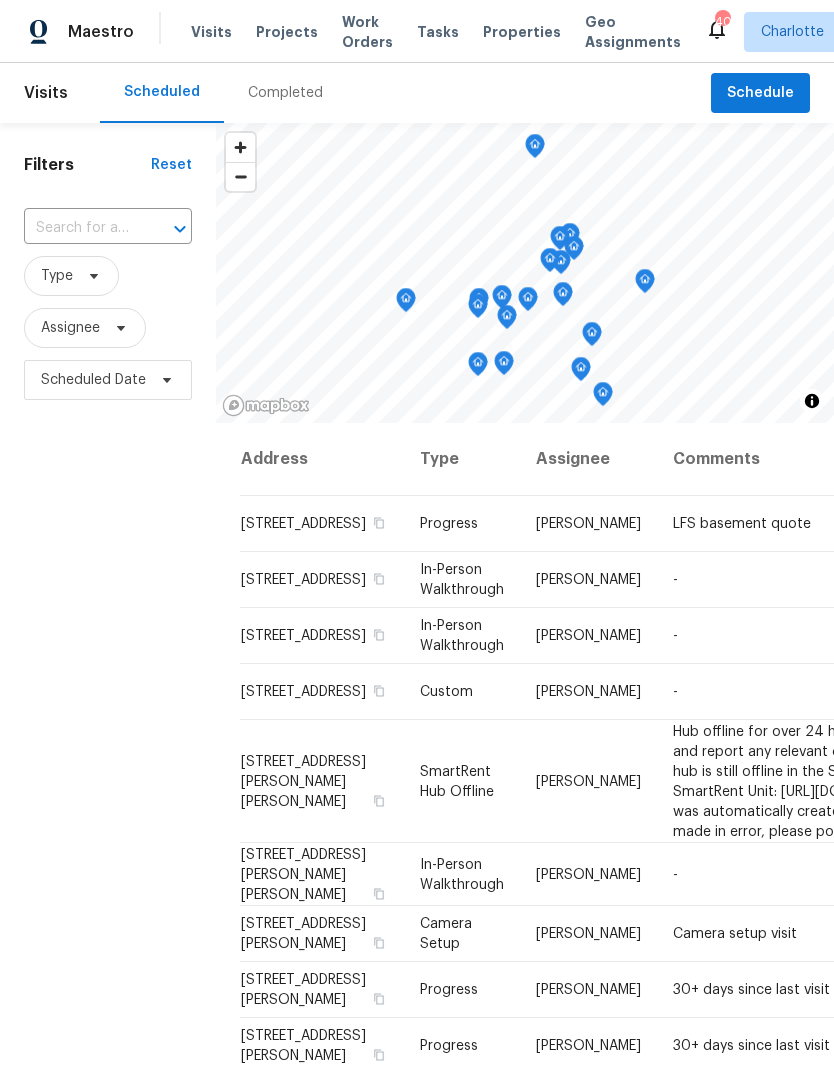 click at bounding box center [80, 228] 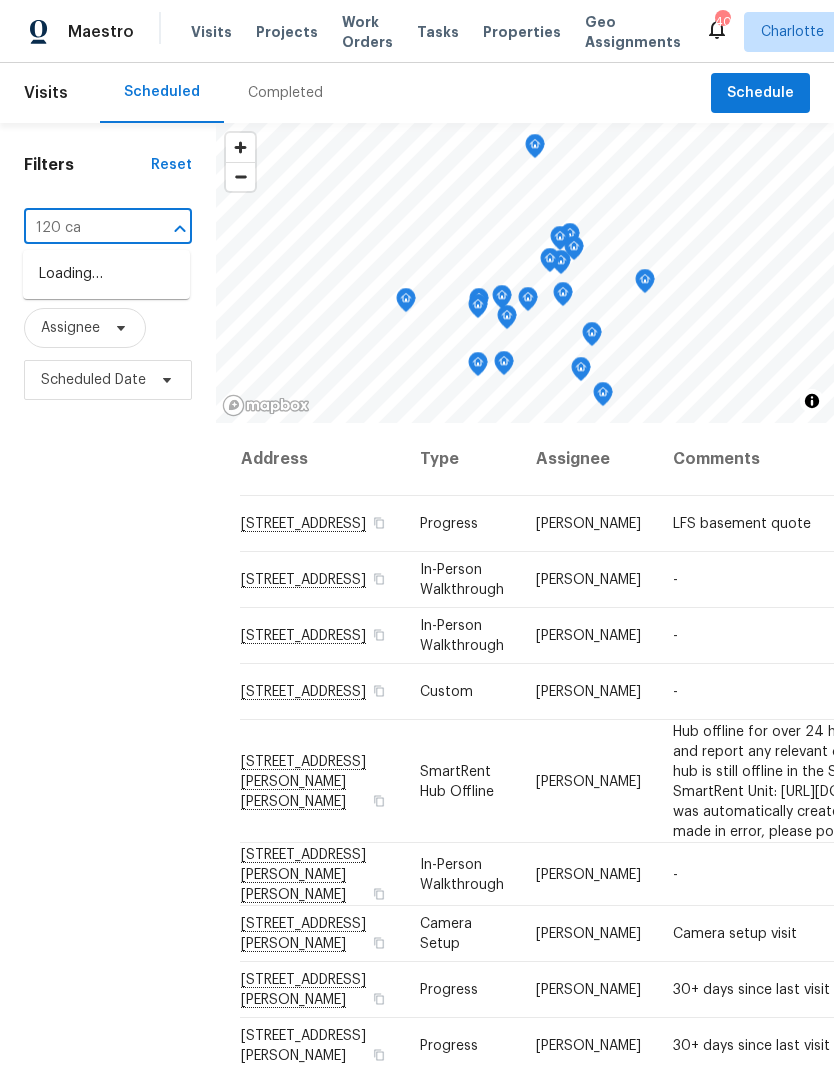 type on "120 cad" 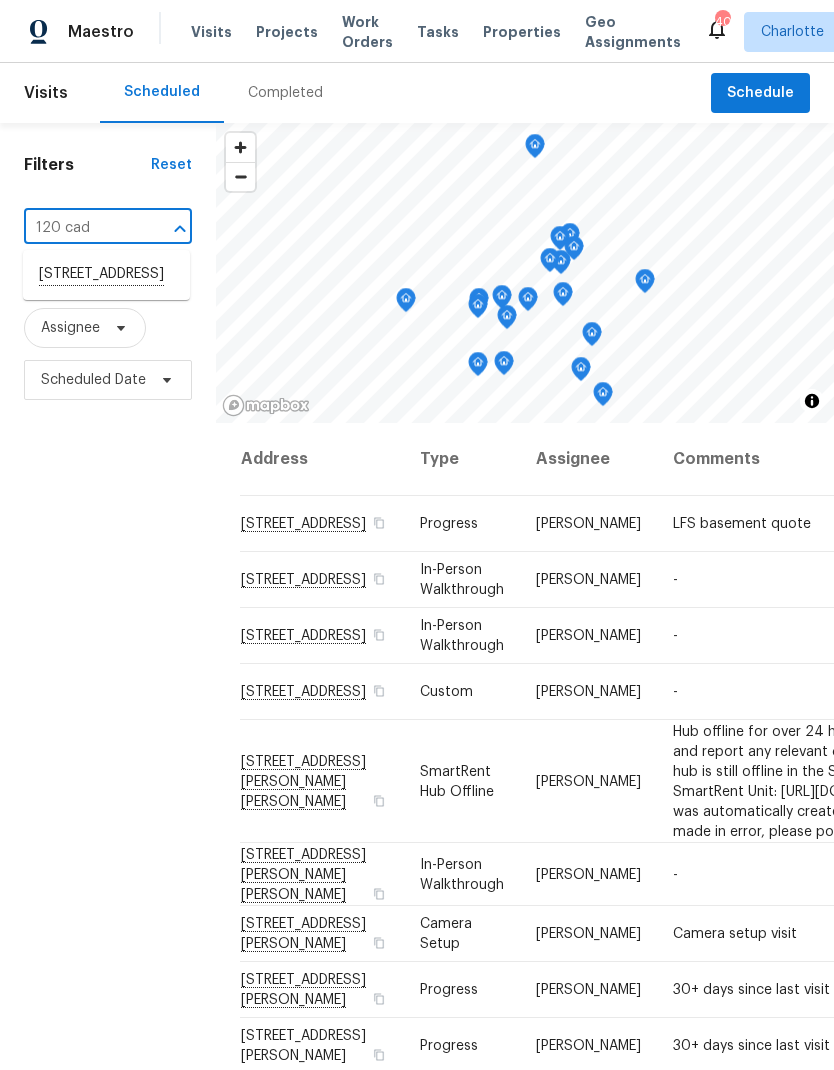 click on "120 Cadbury Ln, Fort Mill, SC 29715" at bounding box center (106, 275) 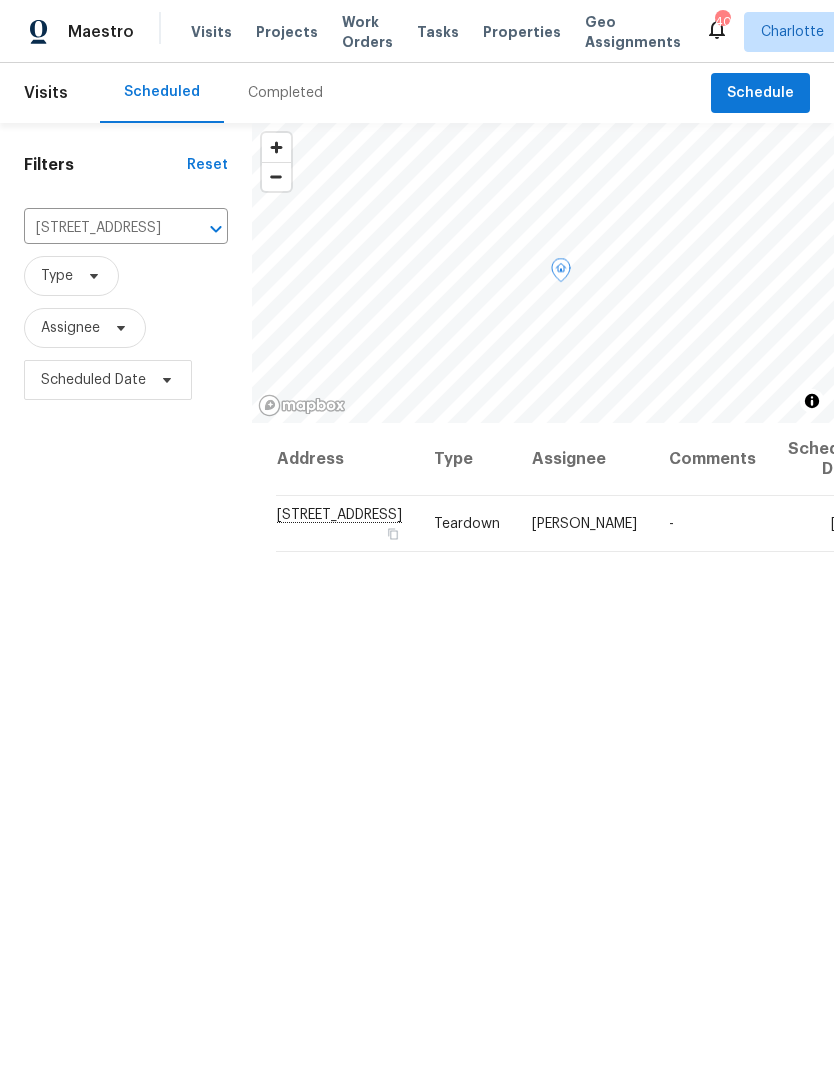 click 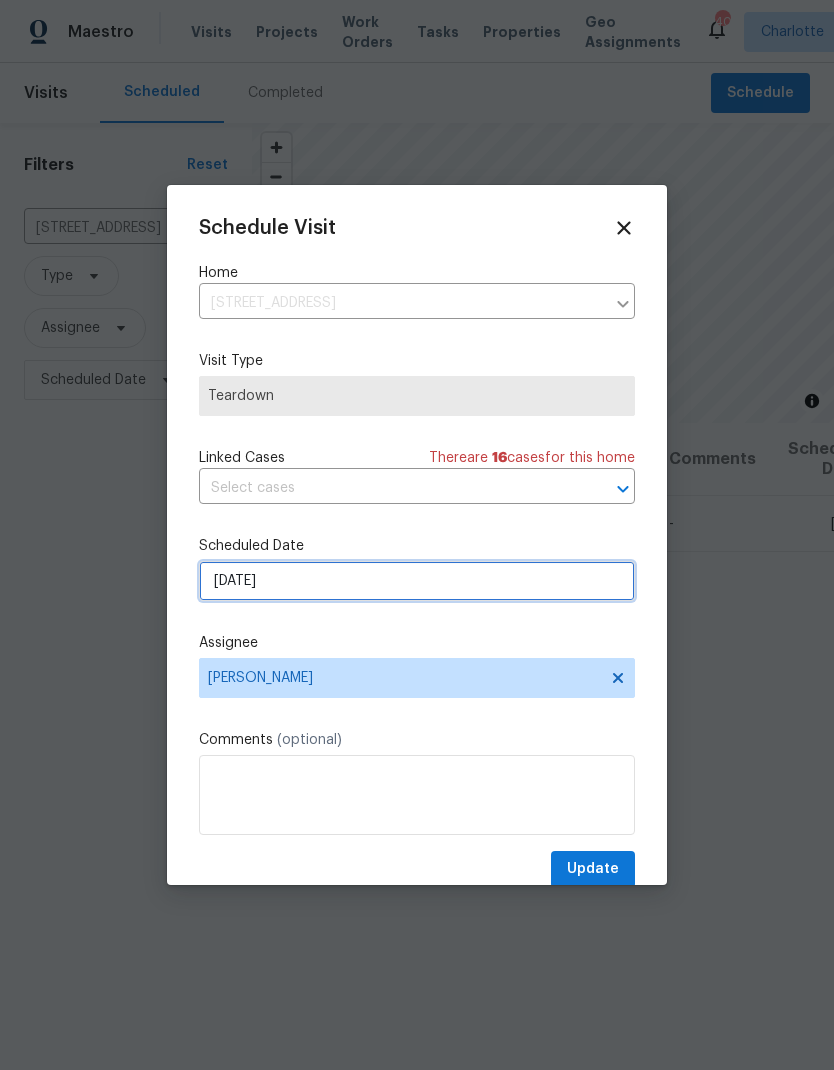 click on "7/22/2025" at bounding box center [417, 581] 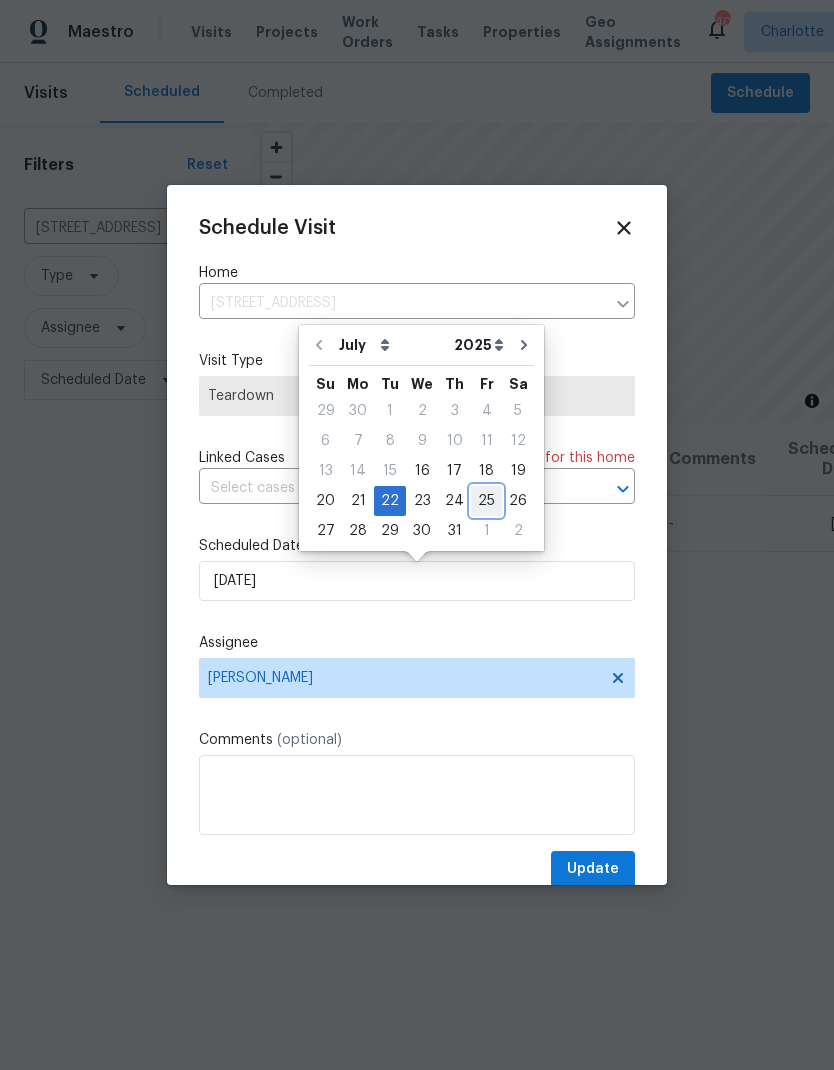 click on "25" at bounding box center (486, 501) 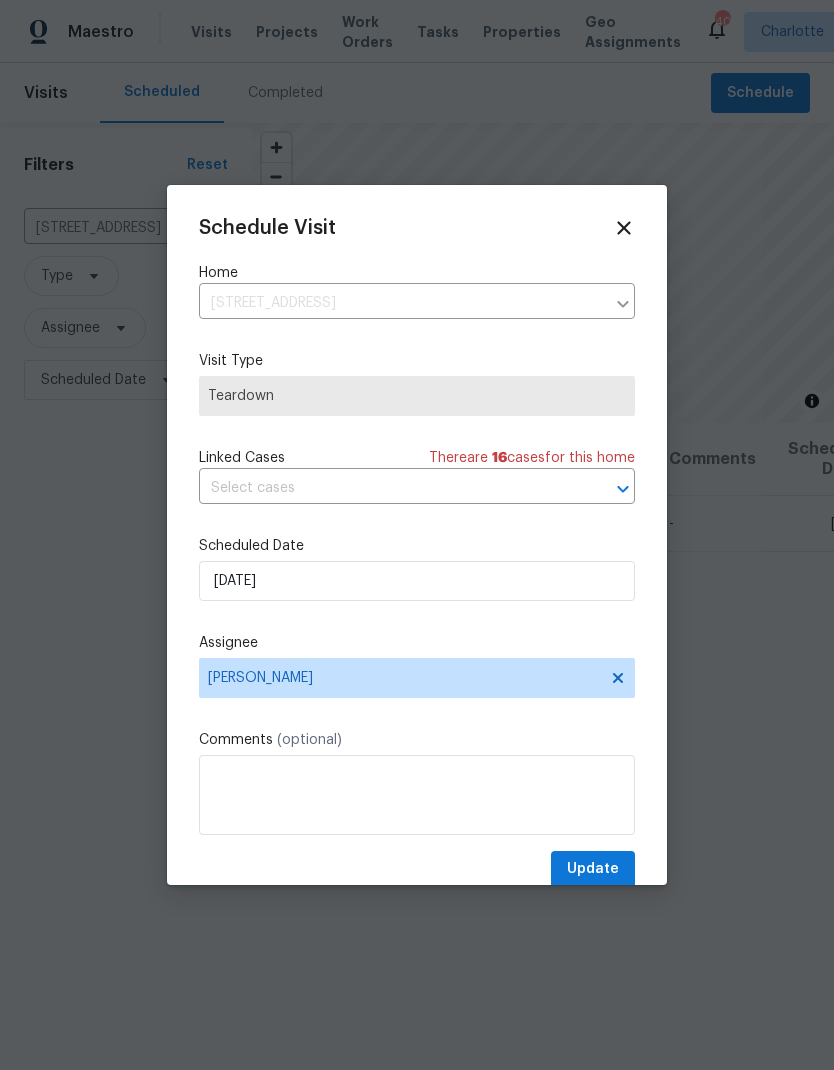 click at bounding box center (417, 795) 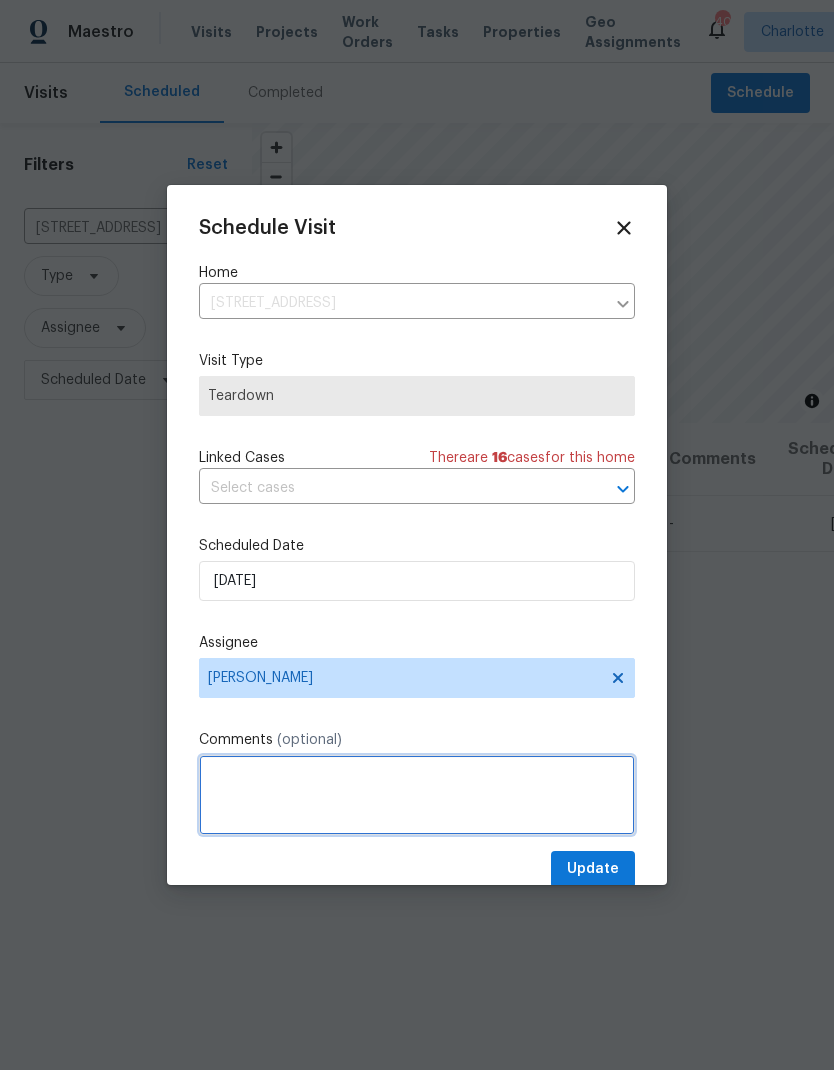scroll, scrollTop: 73, scrollLeft: 0, axis: vertical 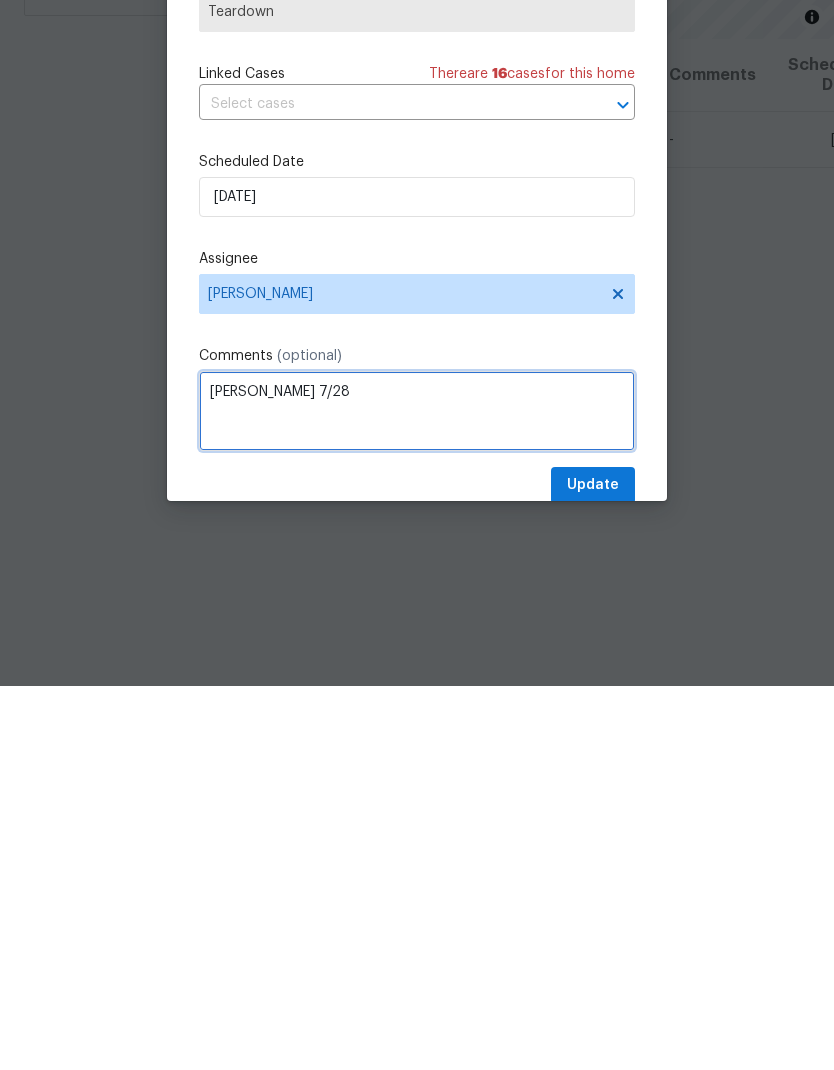 type on "COE 7/28" 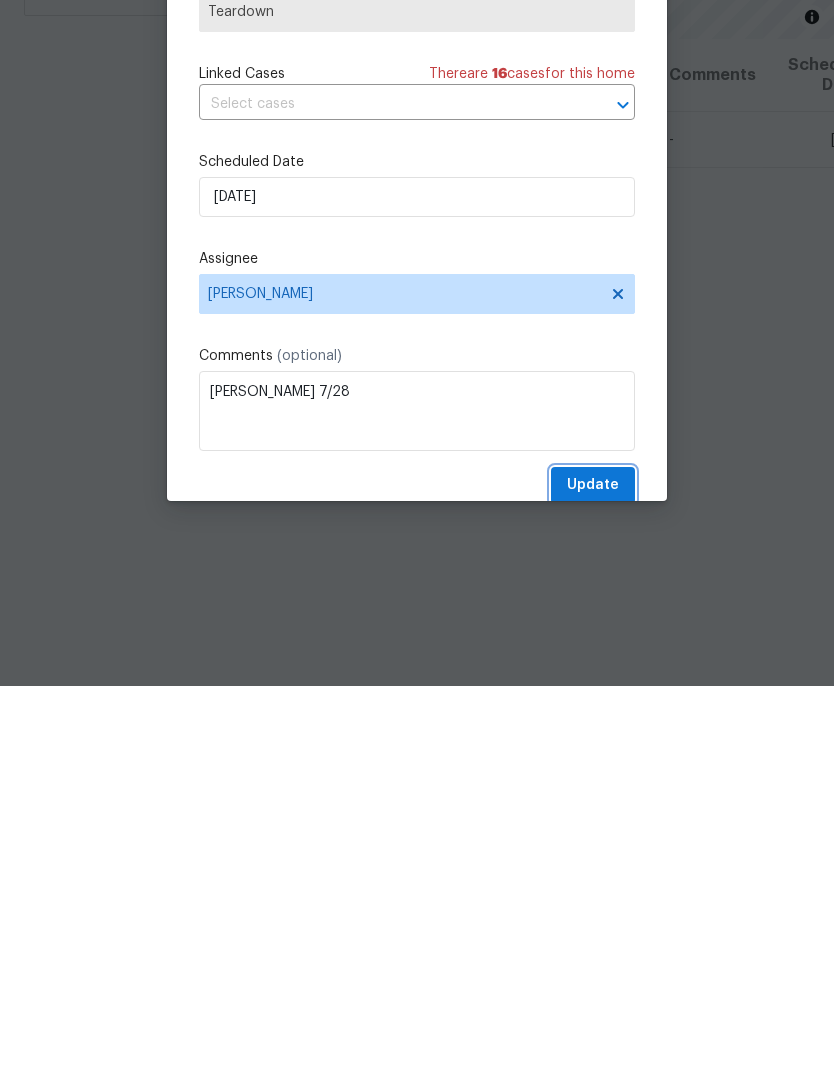 click on "Update" at bounding box center (593, 869) 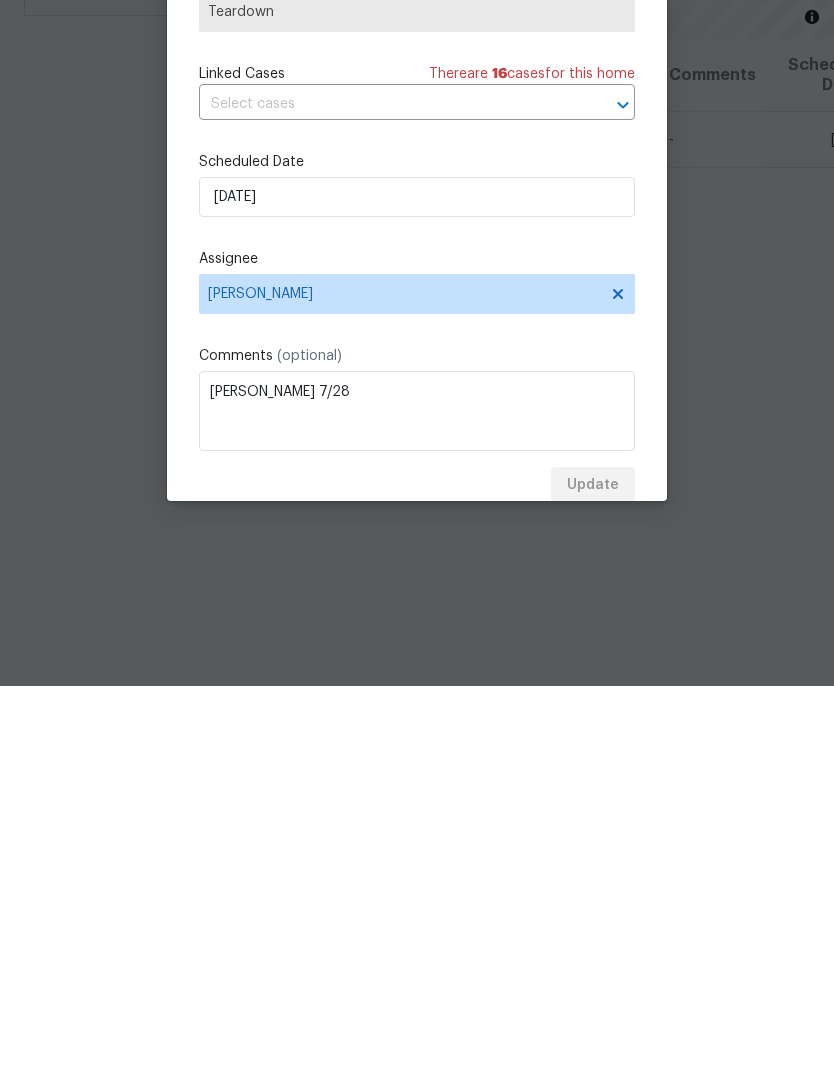 scroll, scrollTop: 80, scrollLeft: 0, axis: vertical 